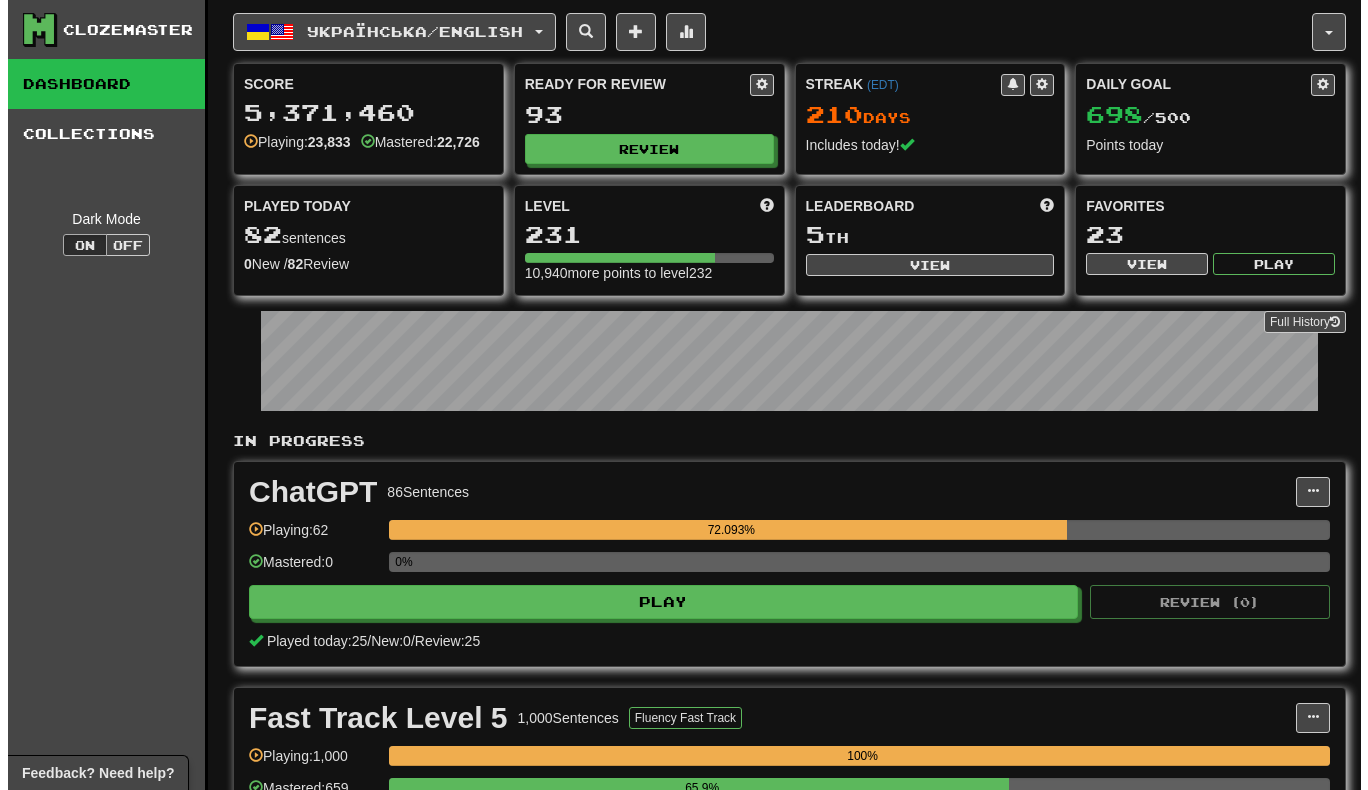 scroll, scrollTop: 93, scrollLeft: 0, axis: vertical 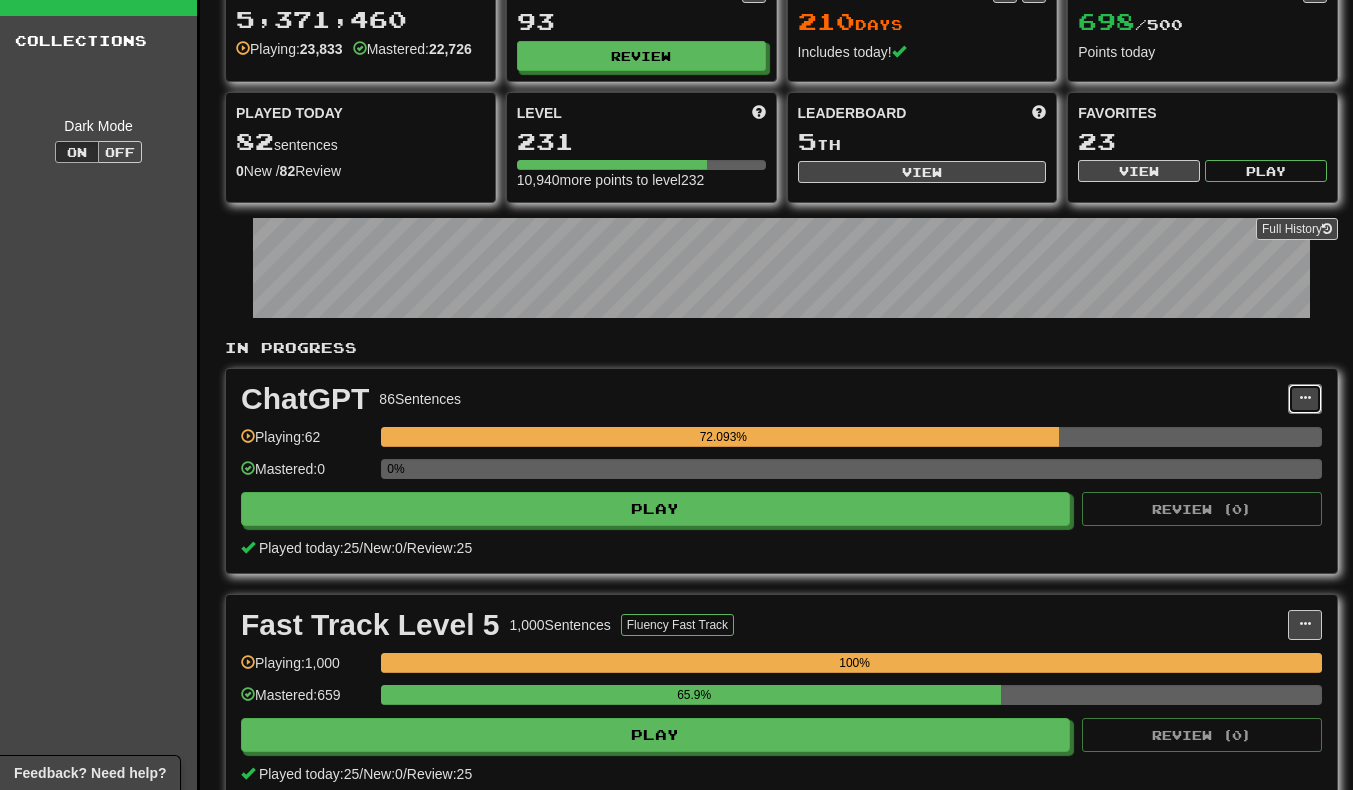 click at bounding box center [1305, 399] 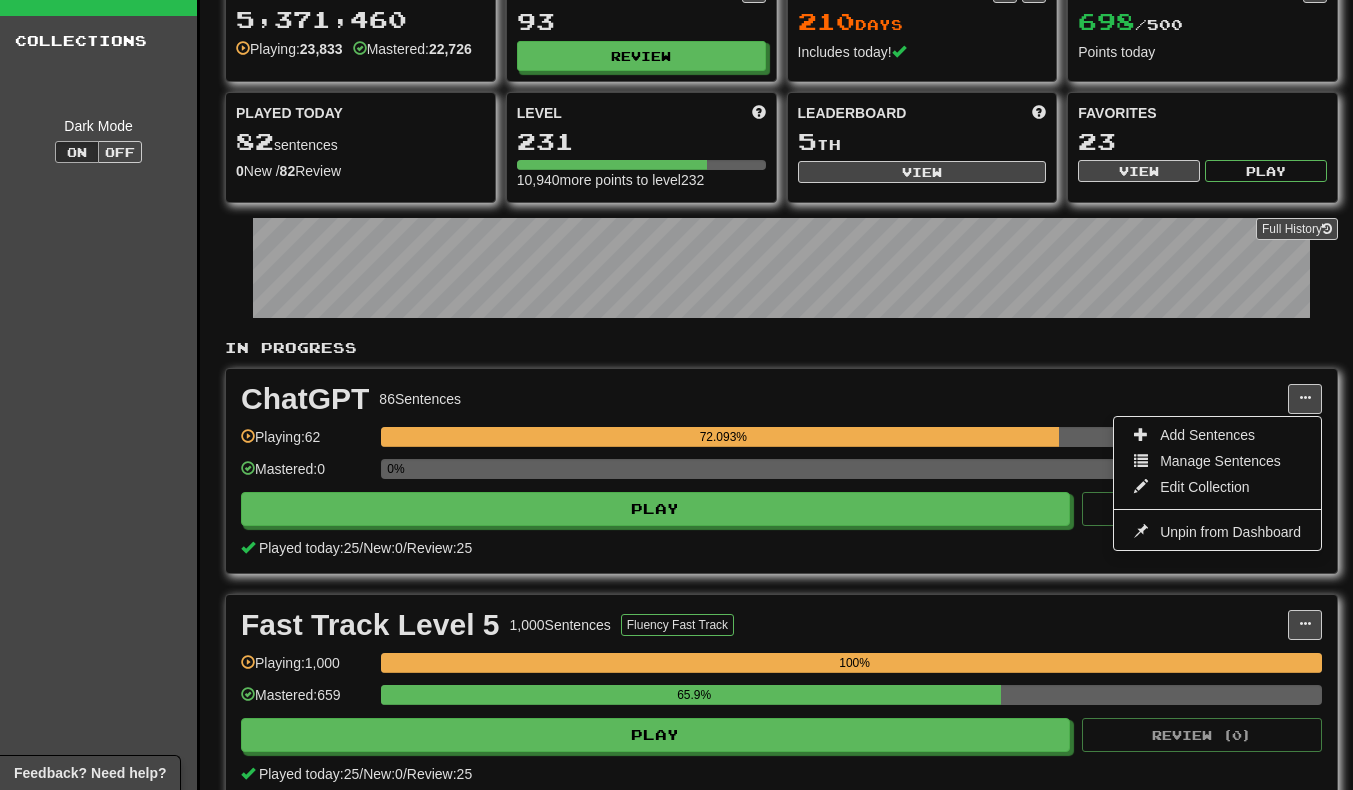 click on "Add Sentences" at bounding box center [1217, 435] 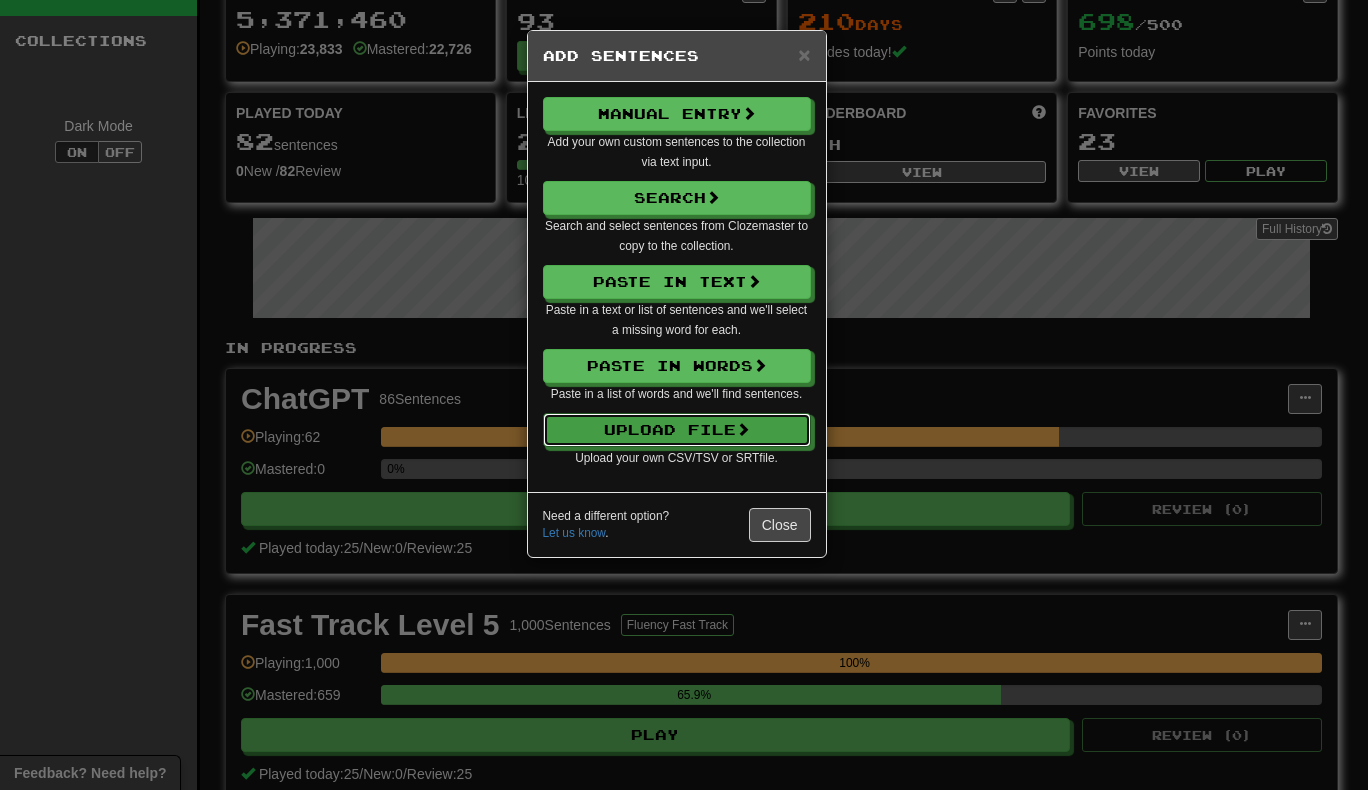 click on "Upload File" at bounding box center (677, 430) 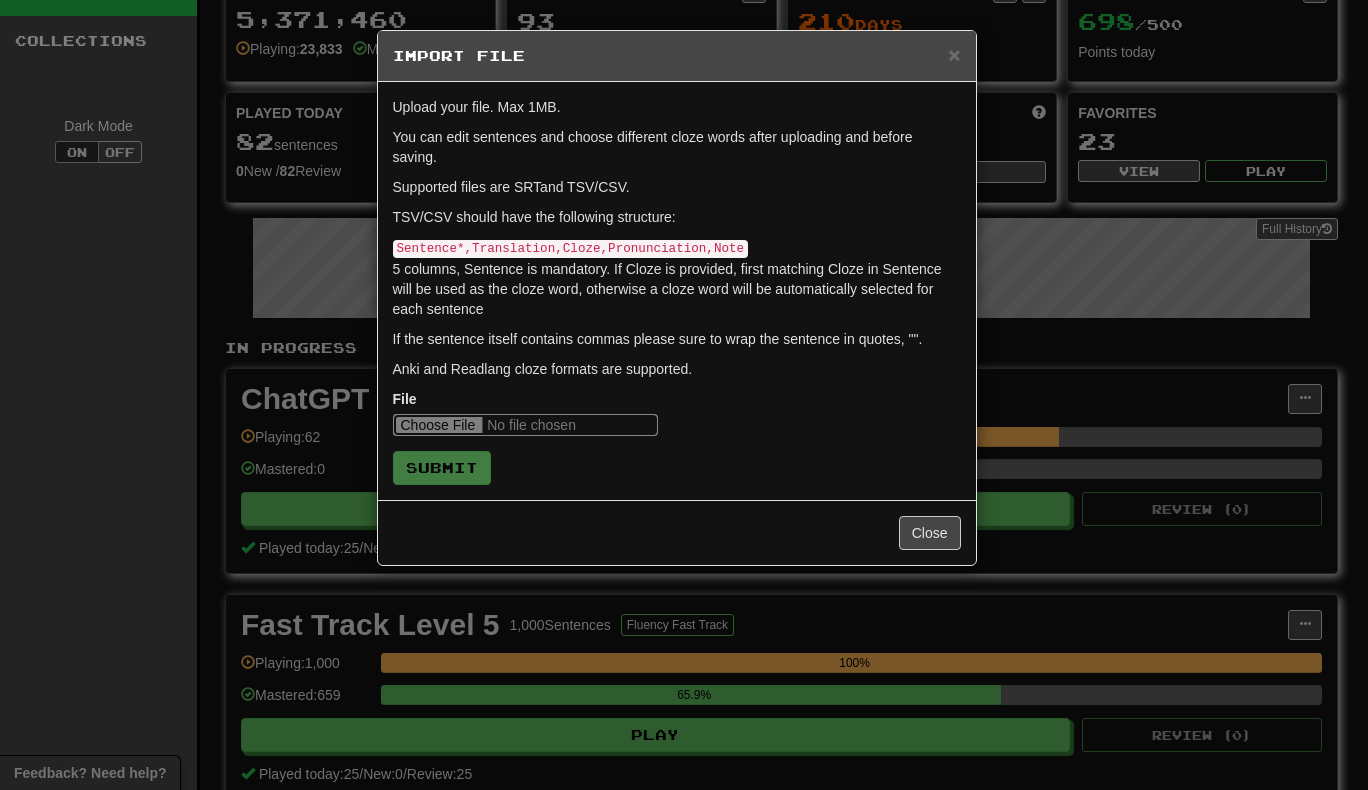 click at bounding box center [525, 425] 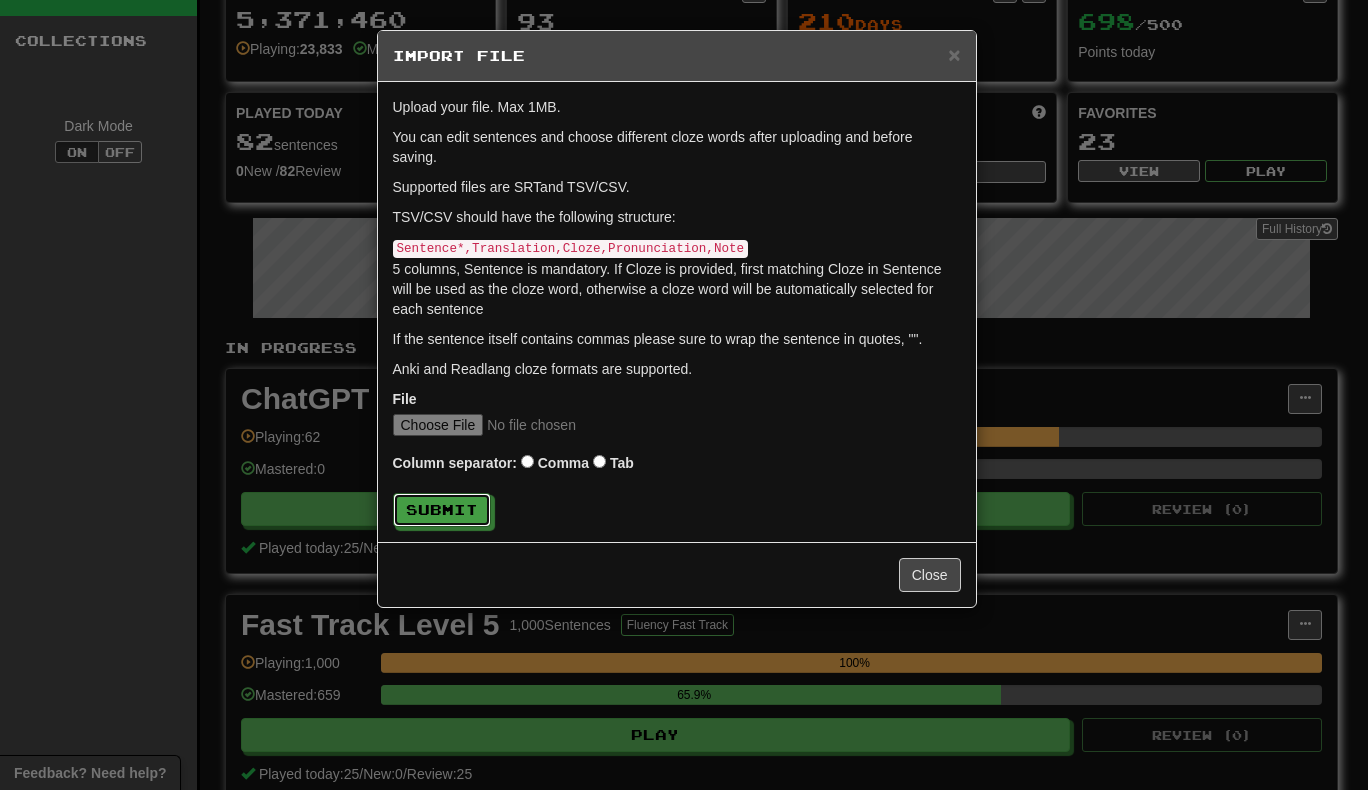 click on "Submit" at bounding box center [442, 510] 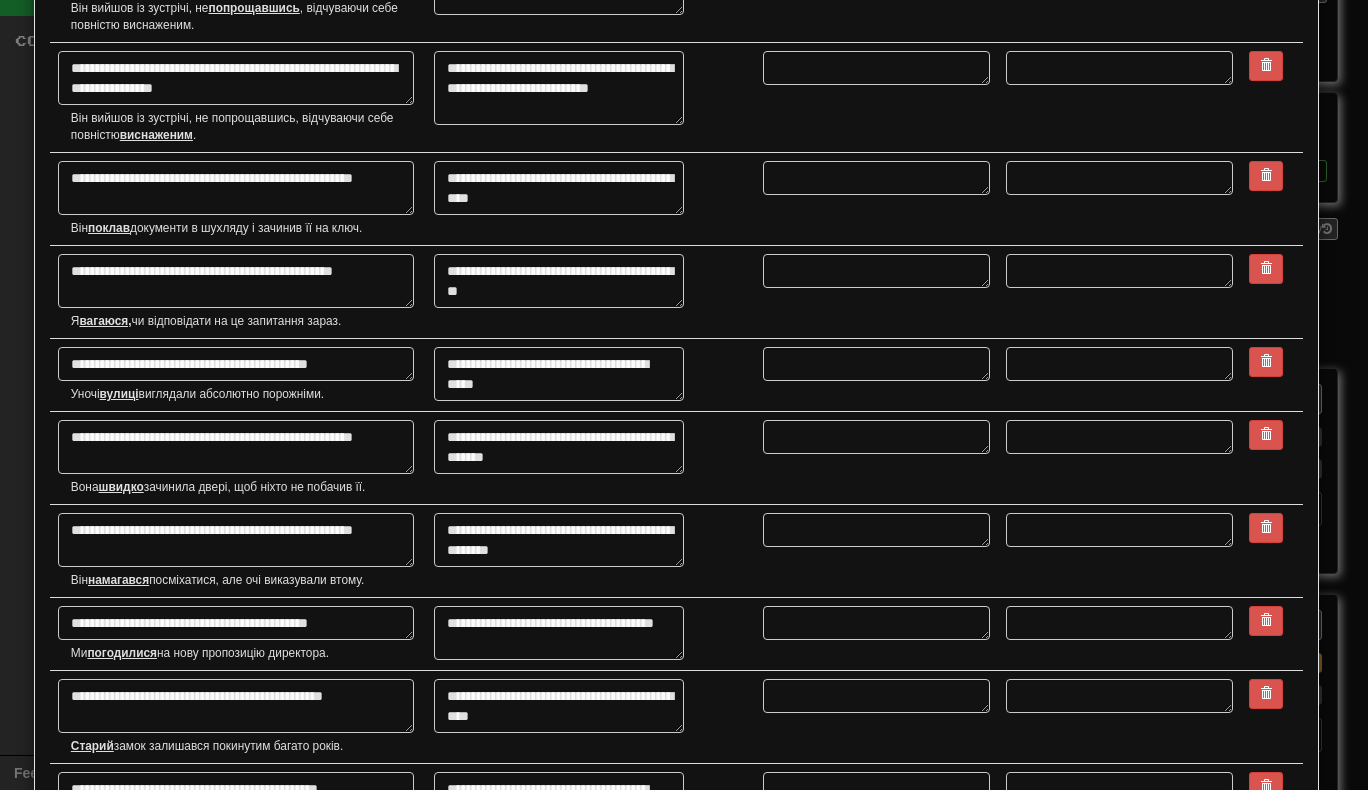 scroll, scrollTop: 2593, scrollLeft: 0, axis: vertical 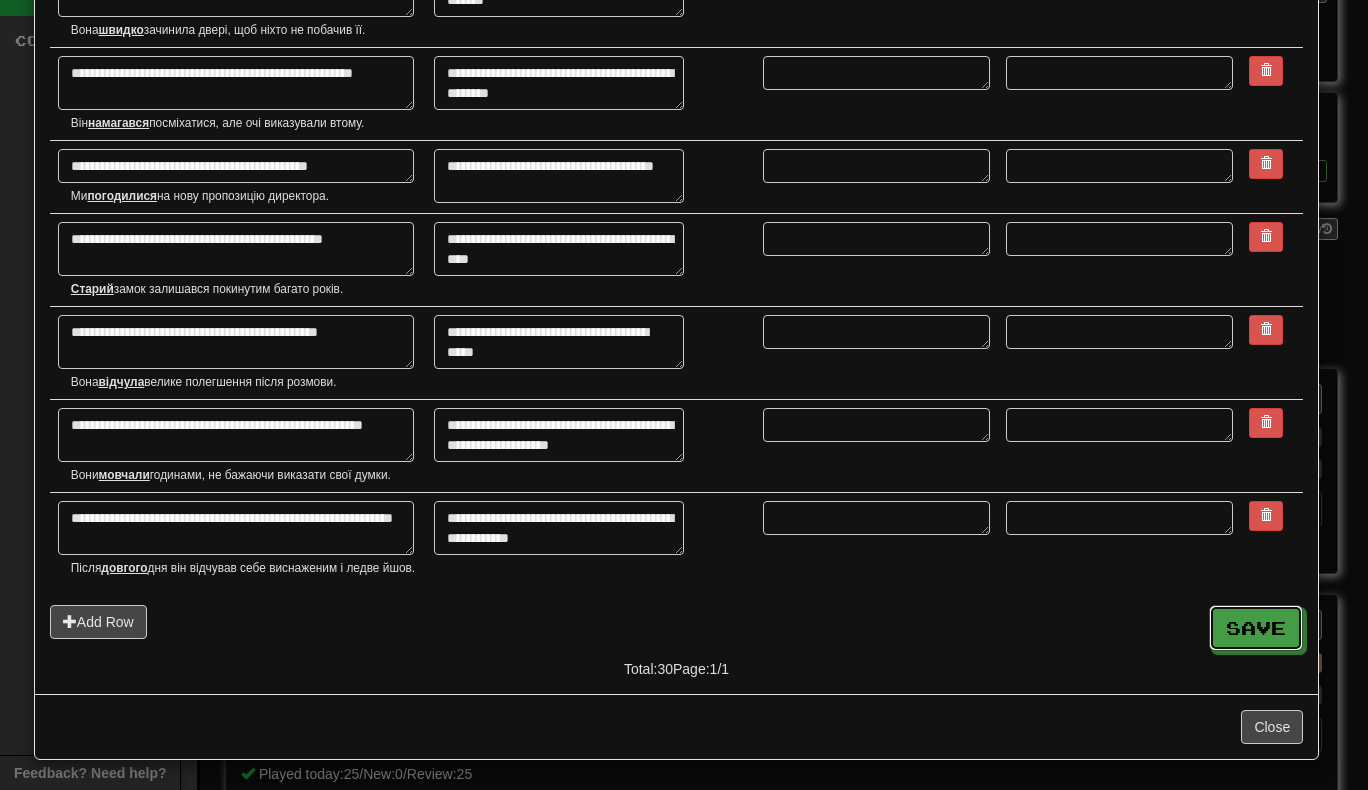 click on "Save" at bounding box center [1256, 628] 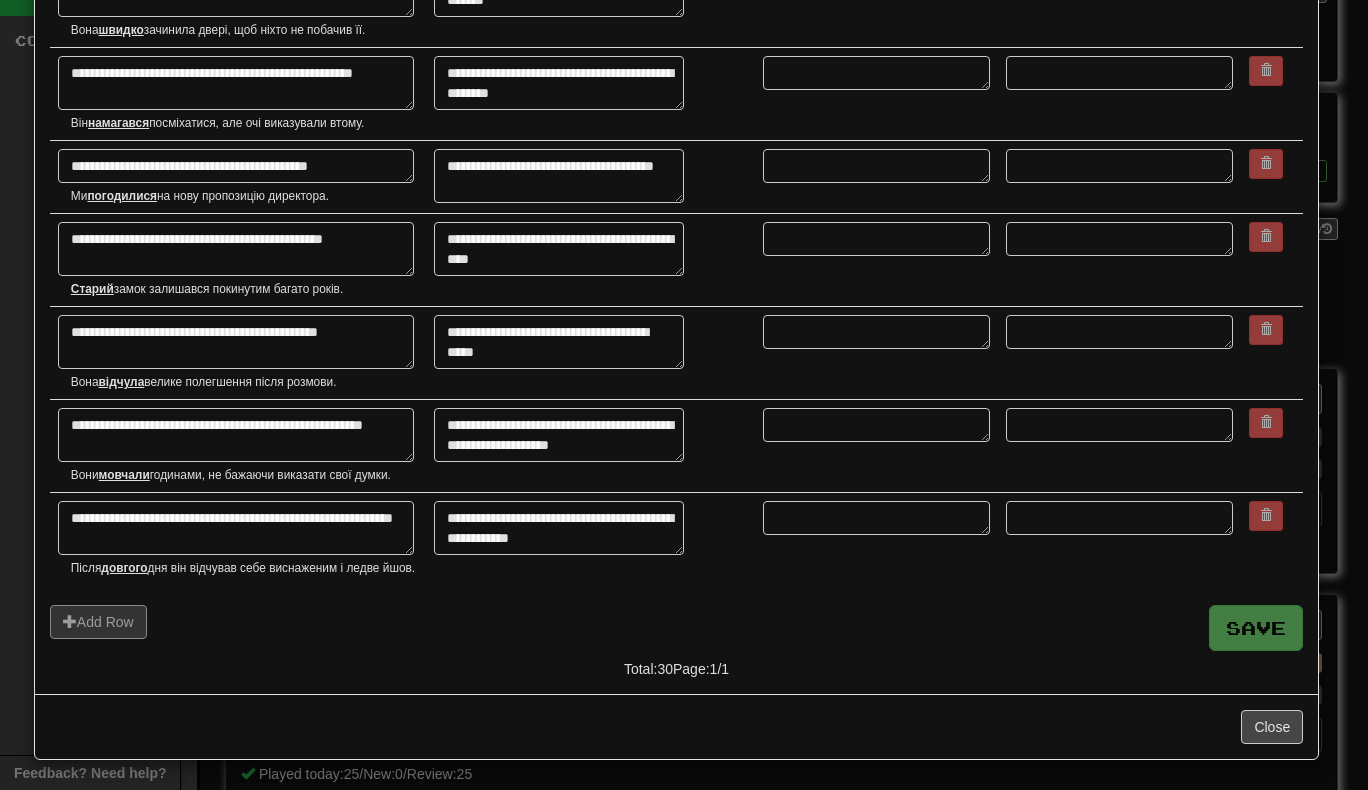 type on "*" 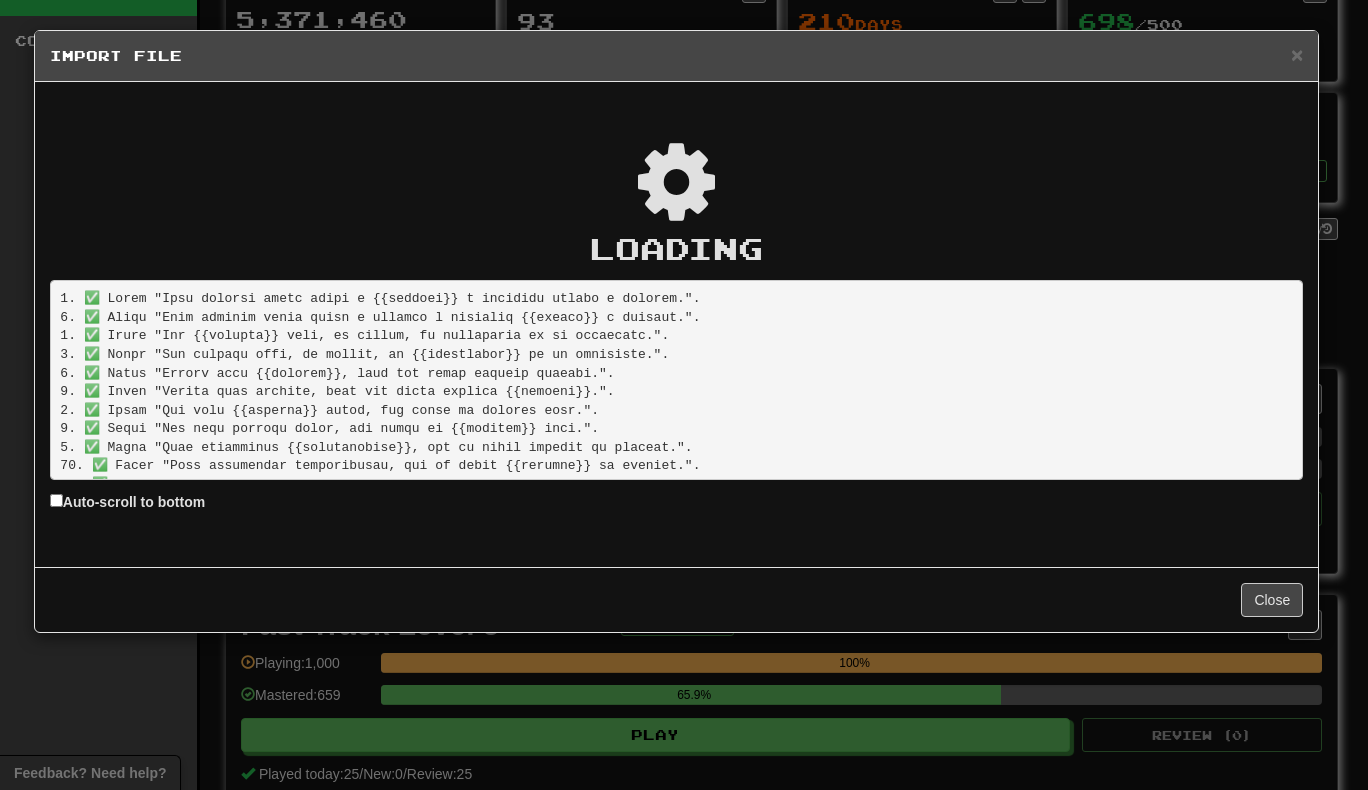 scroll, scrollTop: 0, scrollLeft: 0, axis: both 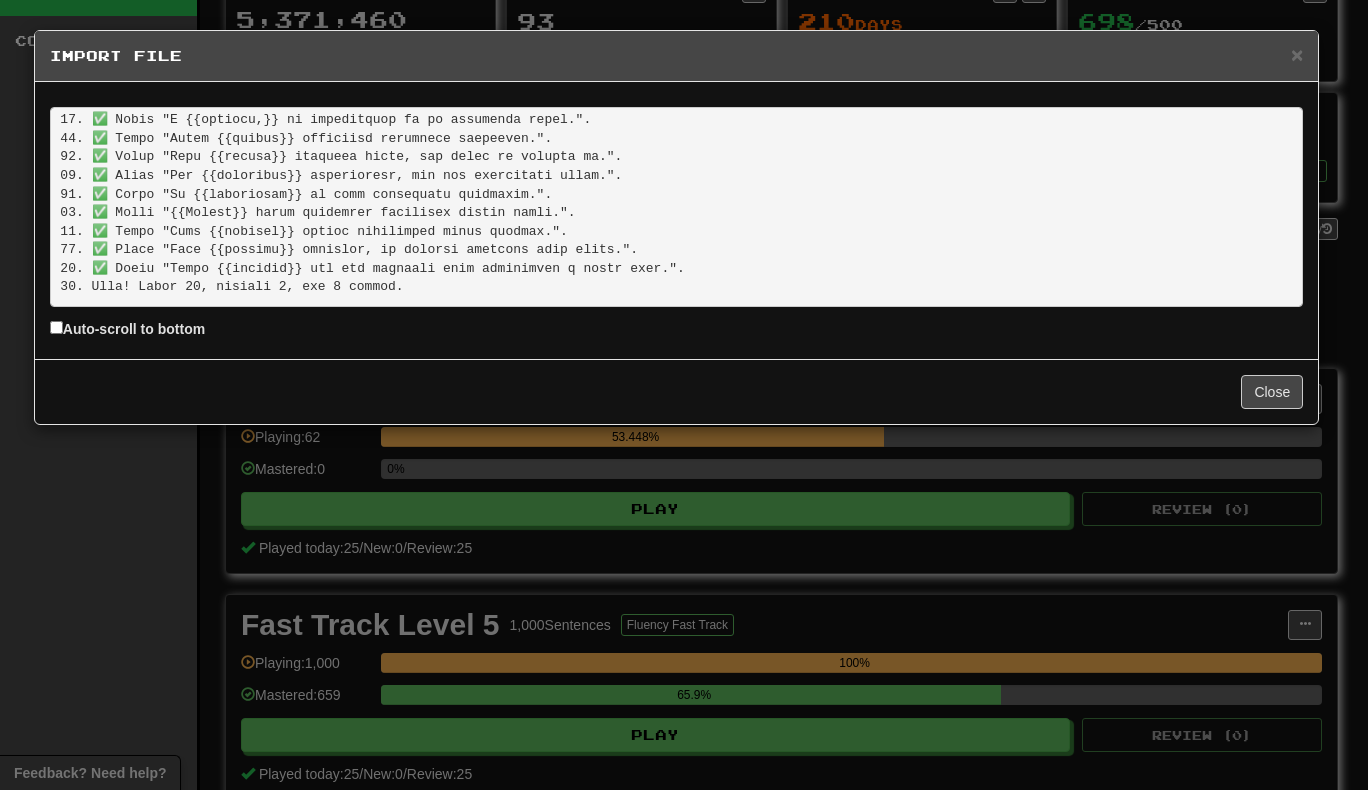 click at bounding box center [676, 207] 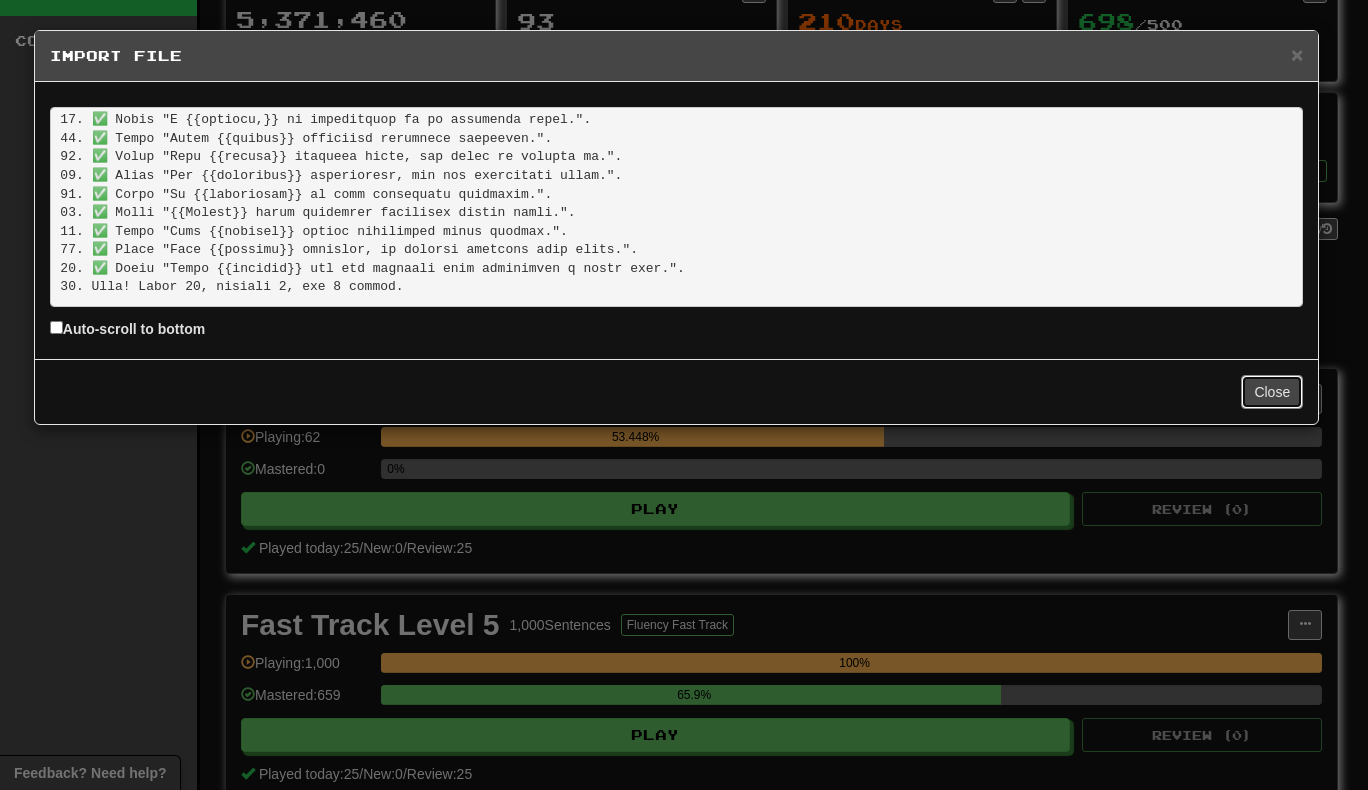 click on "Close" at bounding box center (1272, 392) 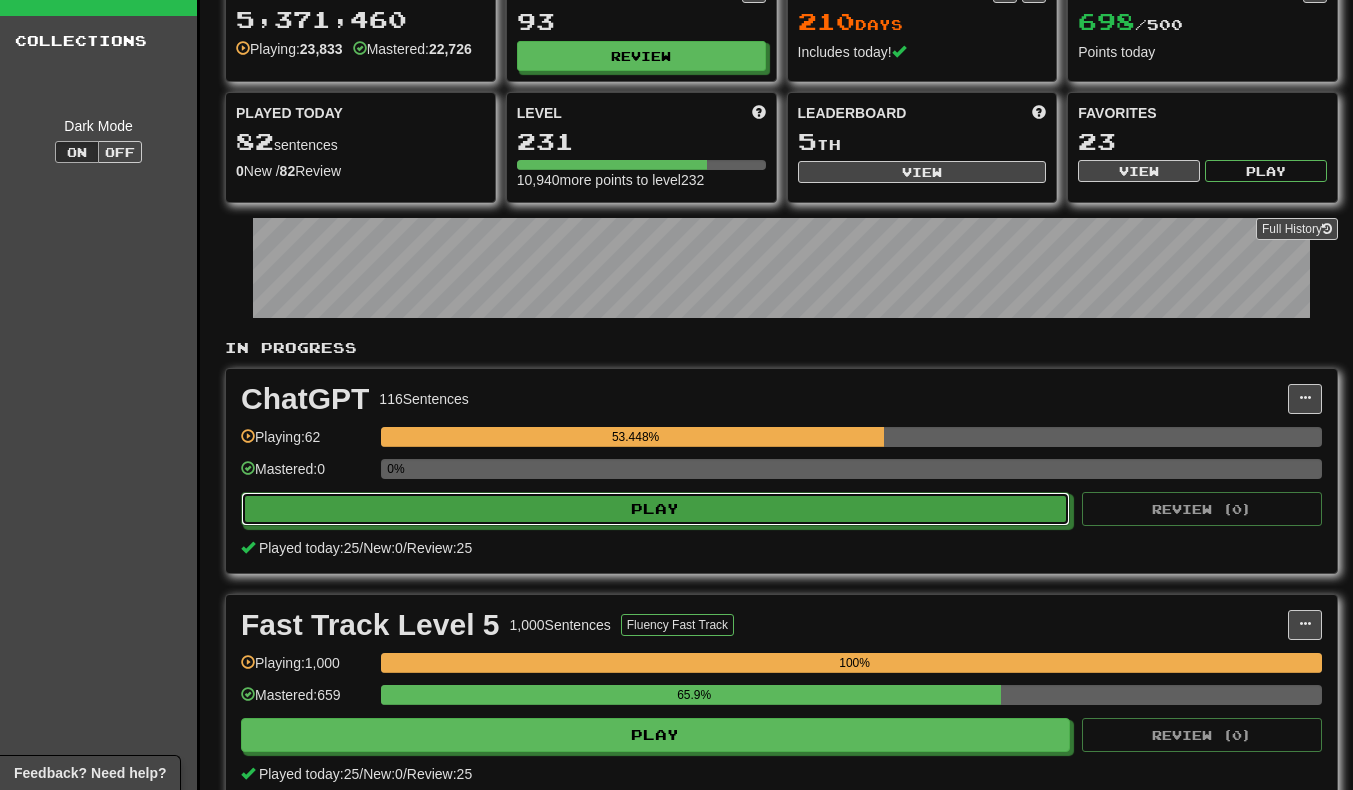 click on "Play" at bounding box center (655, 509) 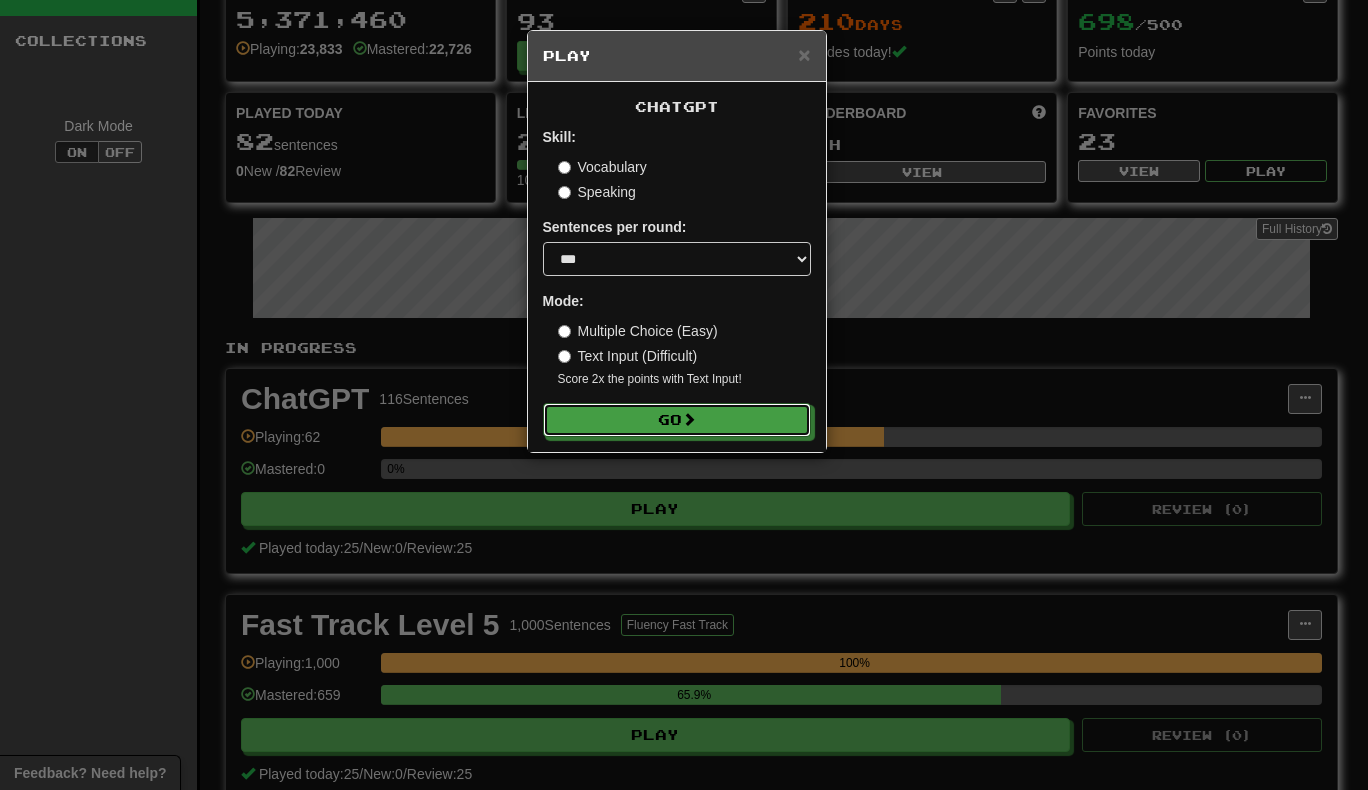 click on "Go" at bounding box center (677, 420) 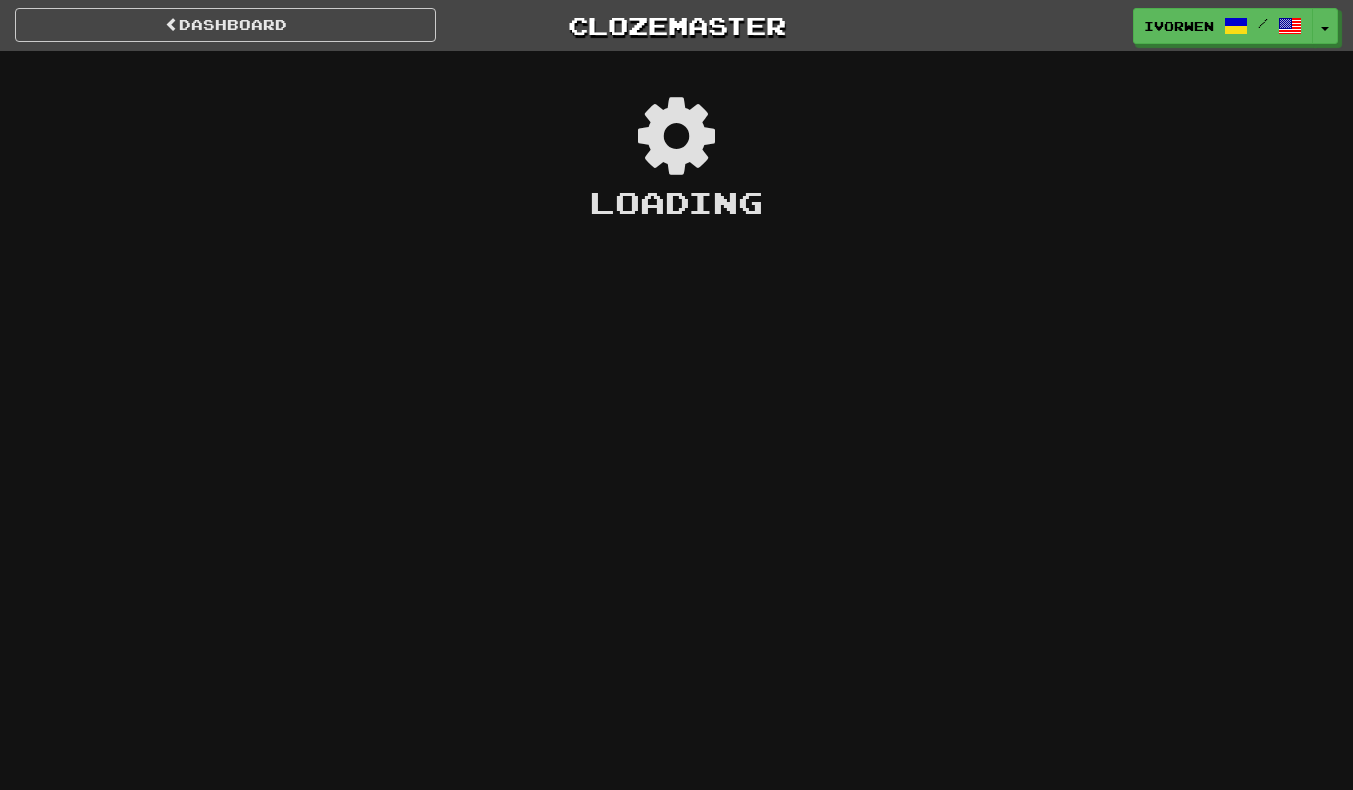 scroll, scrollTop: 0, scrollLeft: 0, axis: both 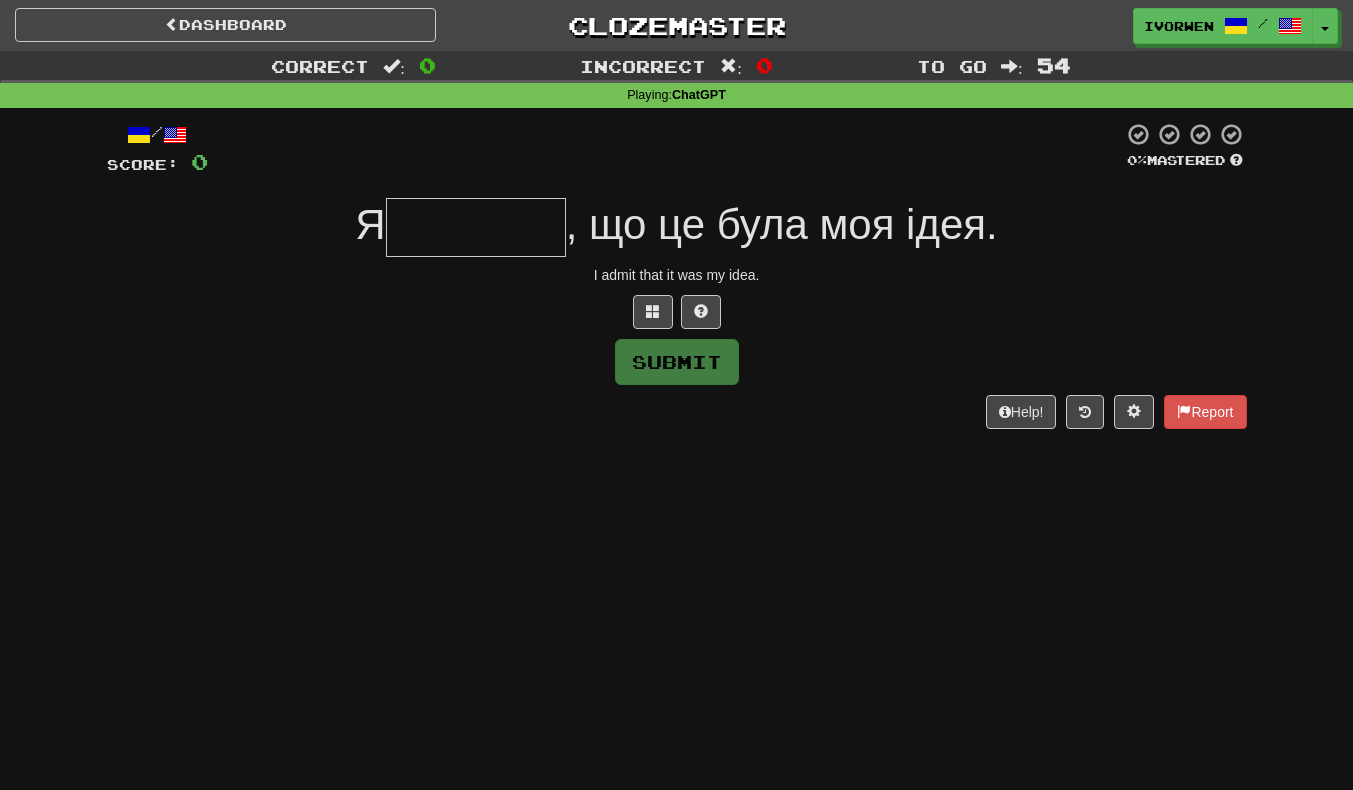 click at bounding box center (476, 227) 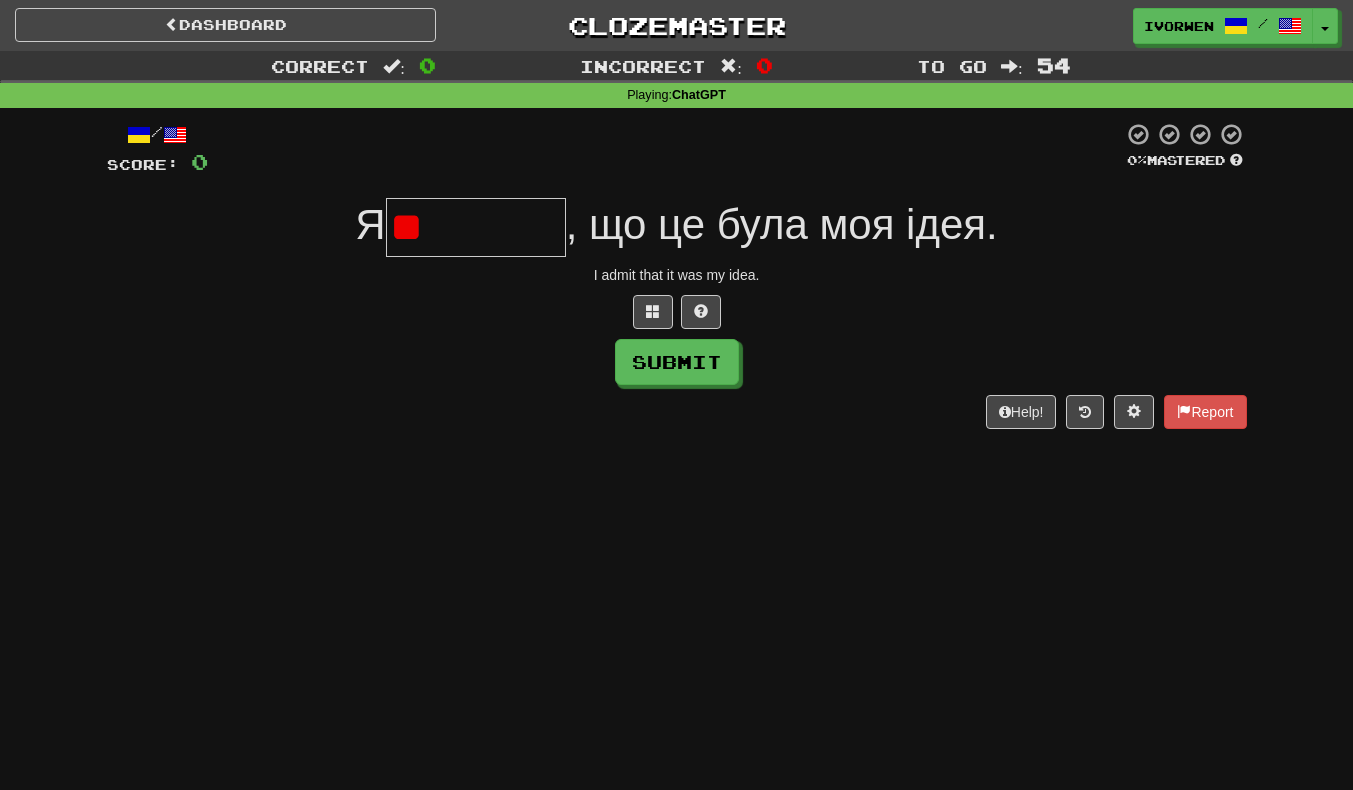 type on "*" 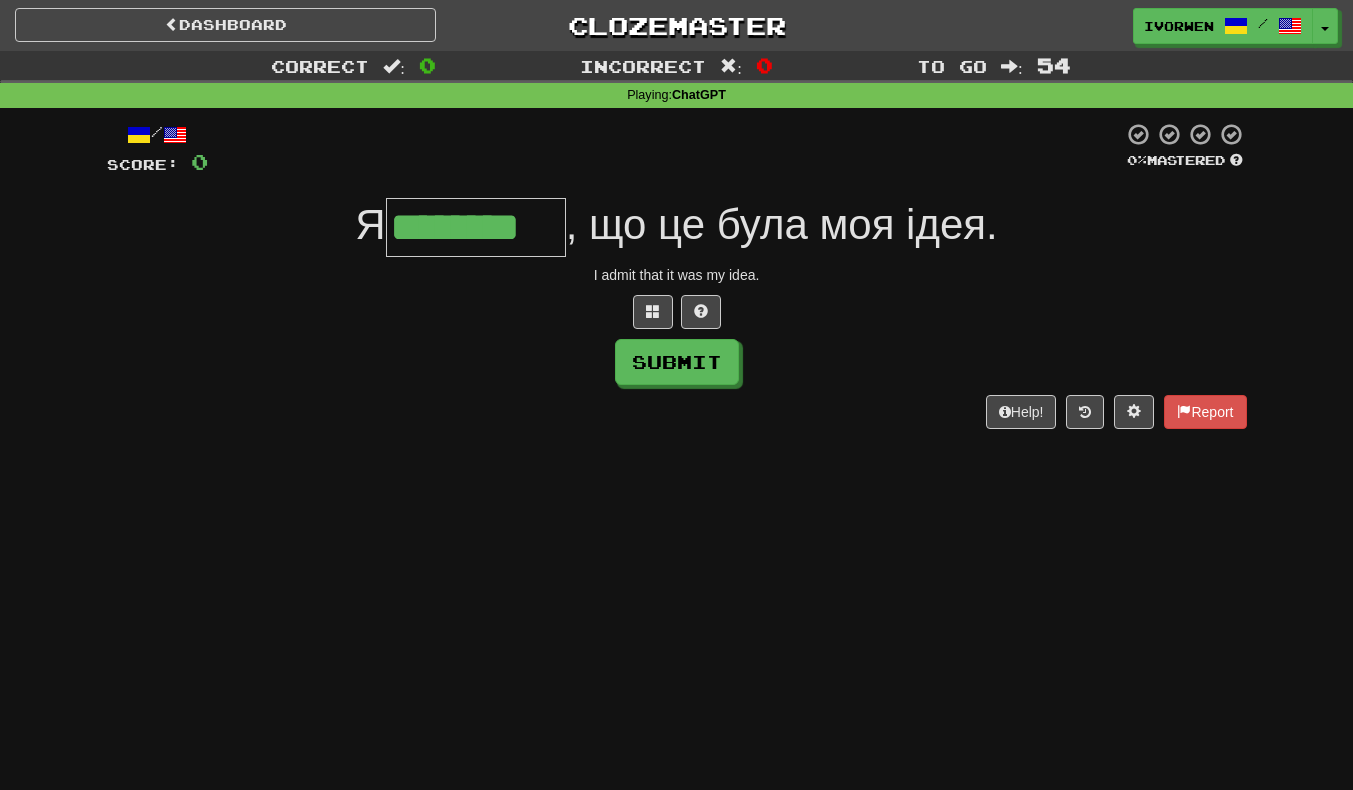 scroll, scrollTop: 0, scrollLeft: 3, axis: horizontal 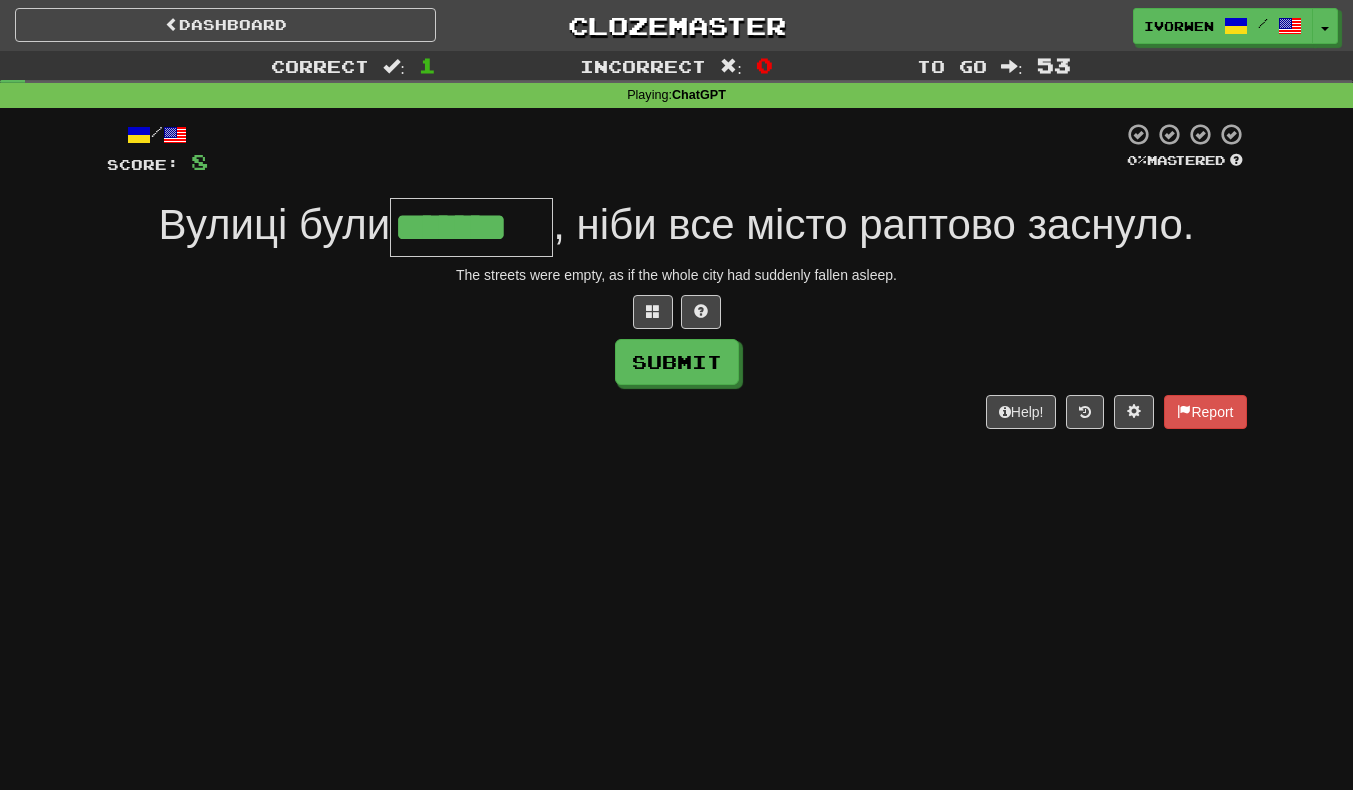 type on "*******" 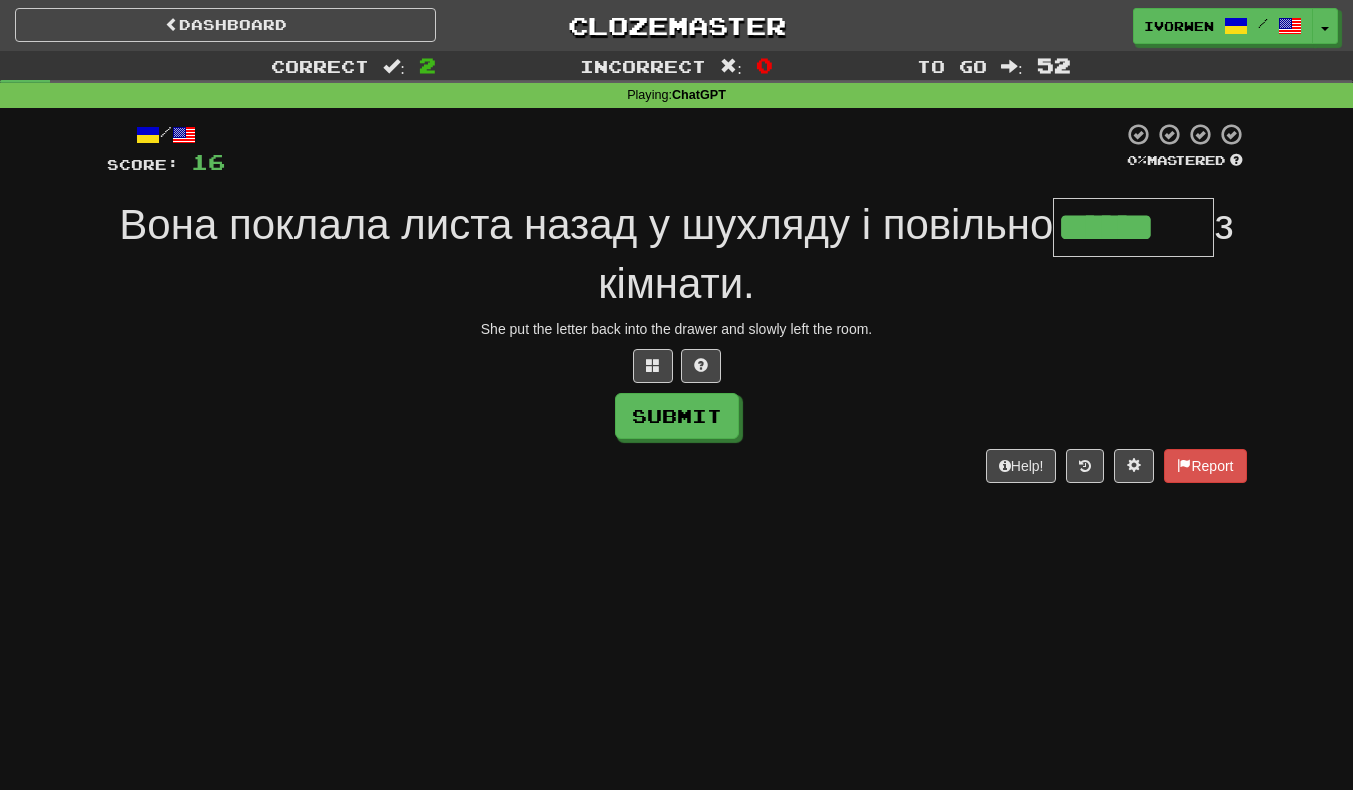 scroll, scrollTop: 0, scrollLeft: 3, axis: horizontal 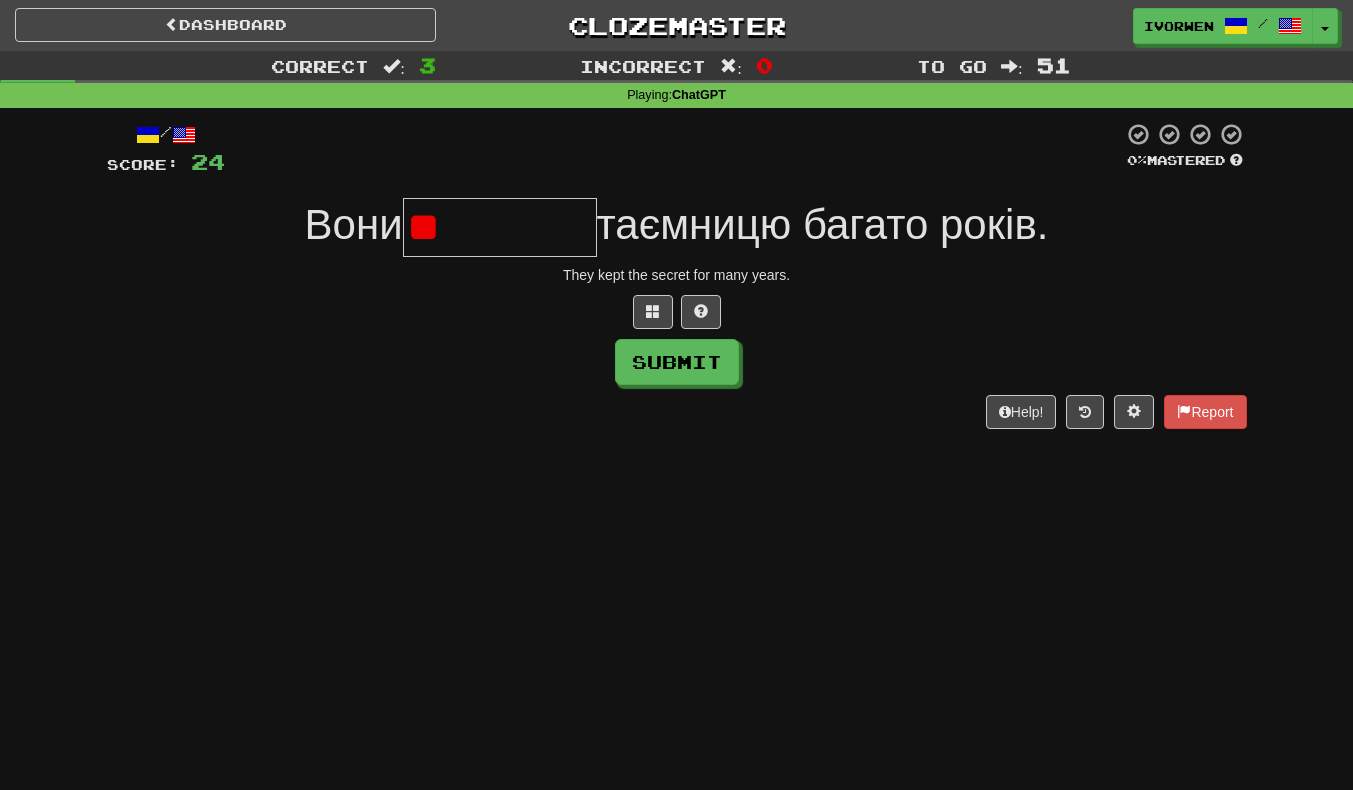 type on "*" 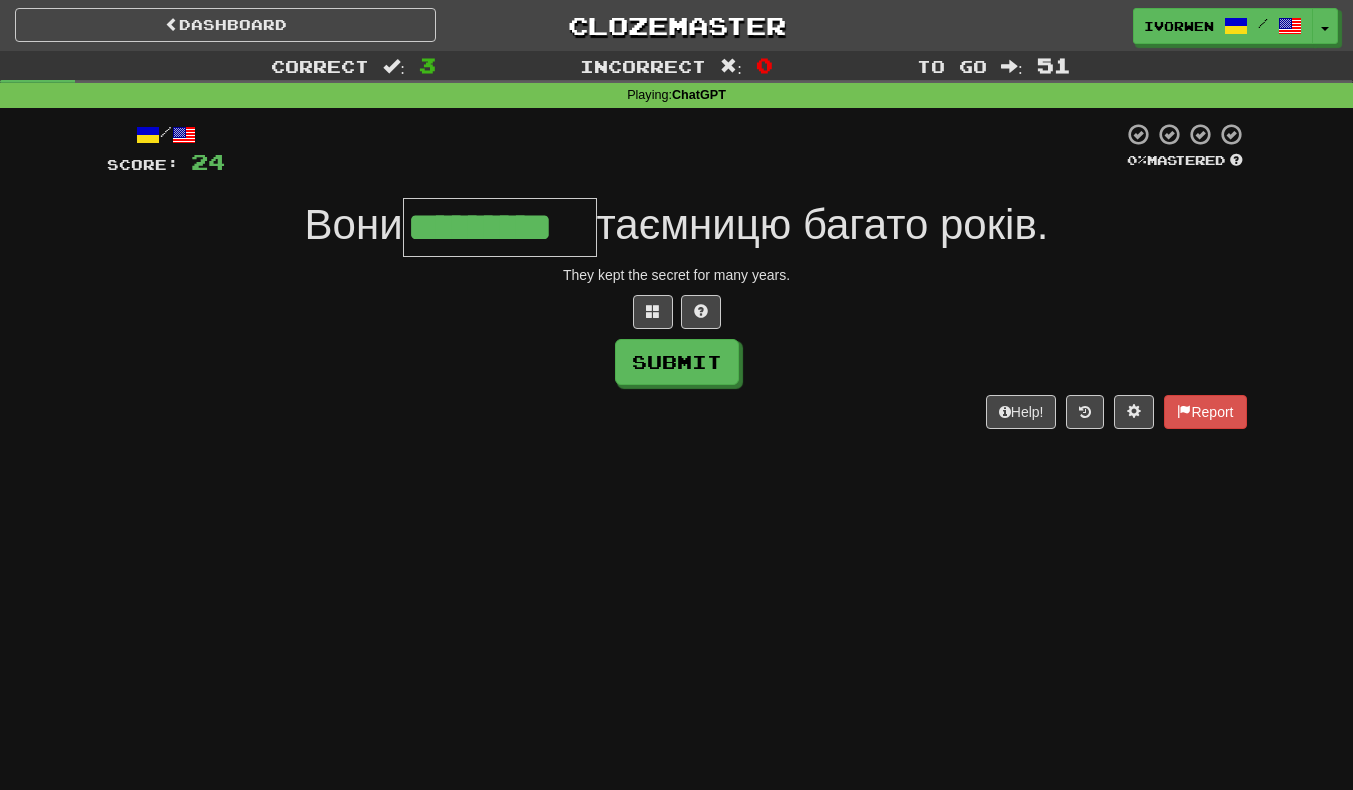 scroll, scrollTop: 0, scrollLeft: 4, axis: horizontal 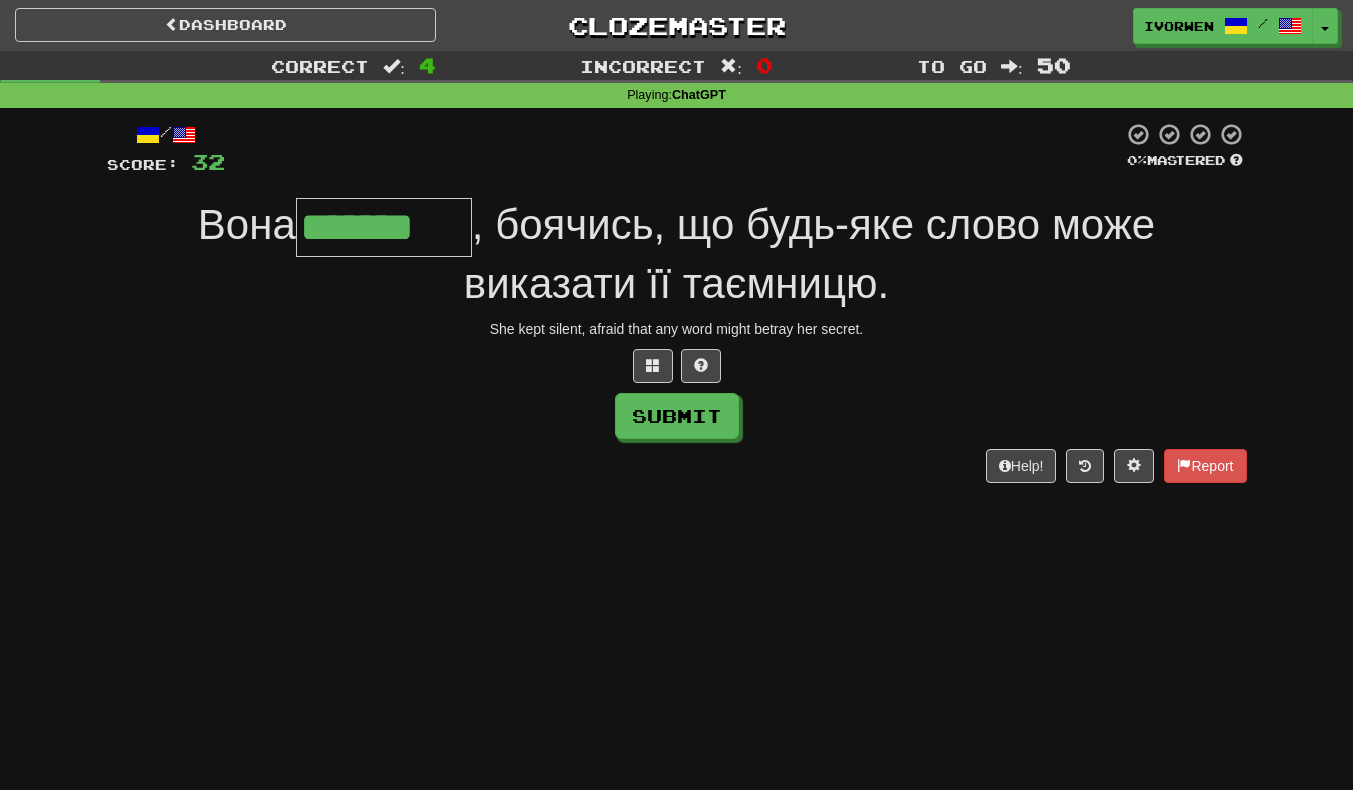 type on "*******" 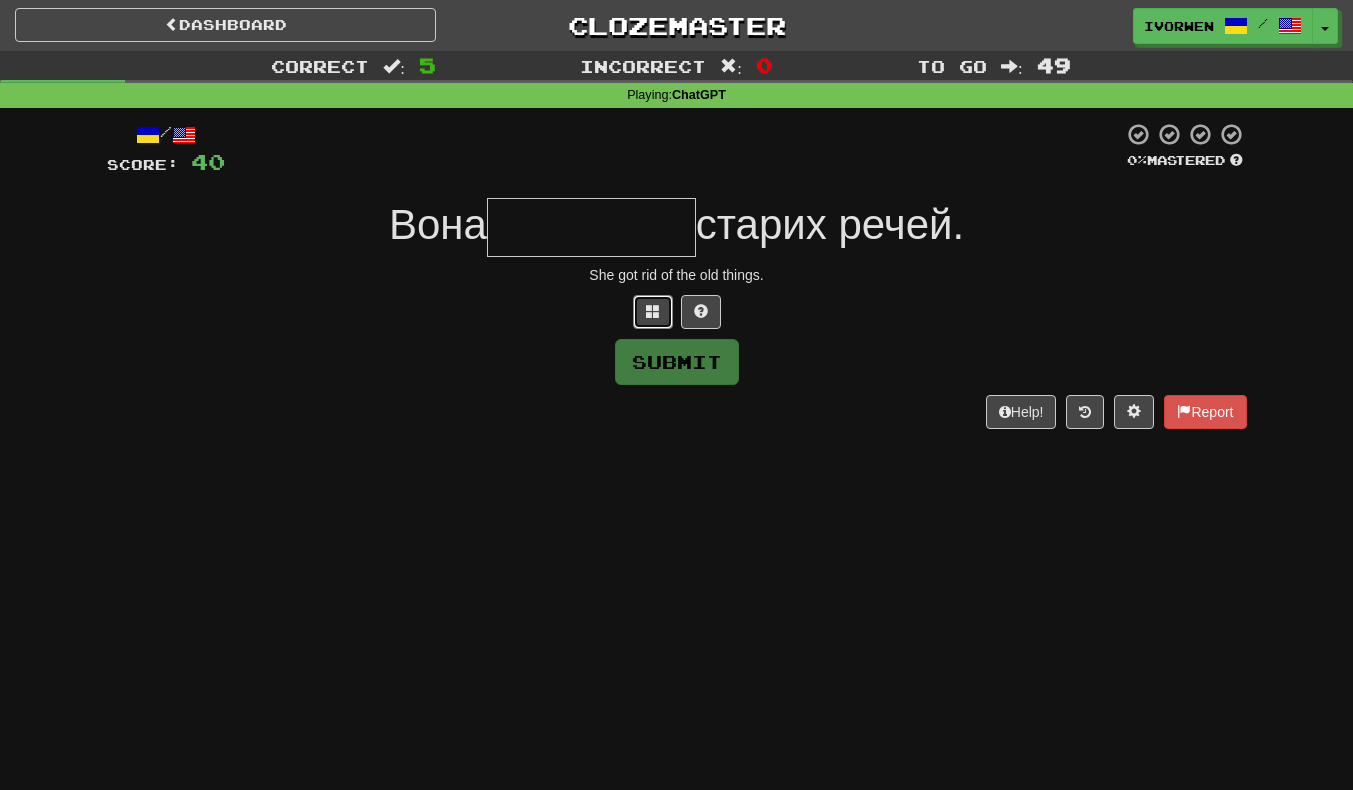 click at bounding box center [653, 312] 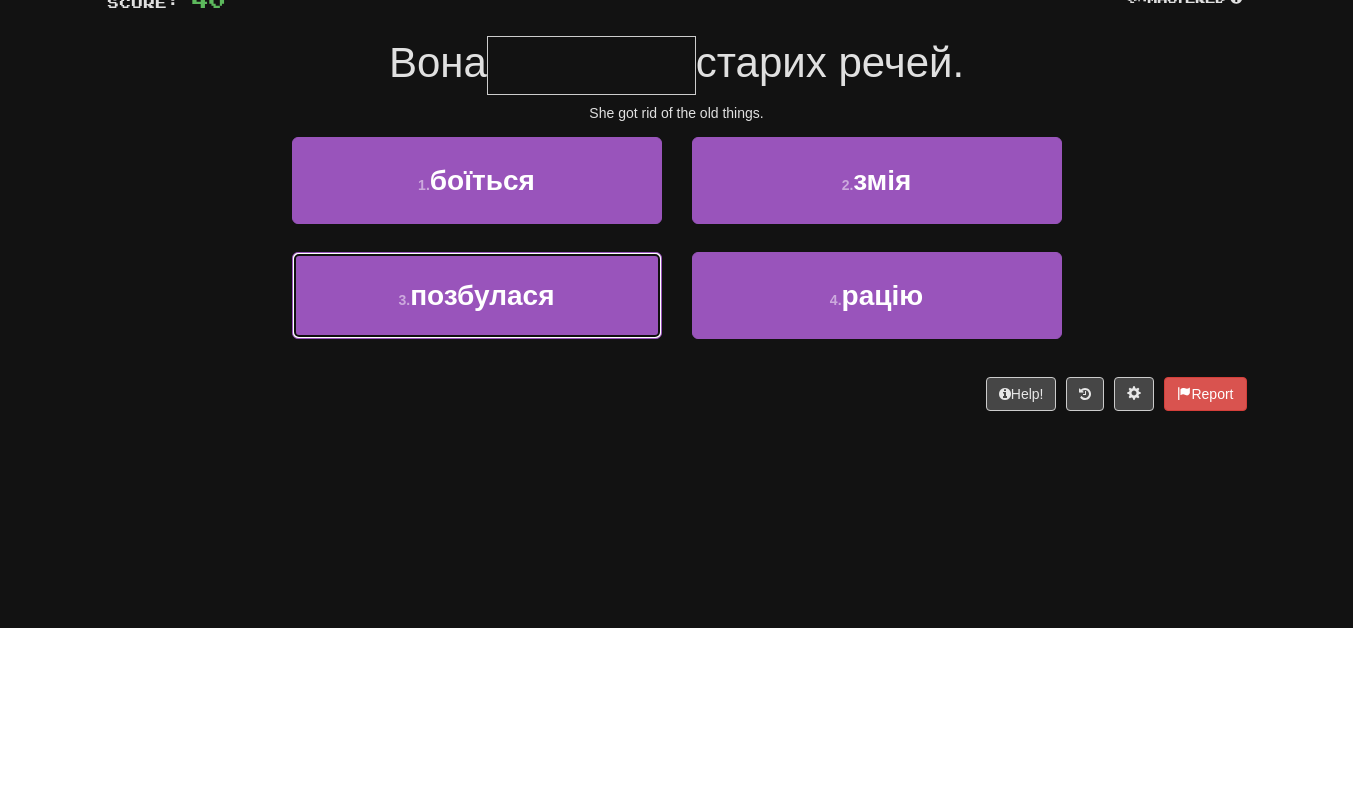 click on "3 .  позбулася" at bounding box center [477, 457] 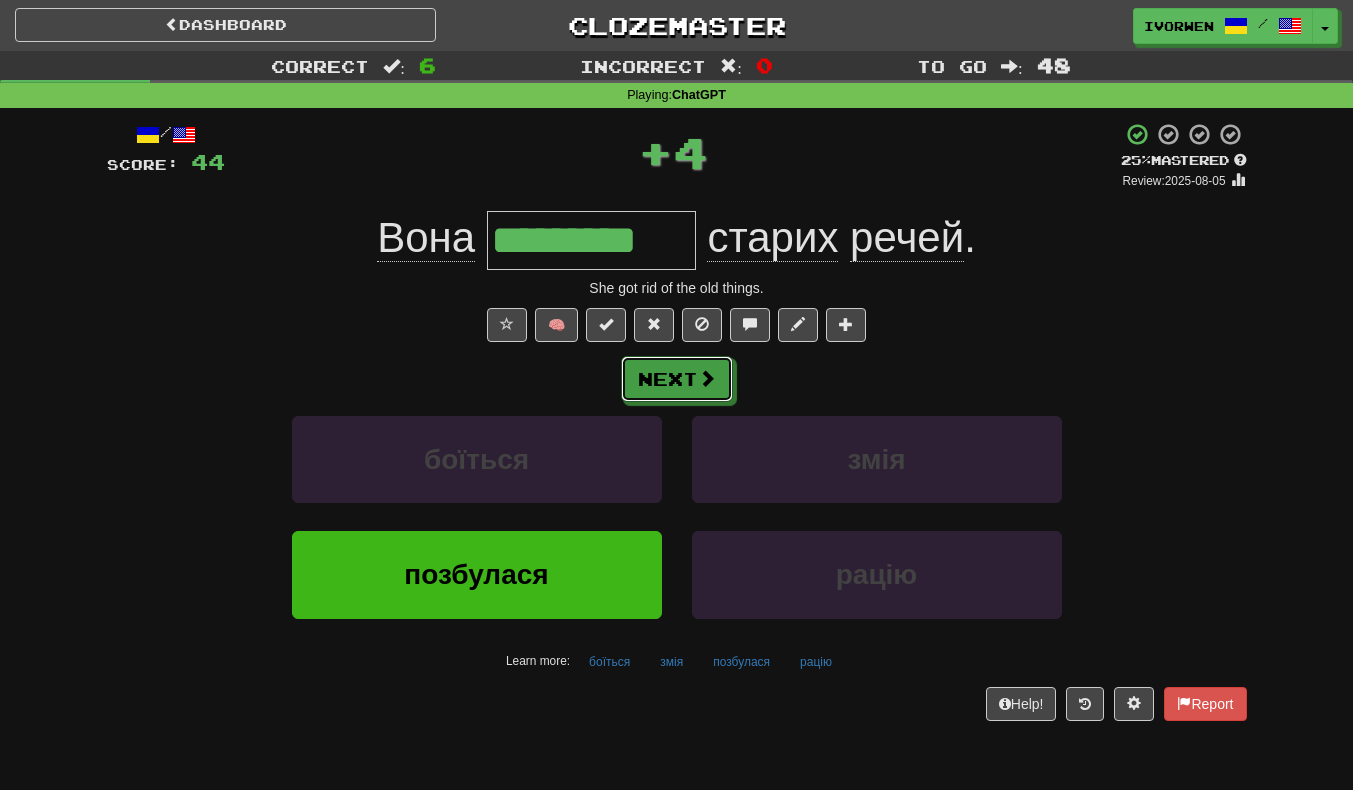click on "Next" at bounding box center (677, 379) 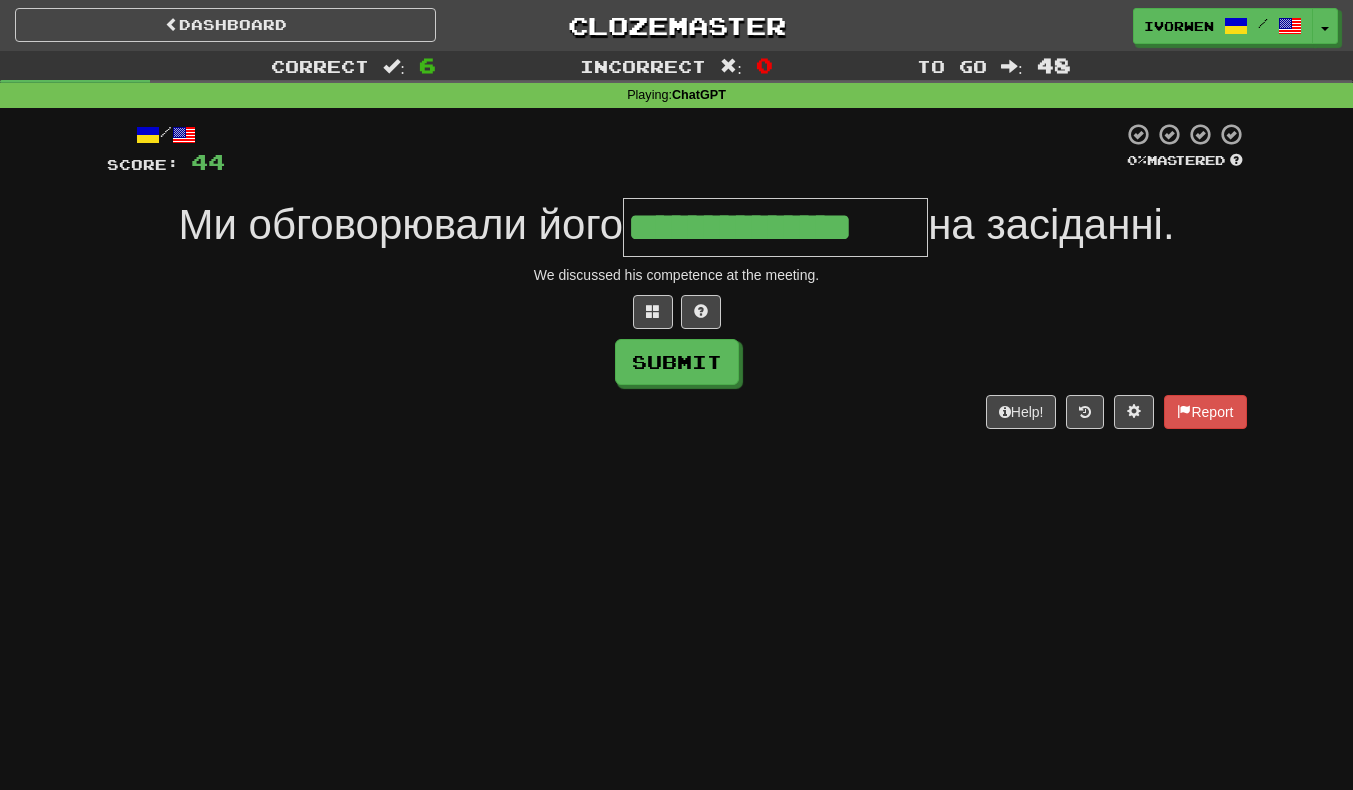 scroll, scrollTop: 0, scrollLeft: 3, axis: horizontal 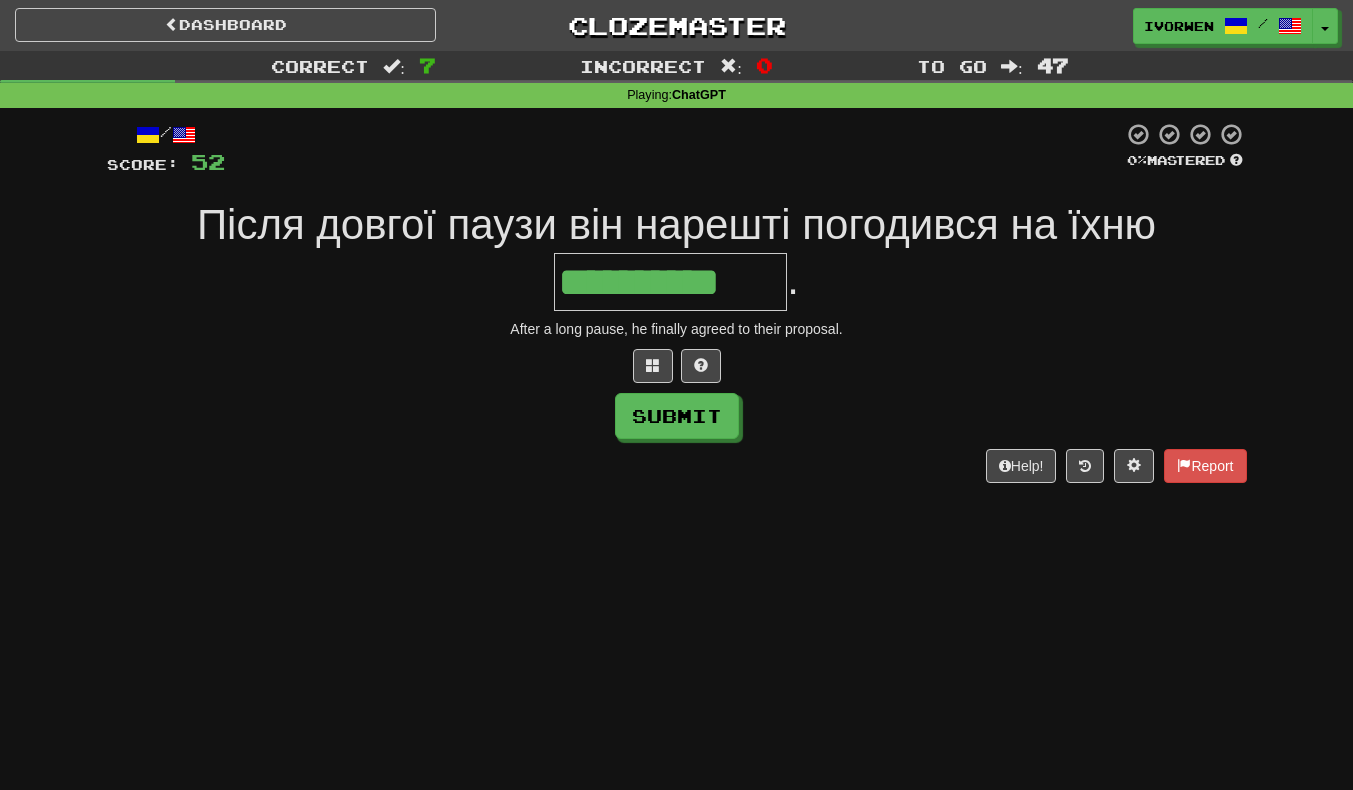 type on "**********" 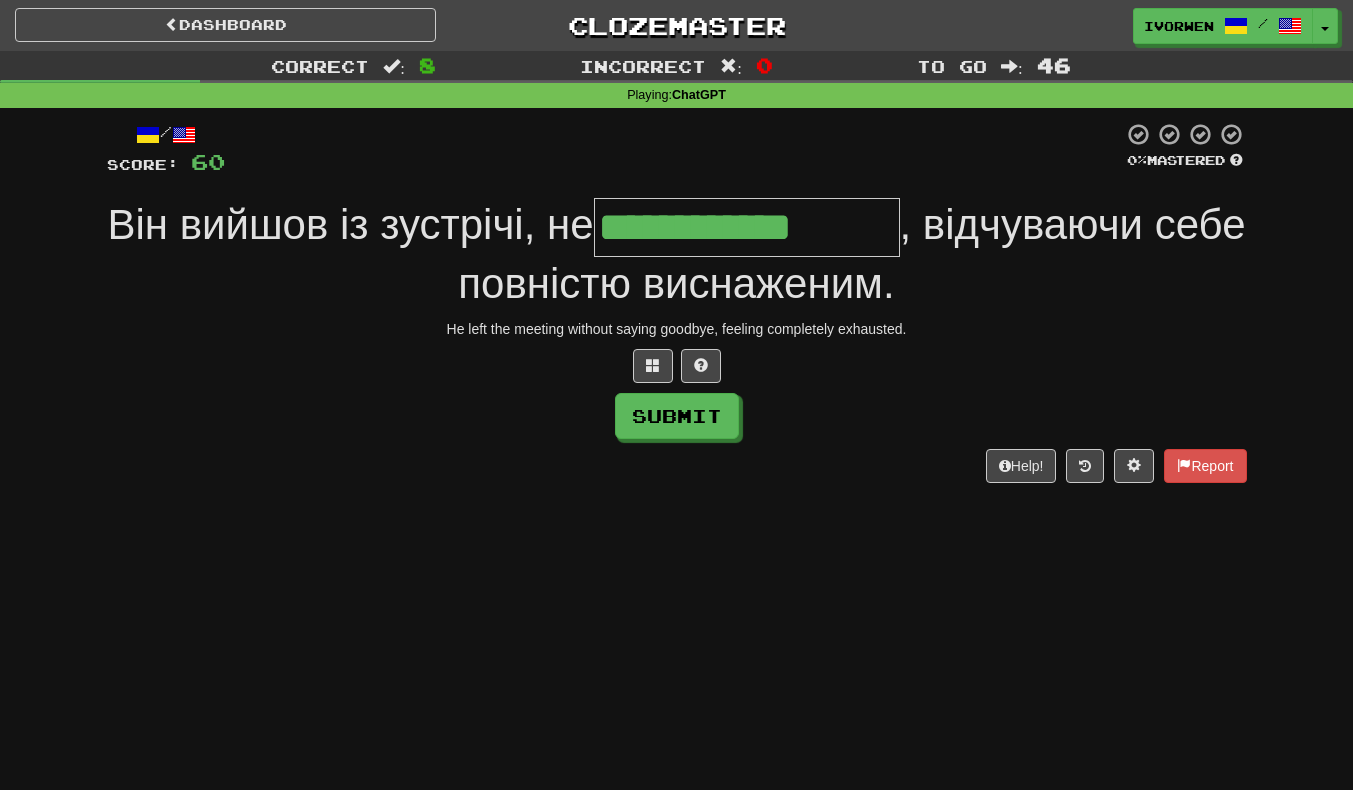 scroll, scrollTop: 0, scrollLeft: 5, axis: horizontal 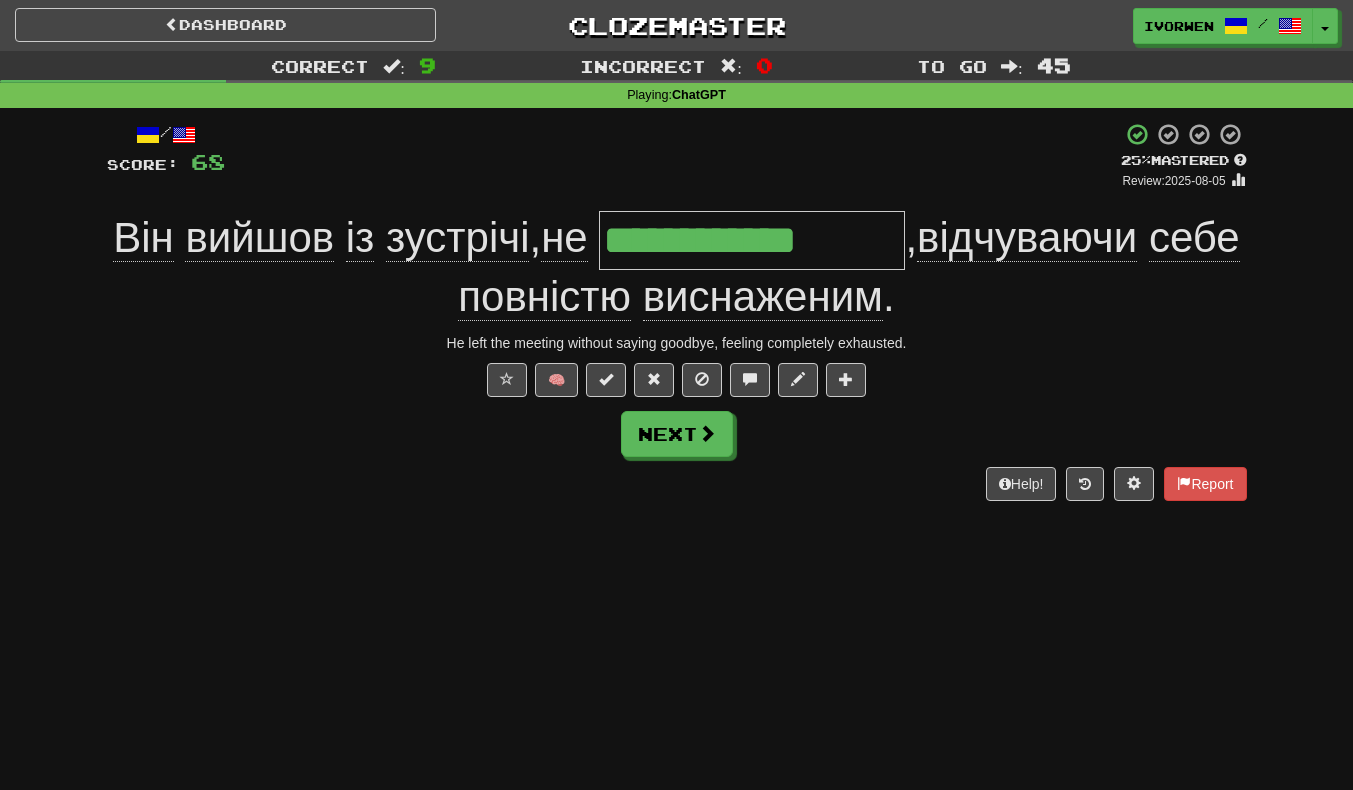 click on "**********" at bounding box center (677, 311) 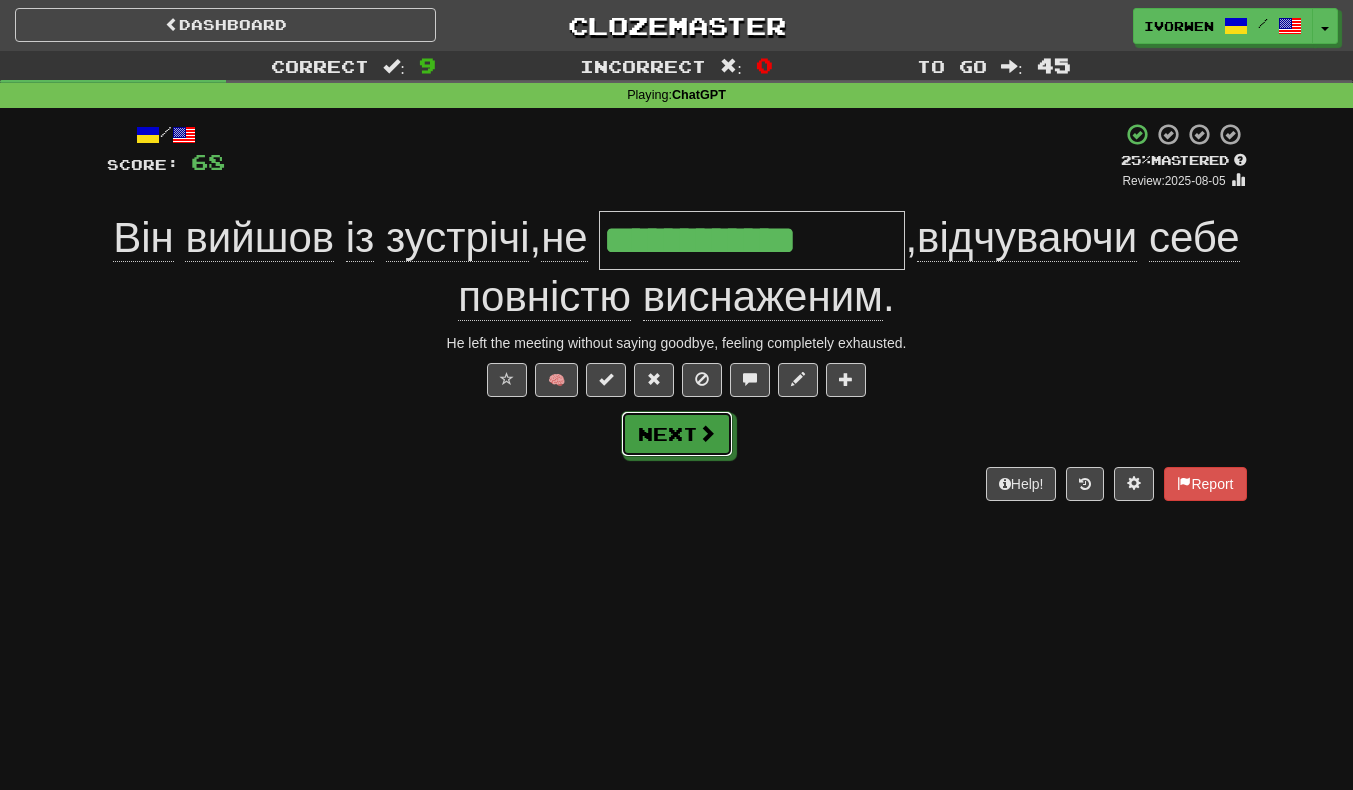 click on "Next" at bounding box center [677, 434] 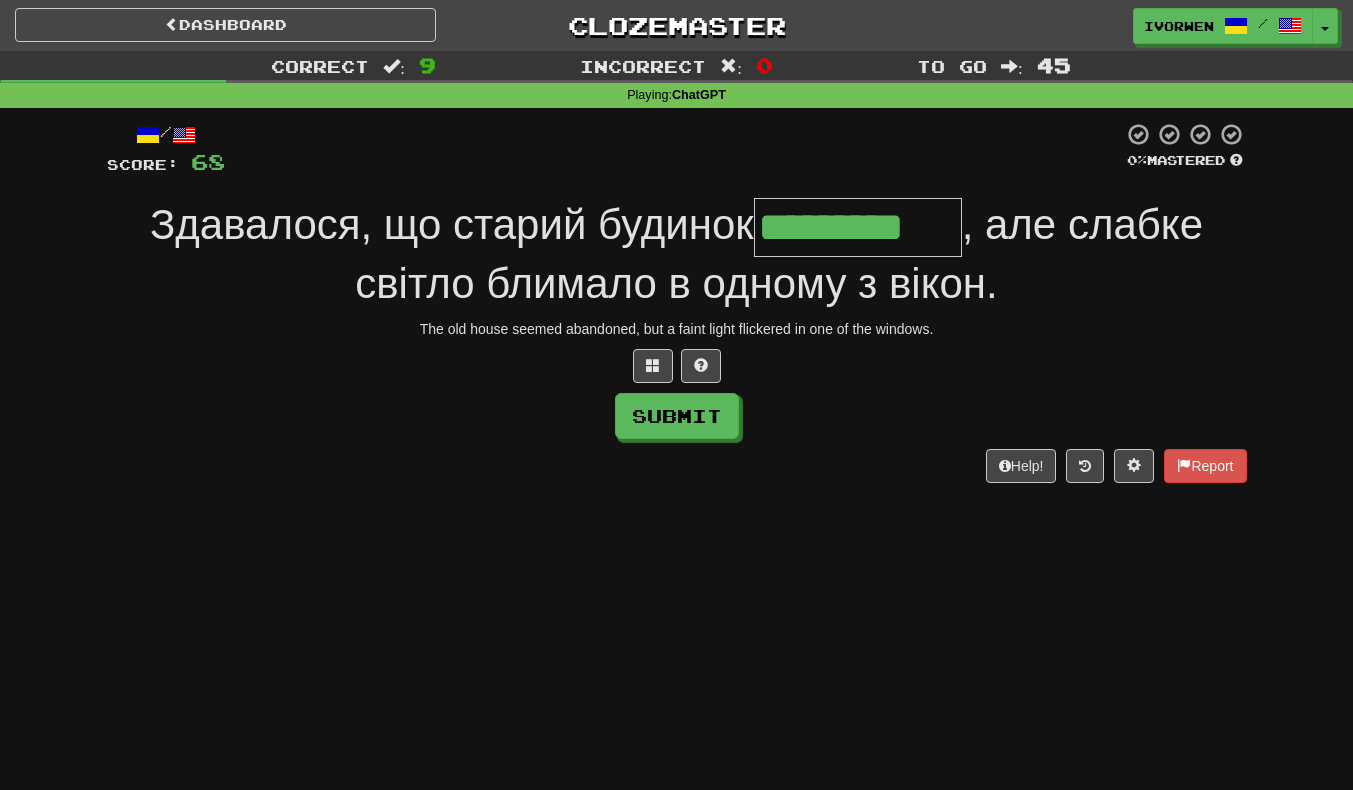 type on "*********" 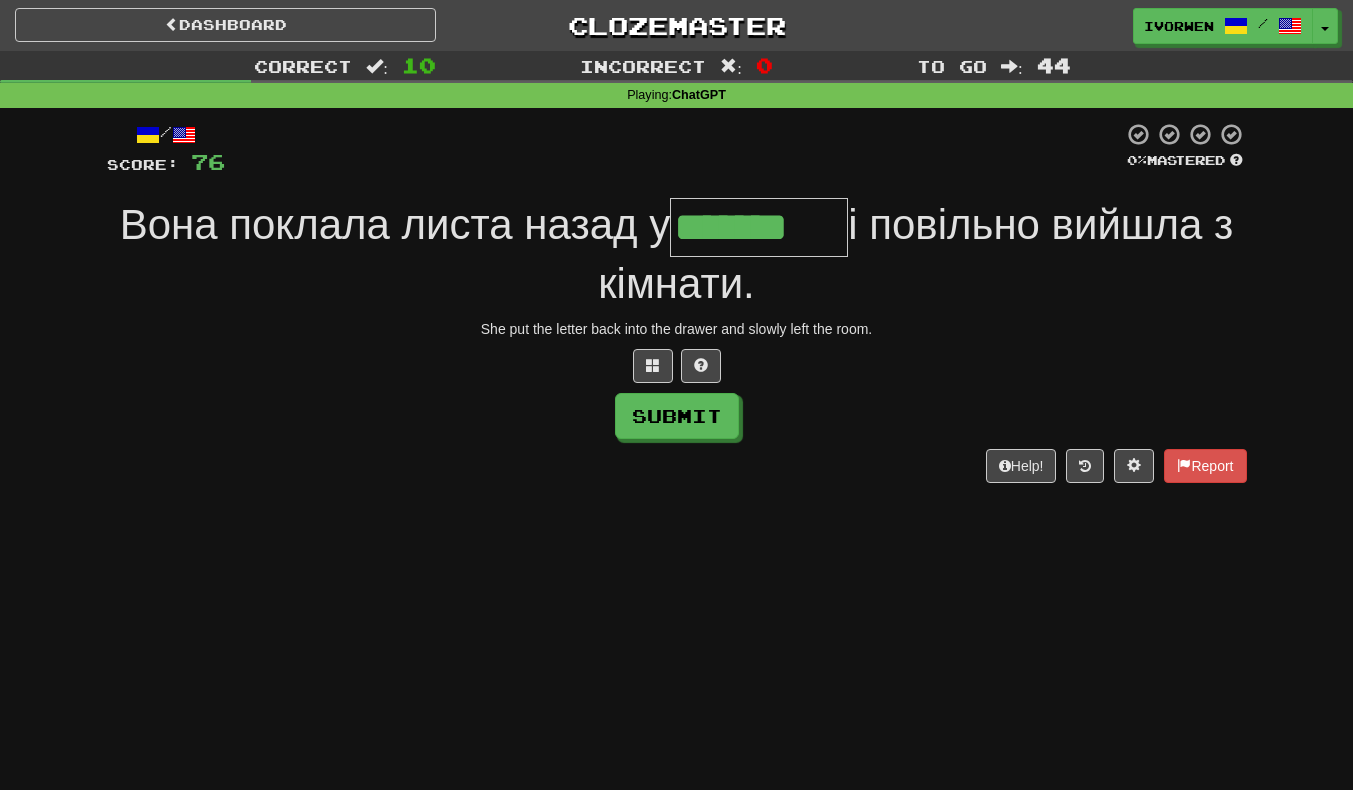 scroll, scrollTop: 0, scrollLeft: 3, axis: horizontal 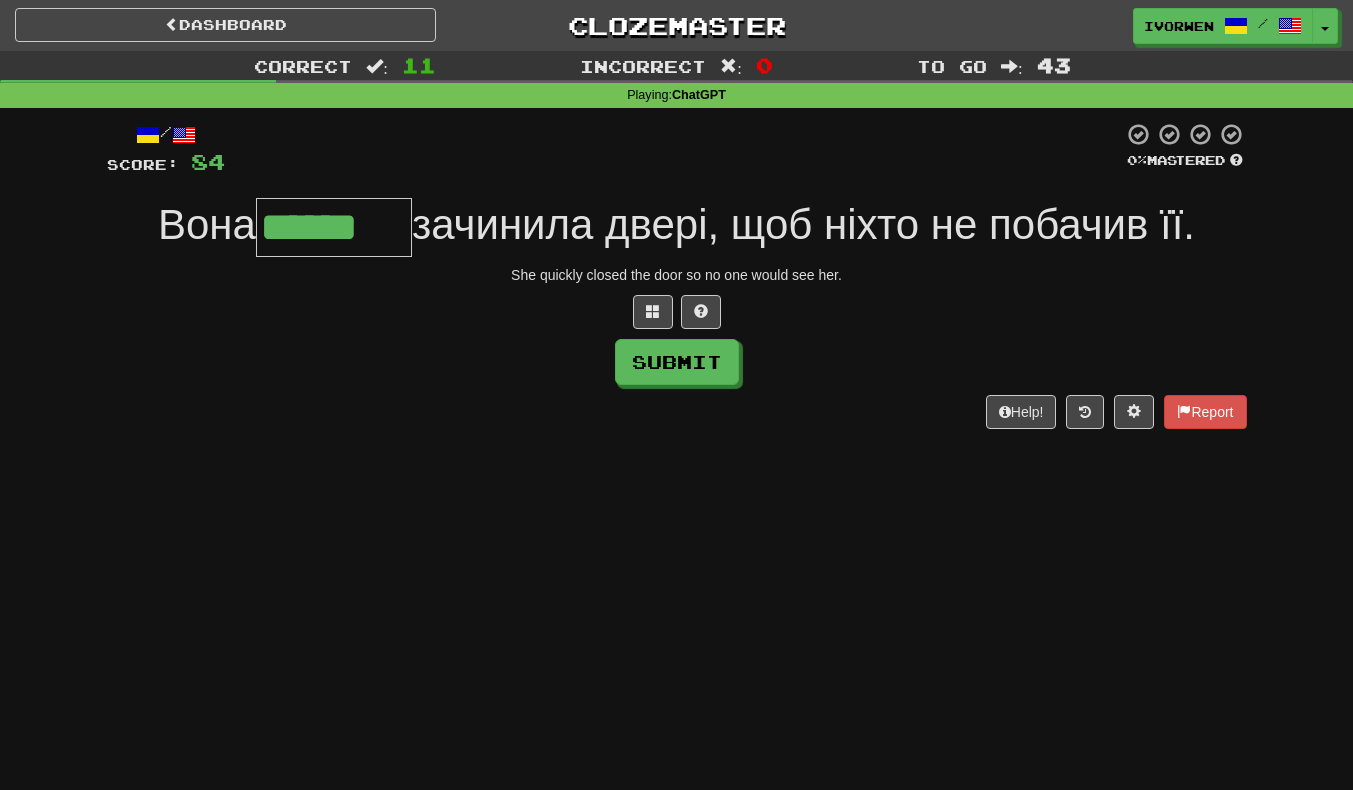 type on "******" 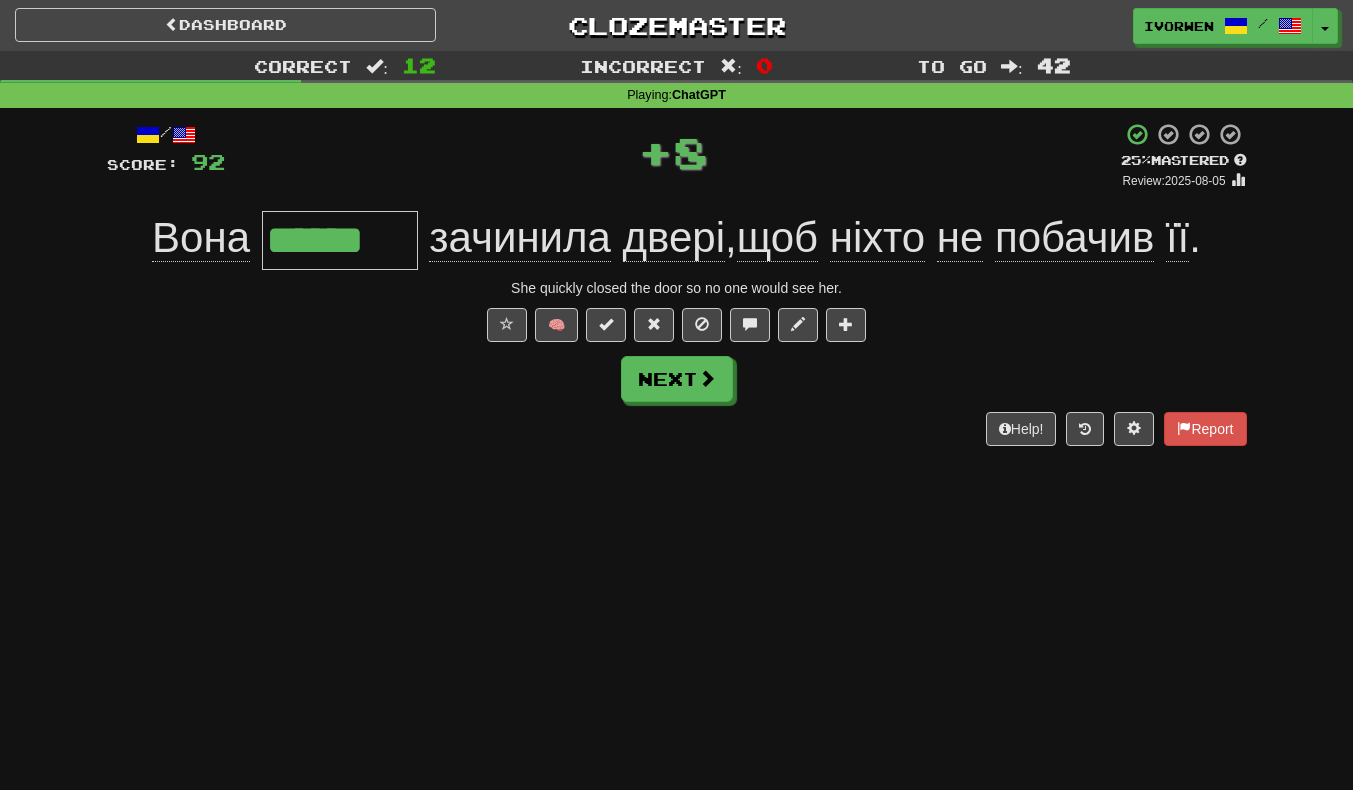 scroll, scrollTop: 0, scrollLeft: 0, axis: both 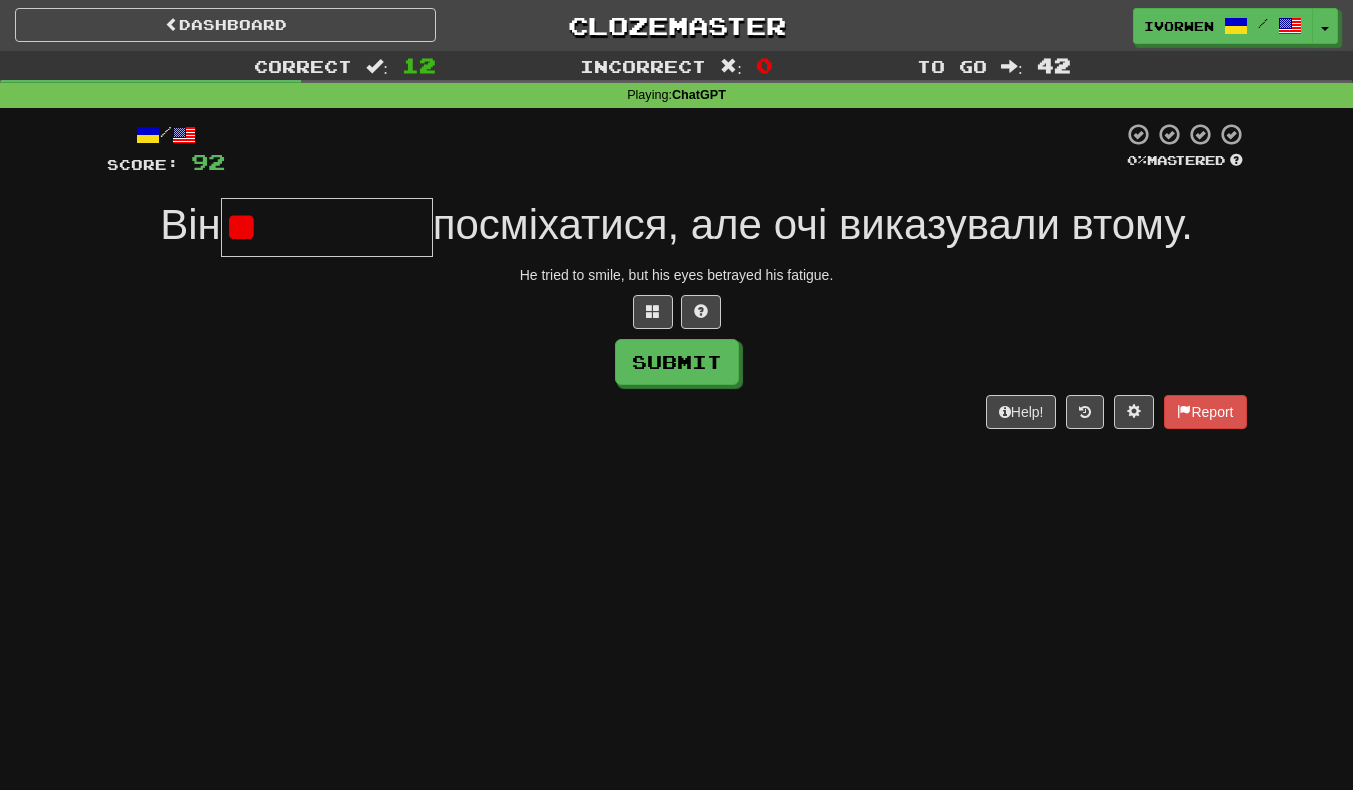 type on "*" 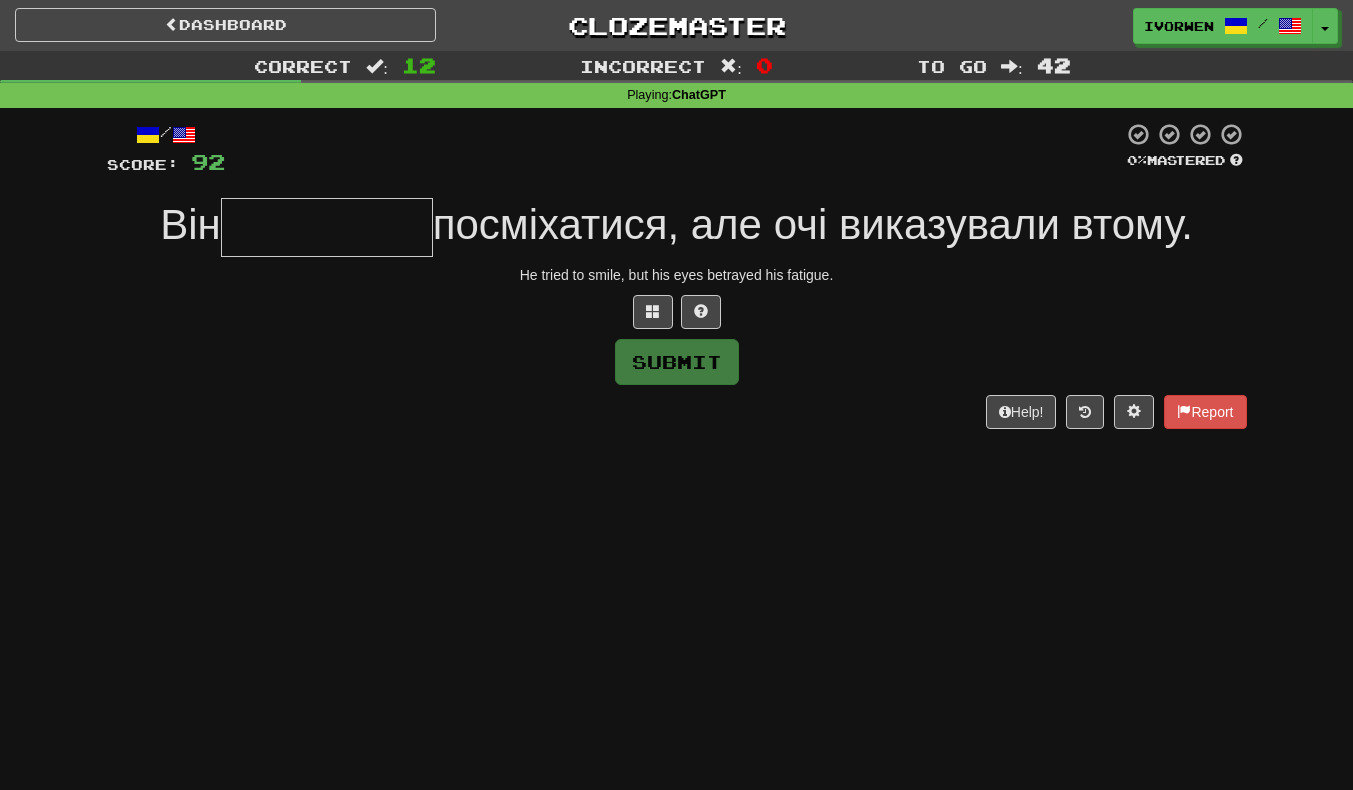 type on "*" 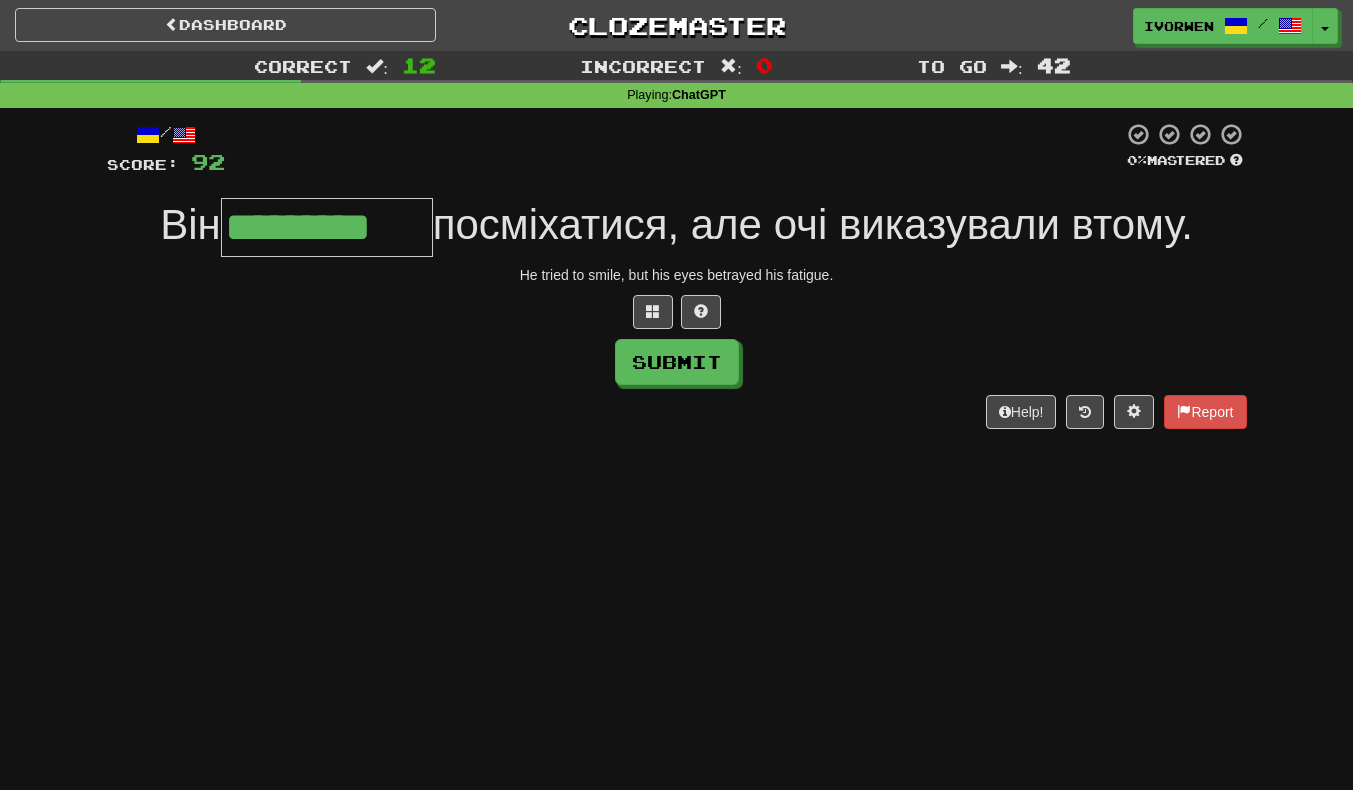 scroll, scrollTop: 0, scrollLeft: 5, axis: horizontal 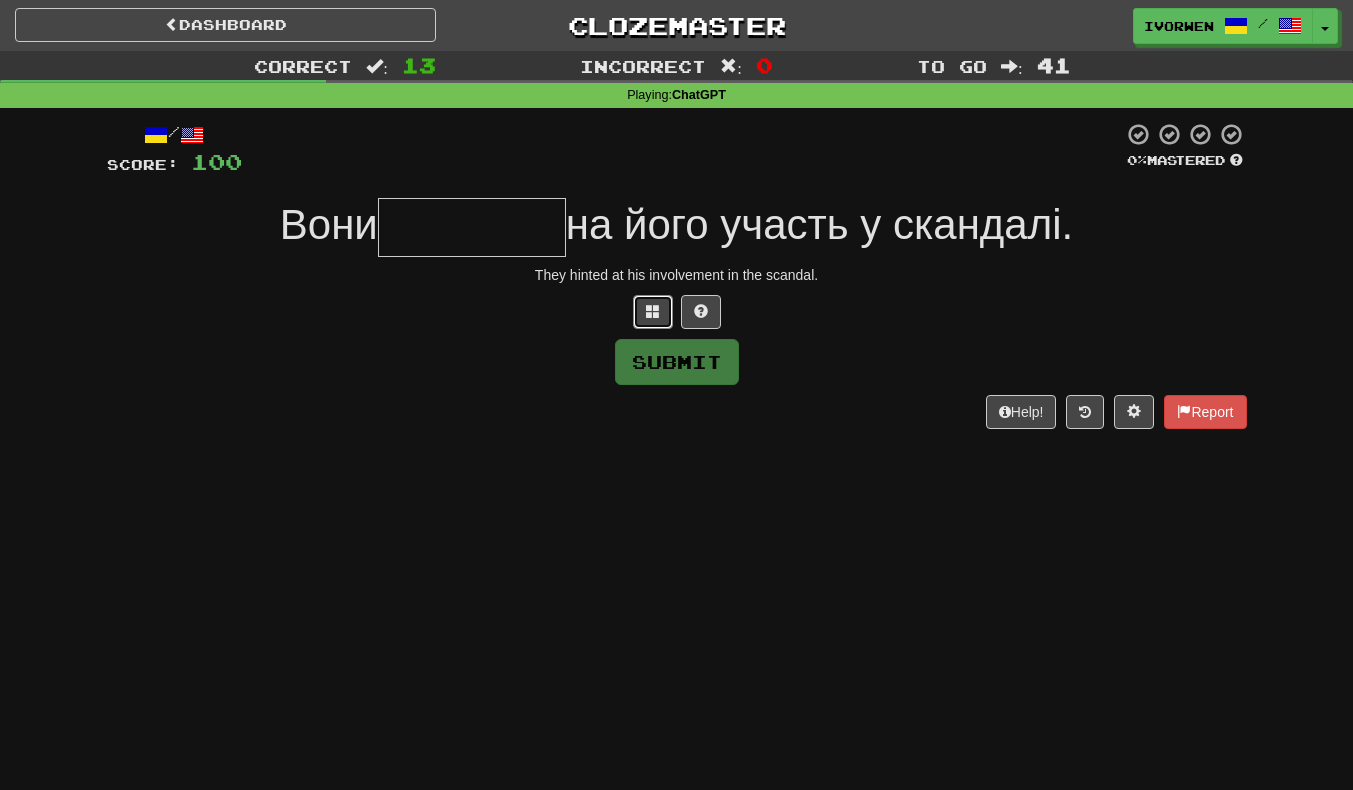 click at bounding box center [653, 311] 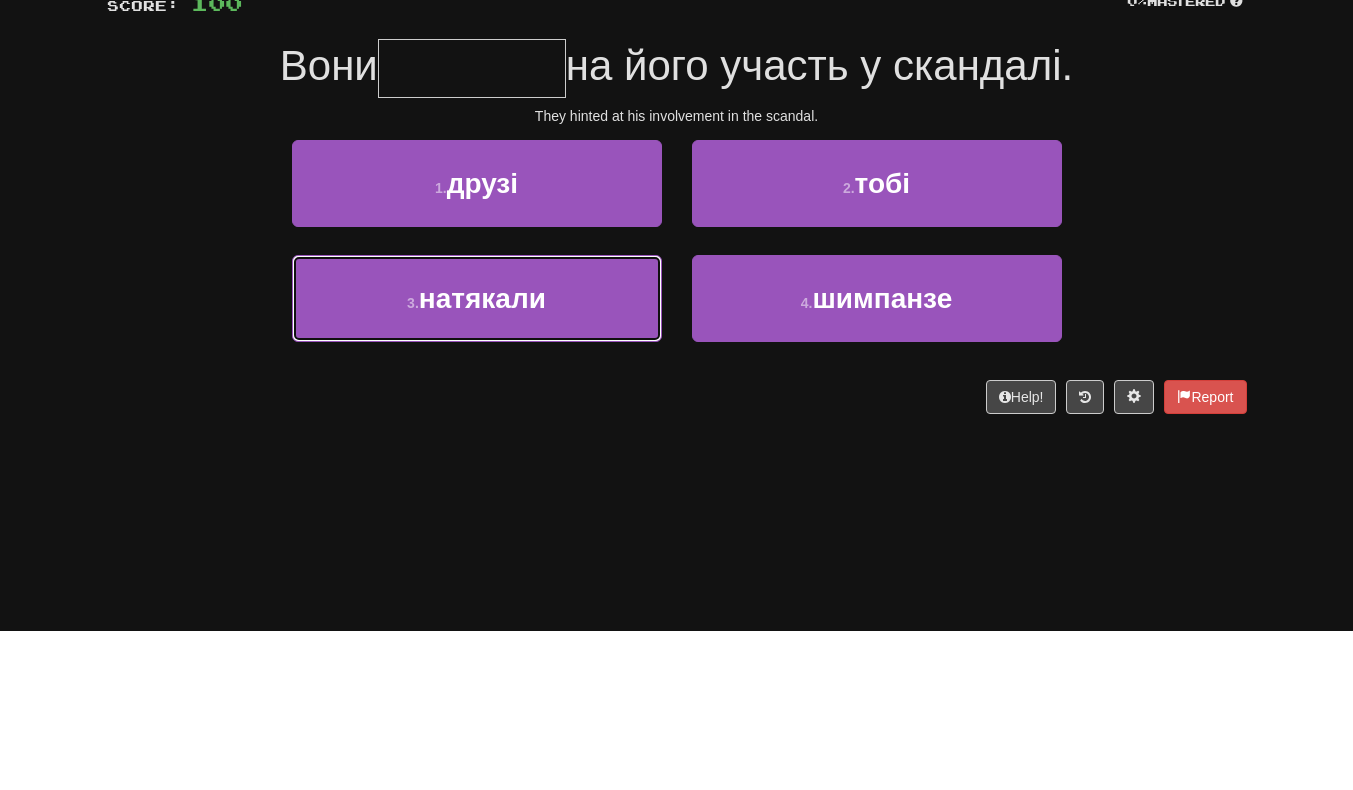 click on "3 .  натякали" at bounding box center [477, 457] 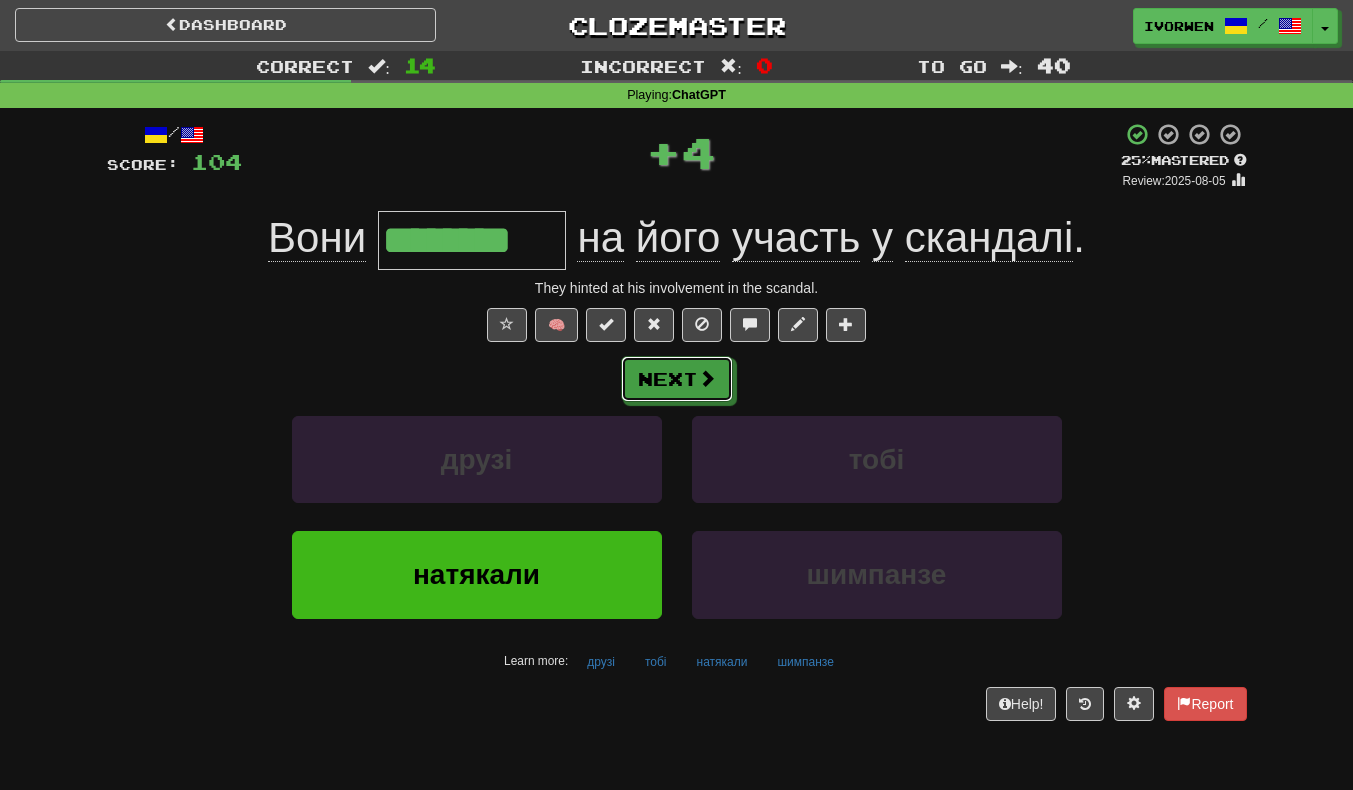 click on "Next" at bounding box center (677, 379) 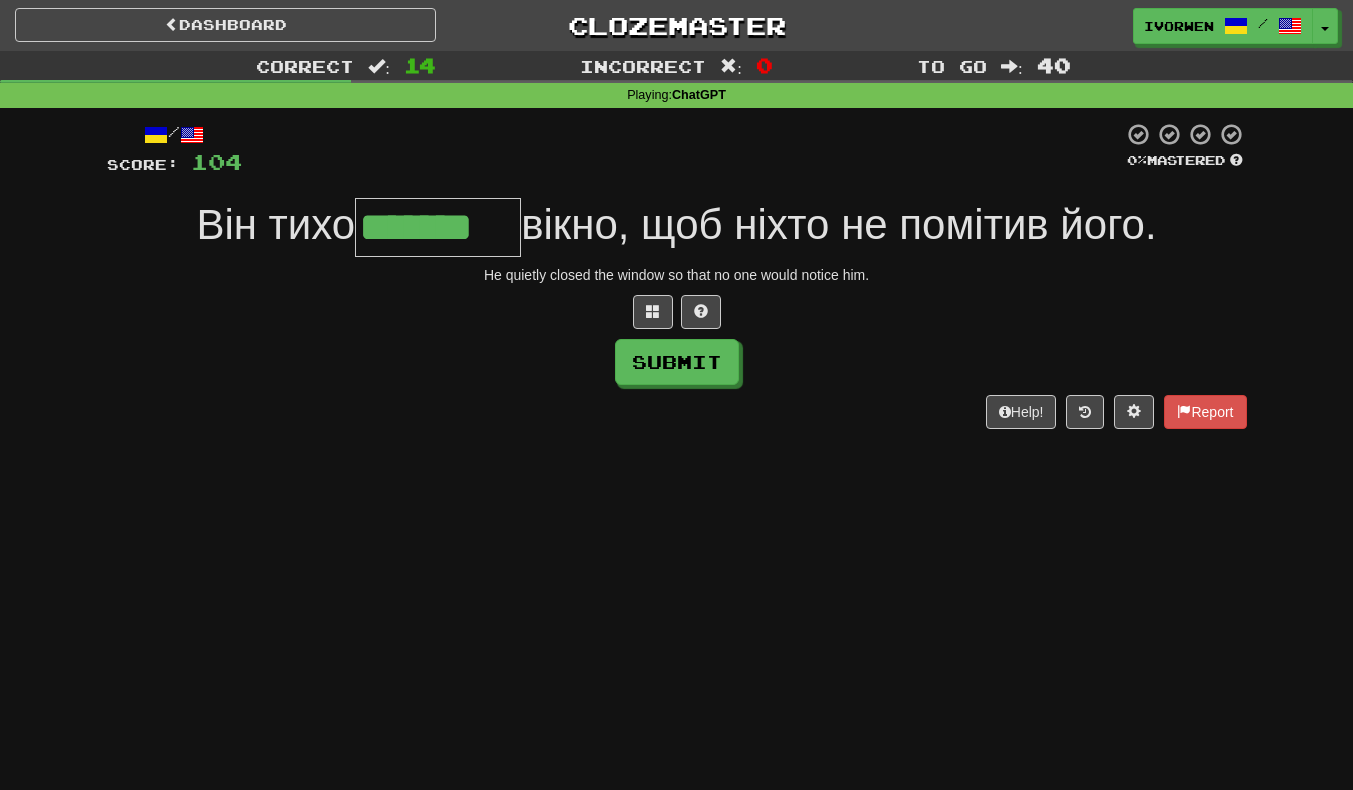 scroll, scrollTop: 0, scrollLeft: 4, axis: horizontal 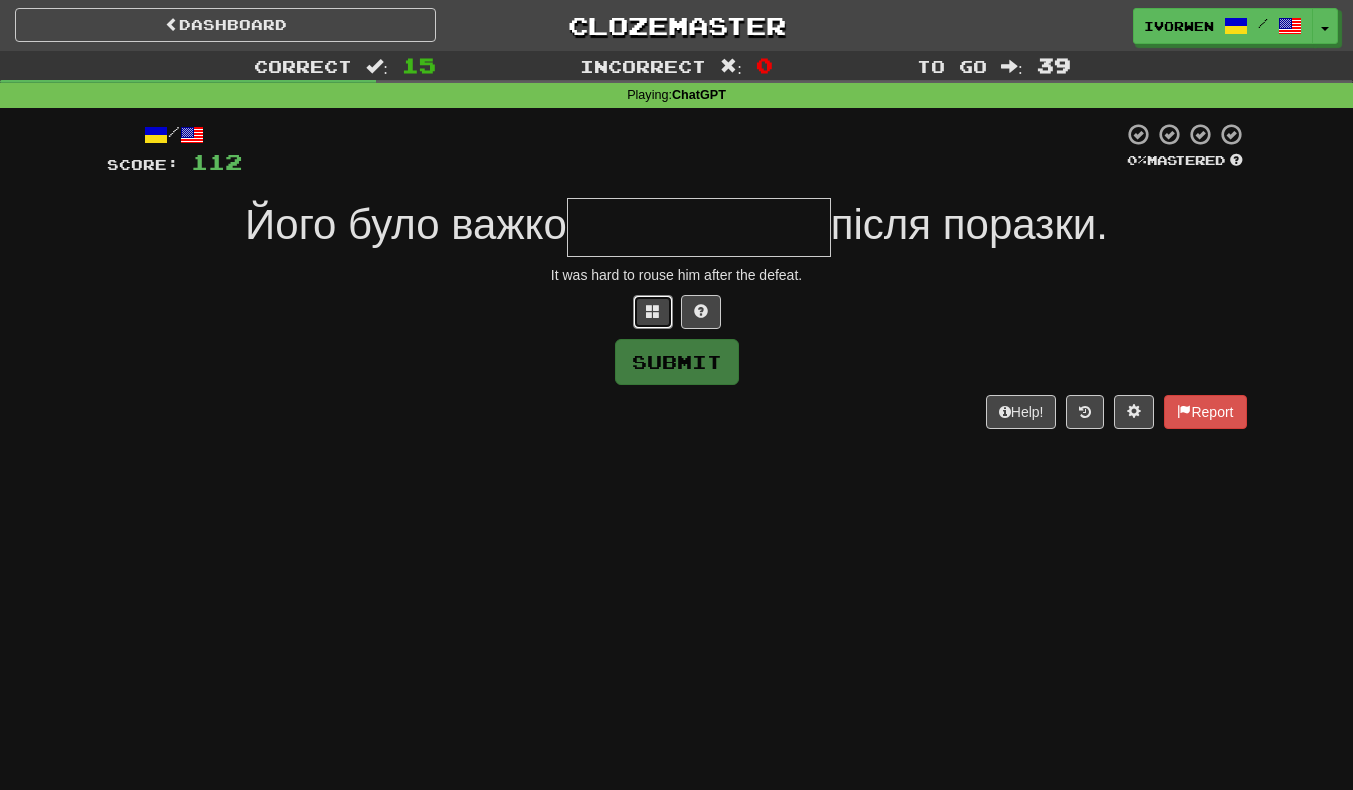 click at bounding box center [653, 312] 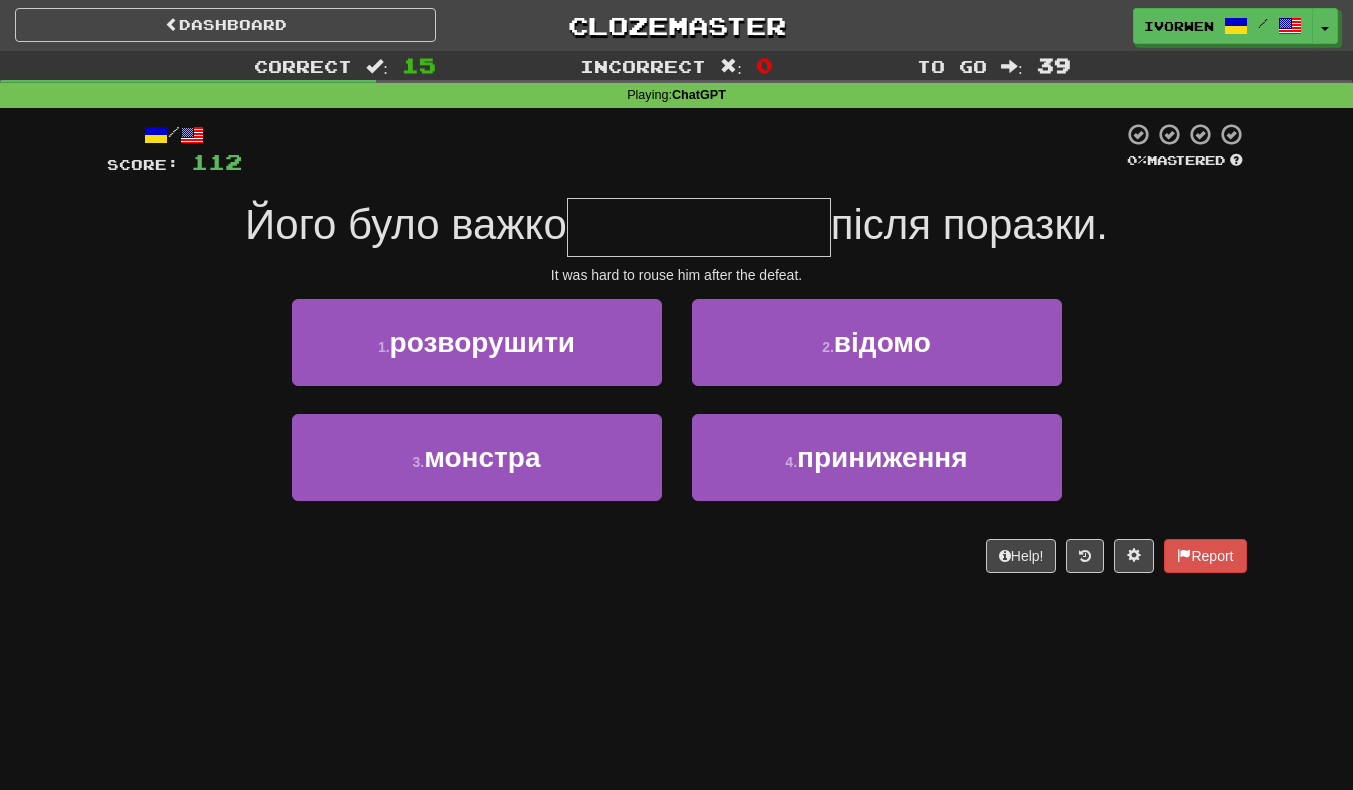 scroll, scrollTop: 1, scrollLeft: 0, axis: vertical 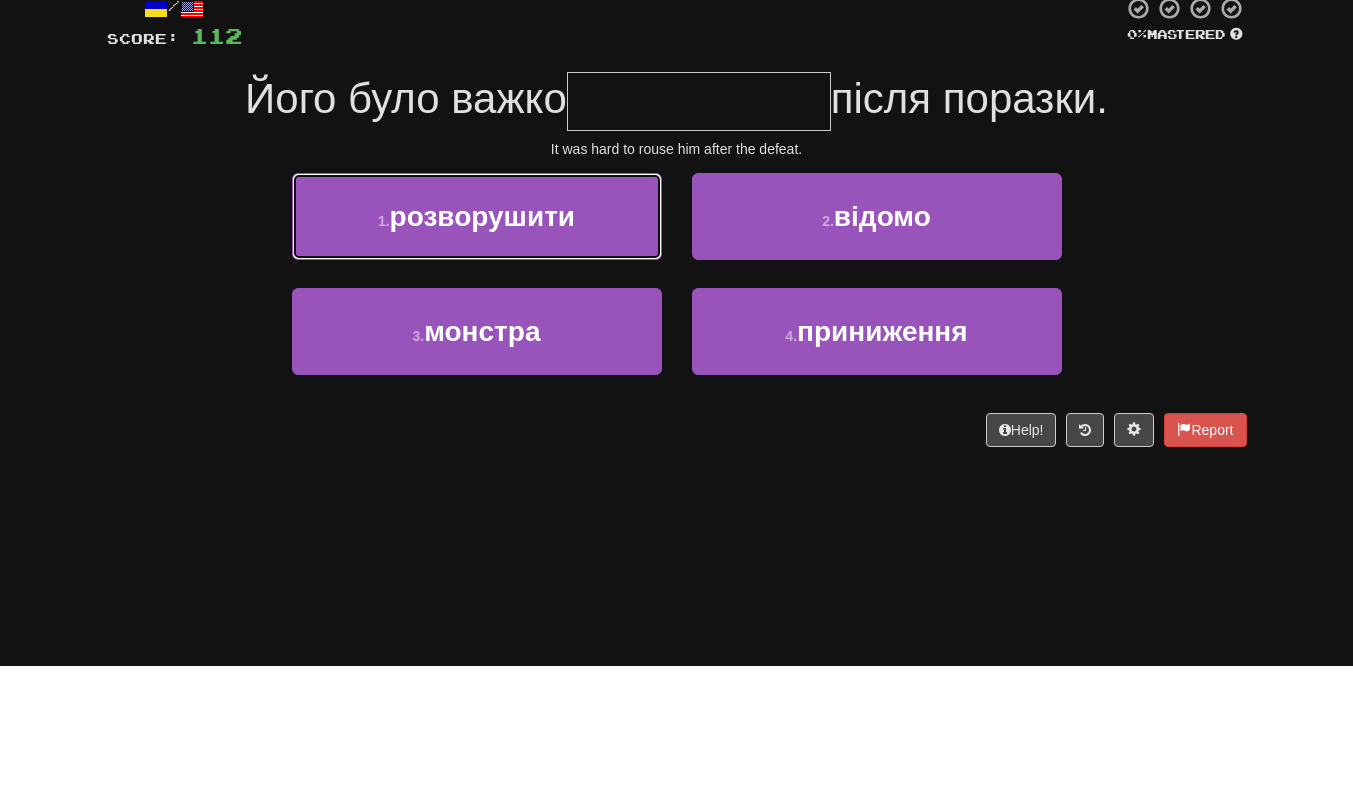 click on "1 ." at bounding box center [384, 346] 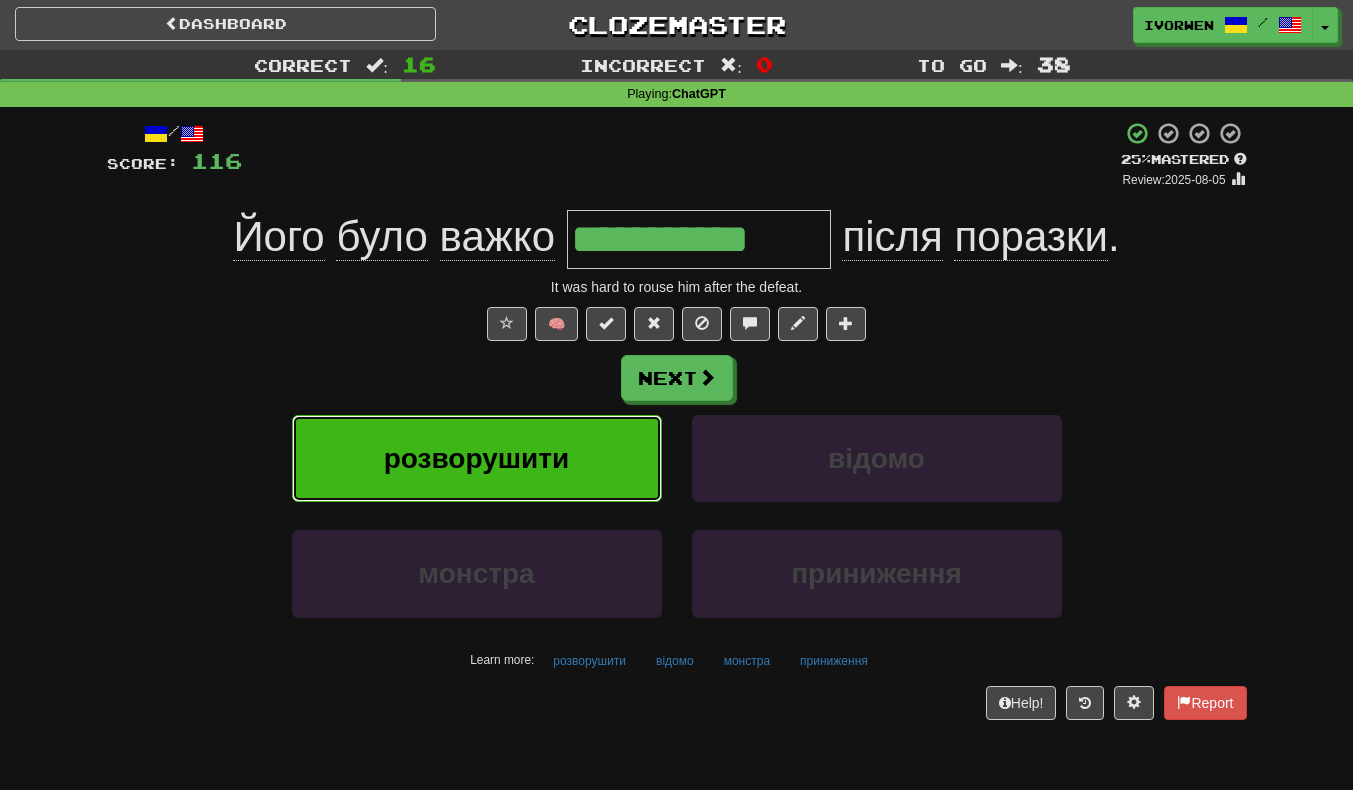 scroll, scrollTop: 1, scrollLeft: 0, axis: vertical 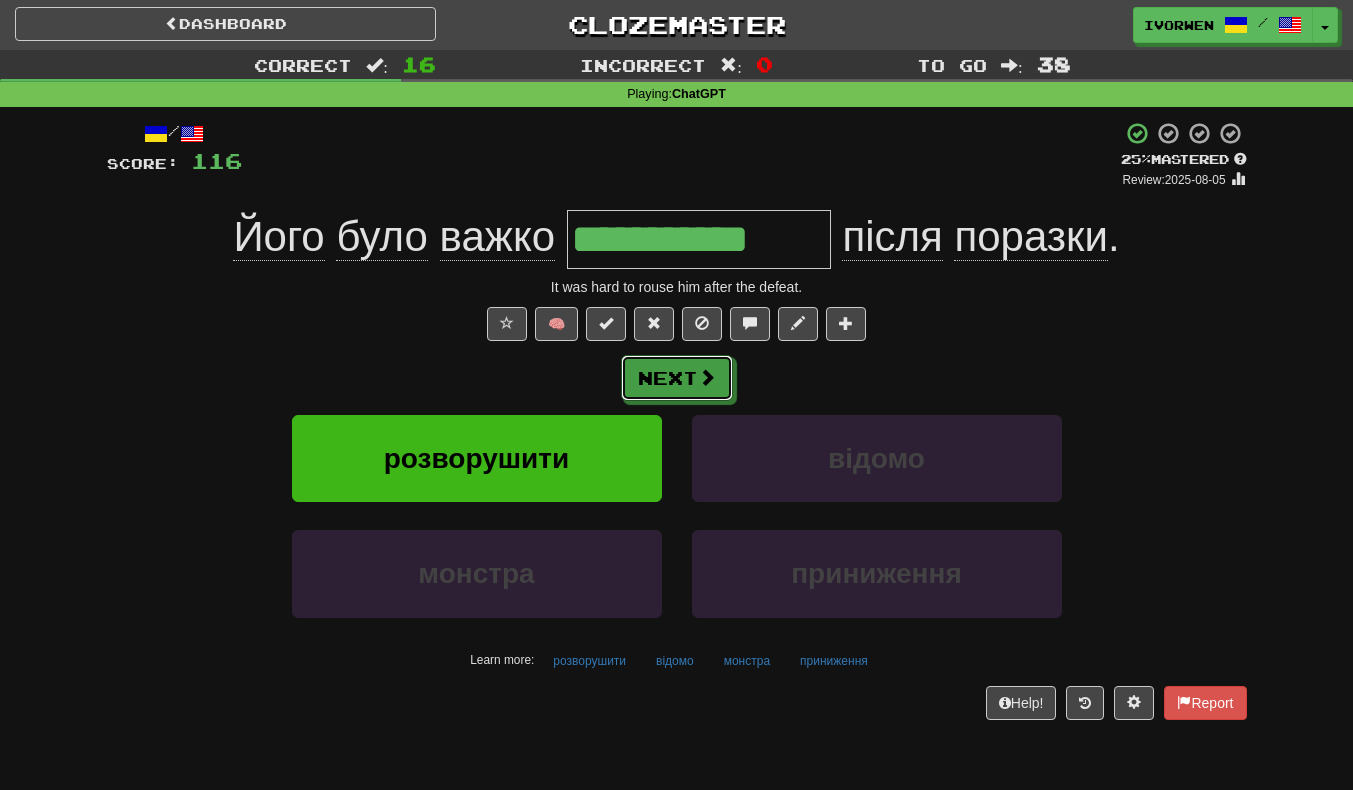 click on "Next" at bounding box center [677, 378] 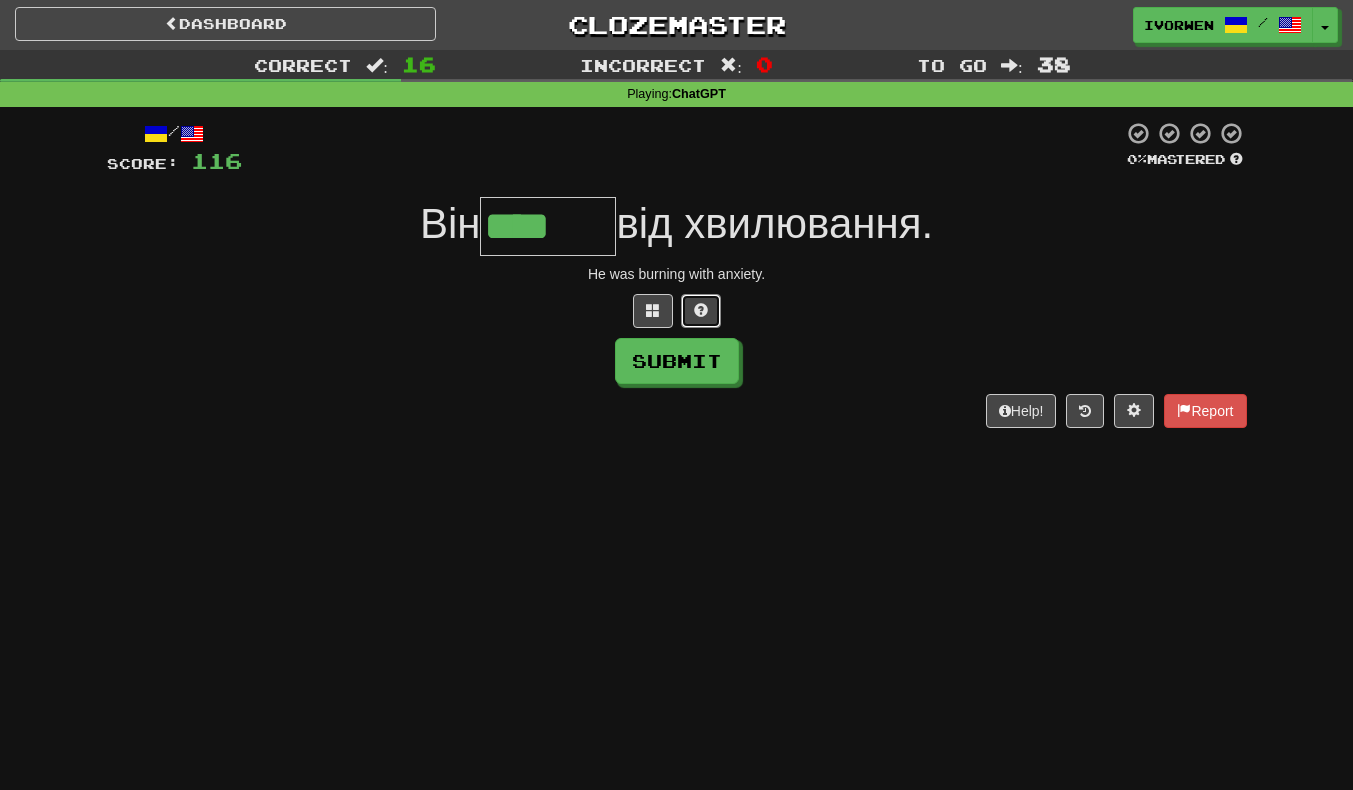 click at bounding box center (701, 311) 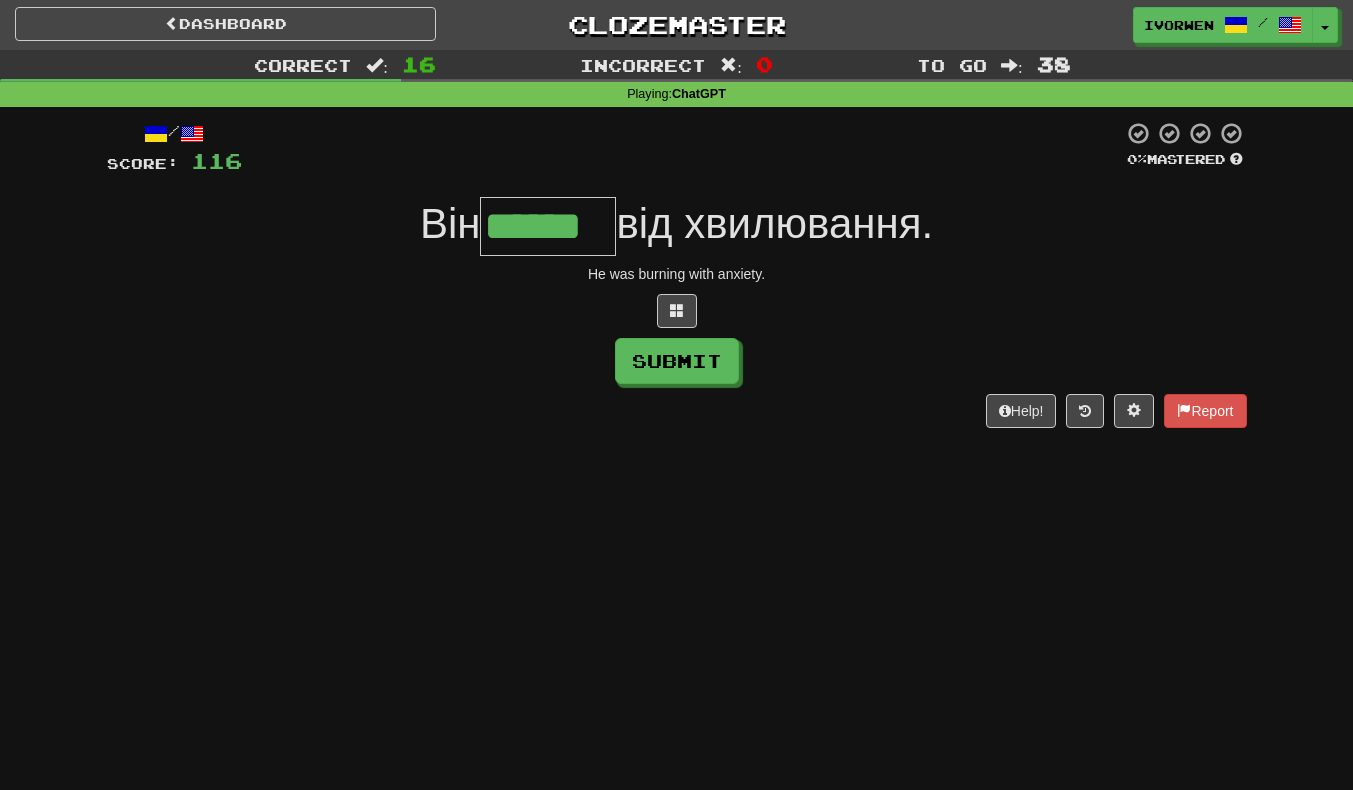 type on "******" 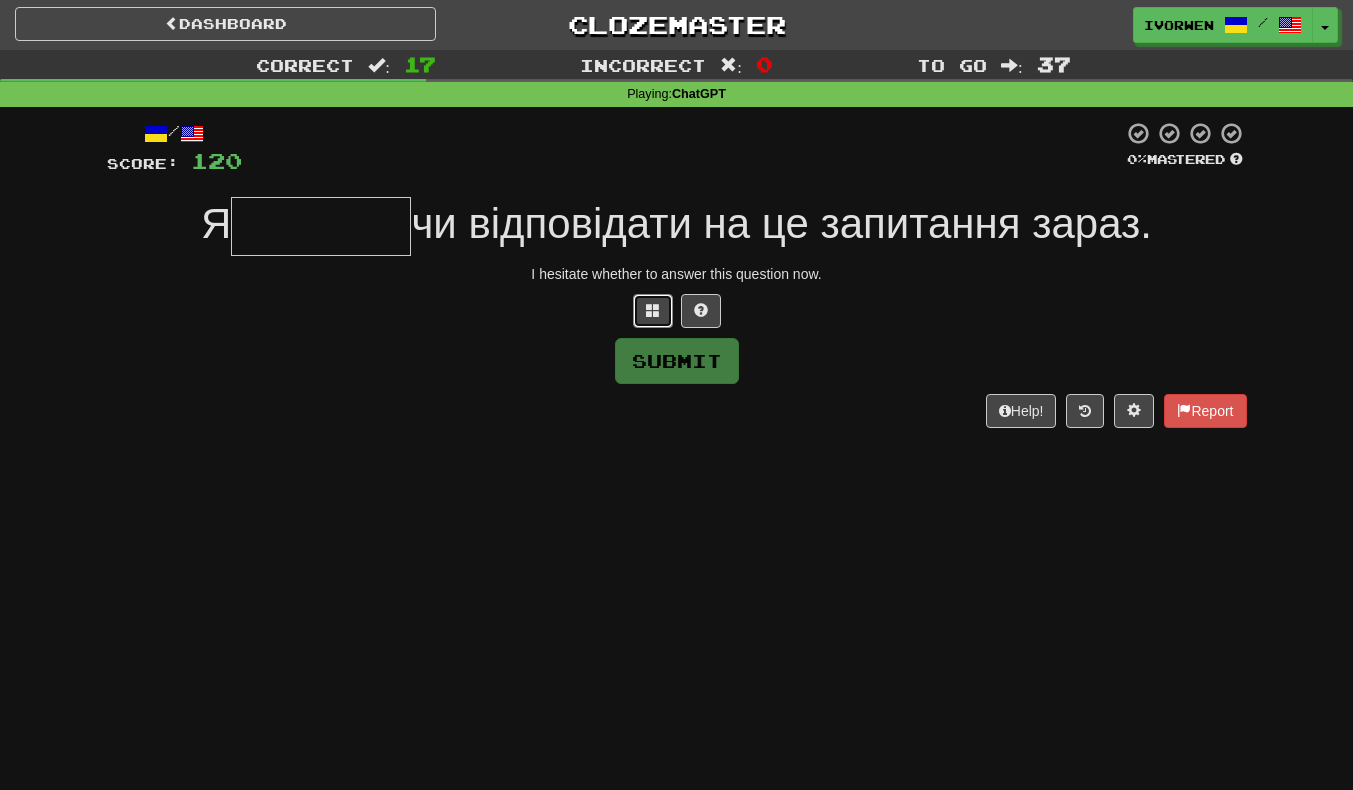 click at bounding box center (653, 311) 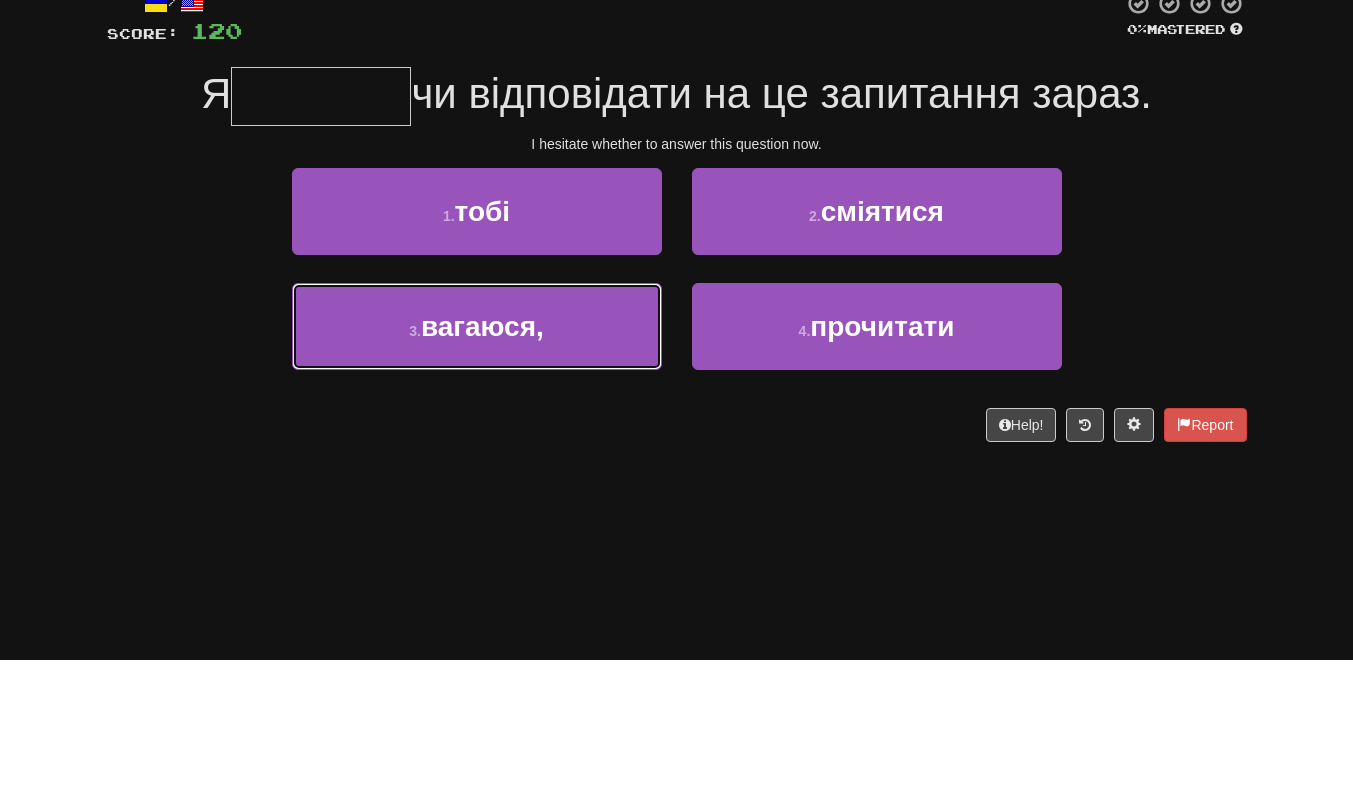 click on "3 .  вагаюся," at bounding box center [477, 456] 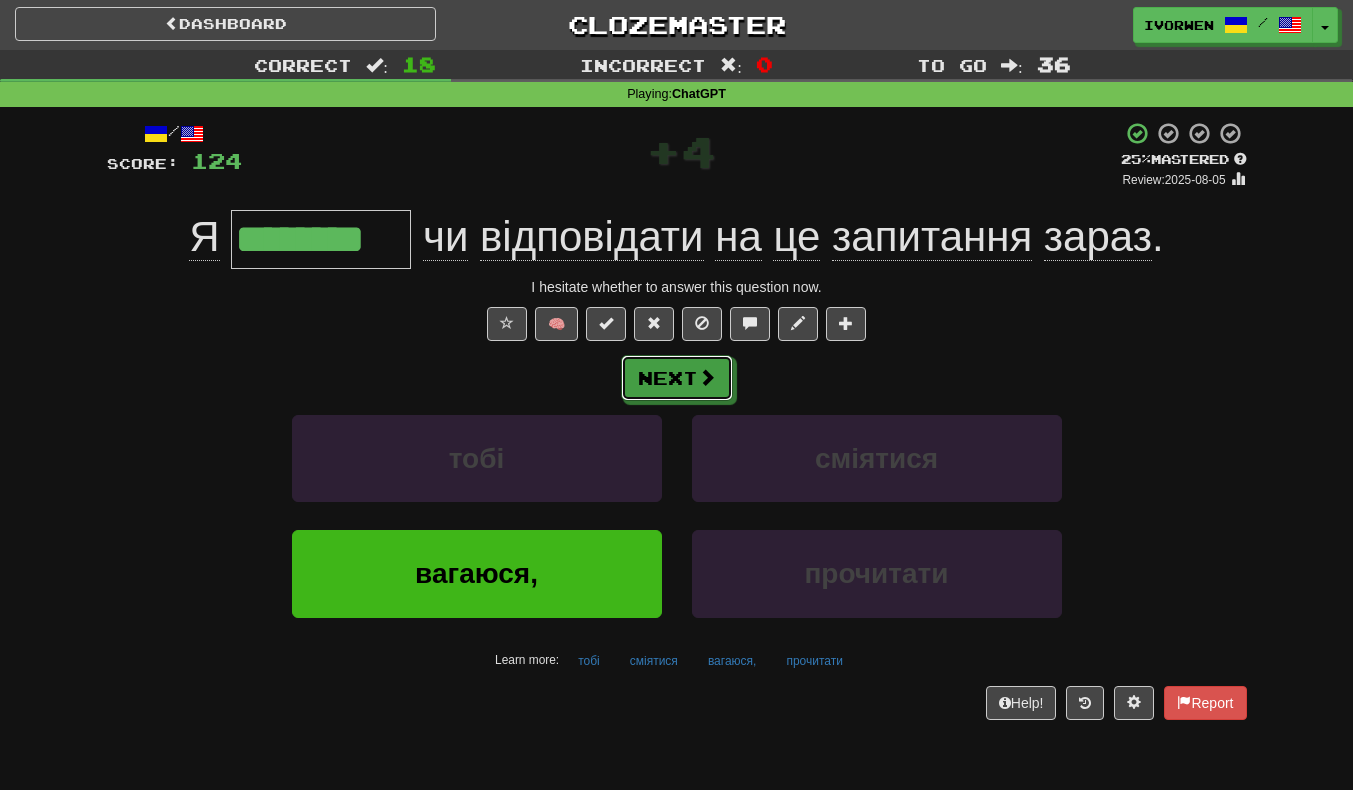 click on "Next" at bounding box center (677, 378) 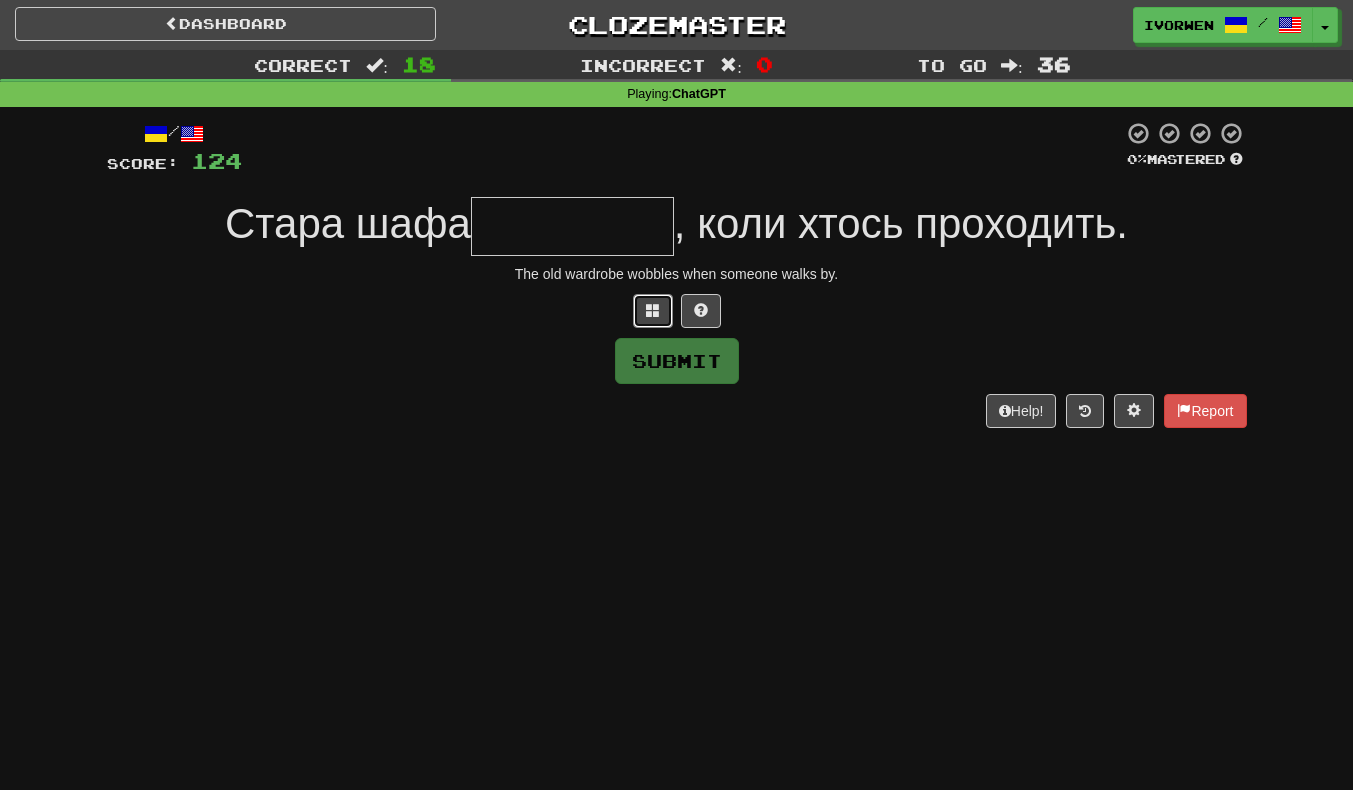 click at bounding box center [653, 310] 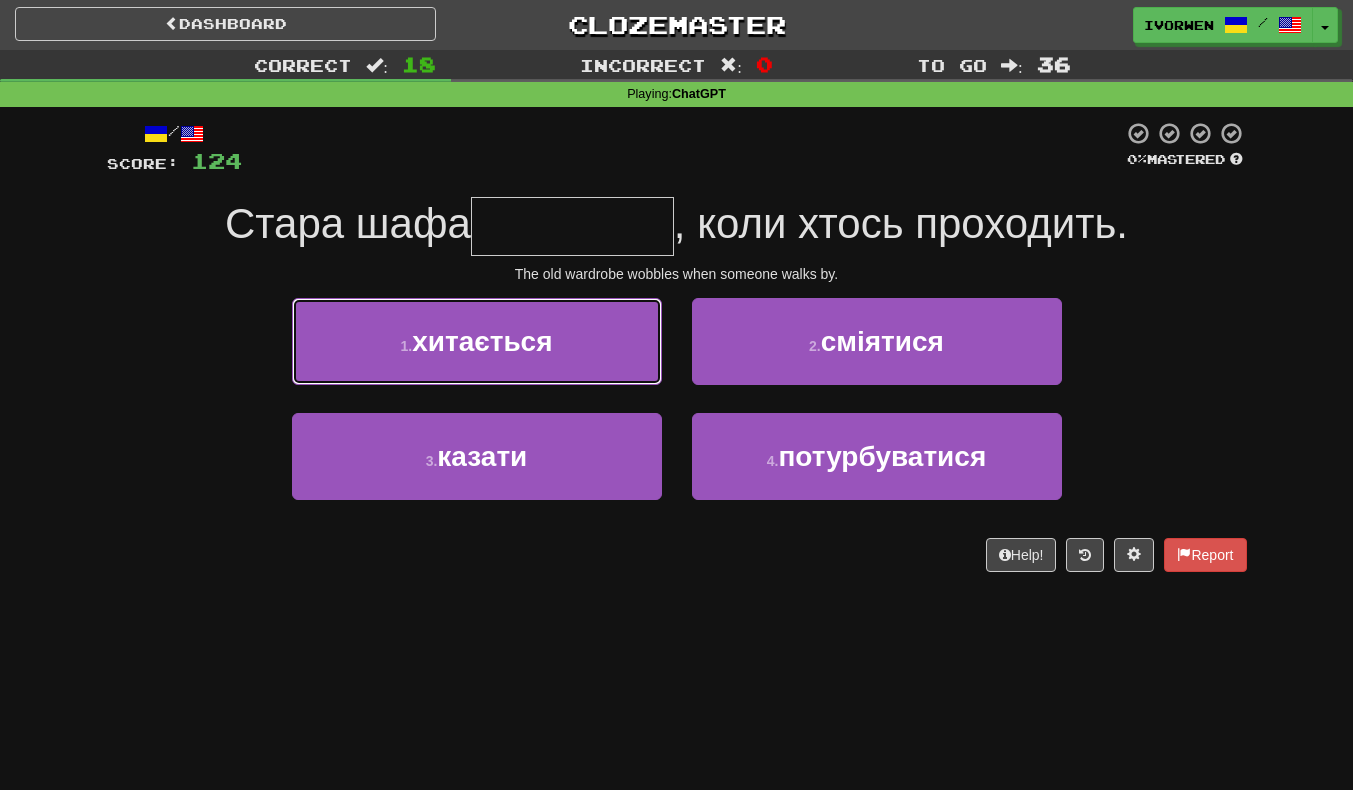 click on "1 .  хитається" at bounding box center (477, 341) 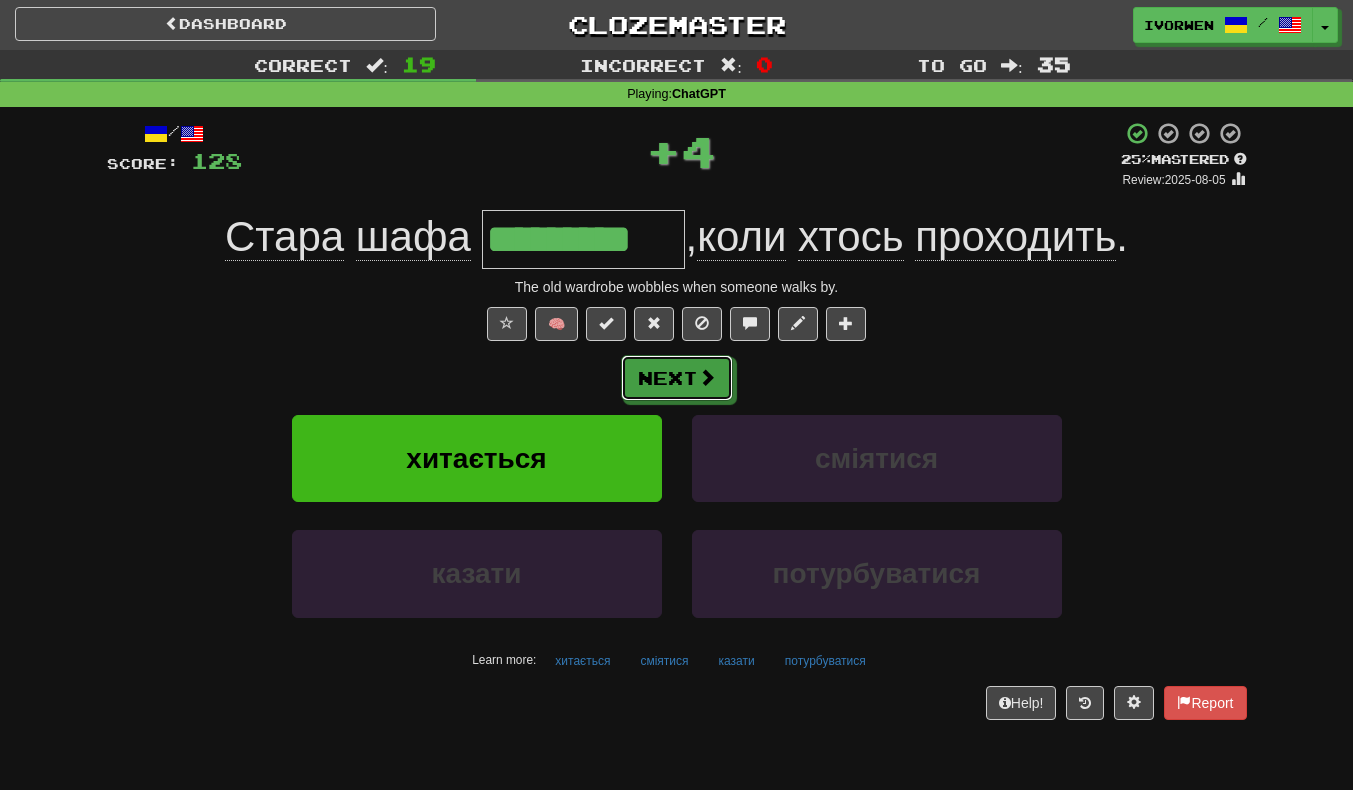 click on "Next" at bounding box center (677, 378) 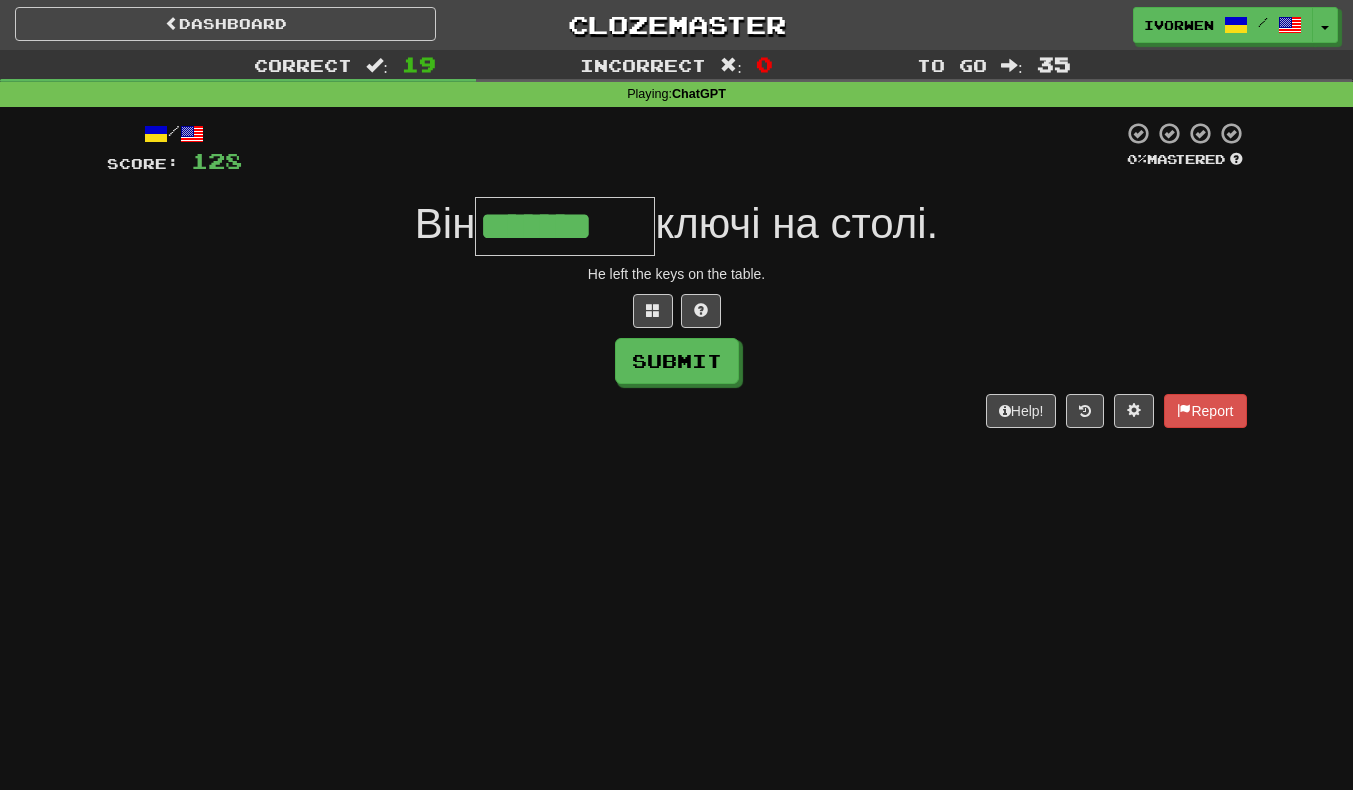 scroll, scrollTop: 0, scrollLeft: 4, axis: horizontal 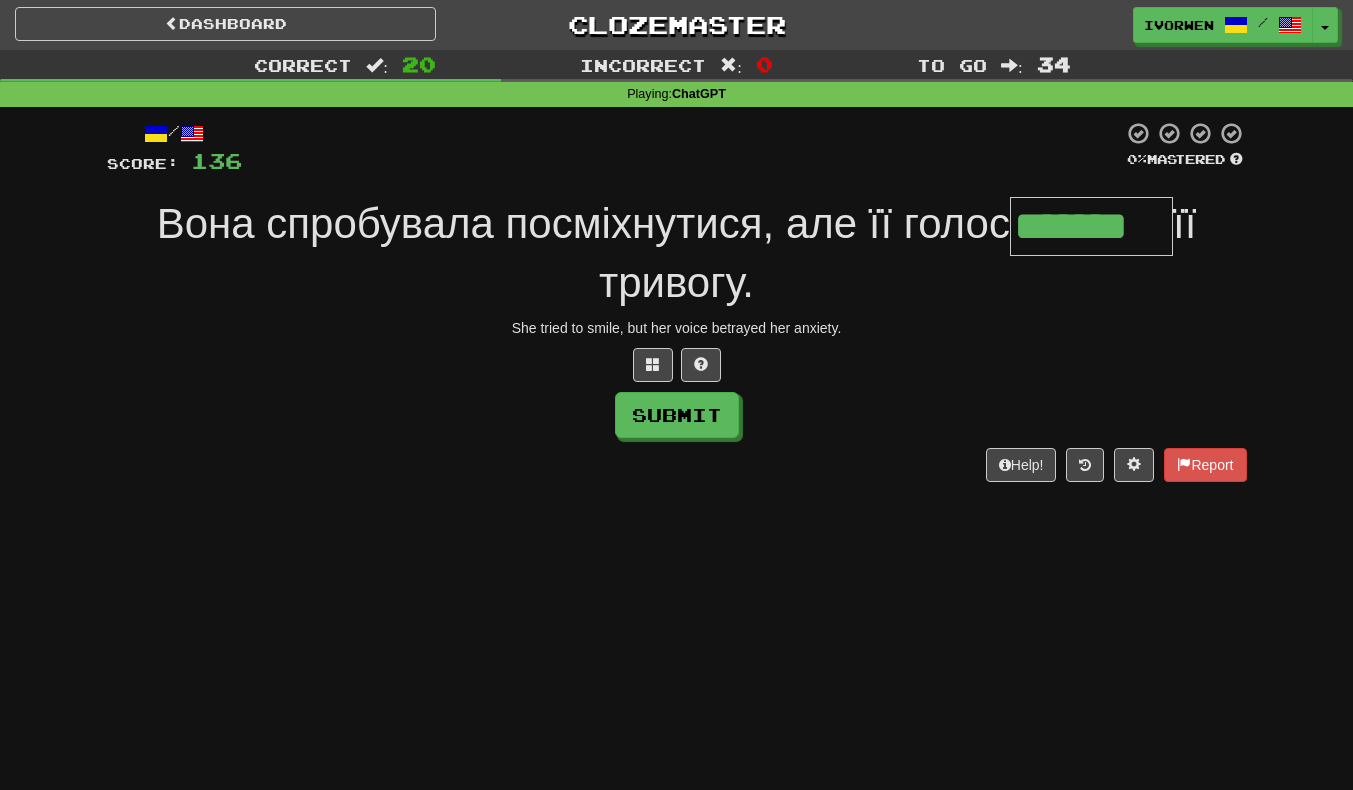 type on "*******" 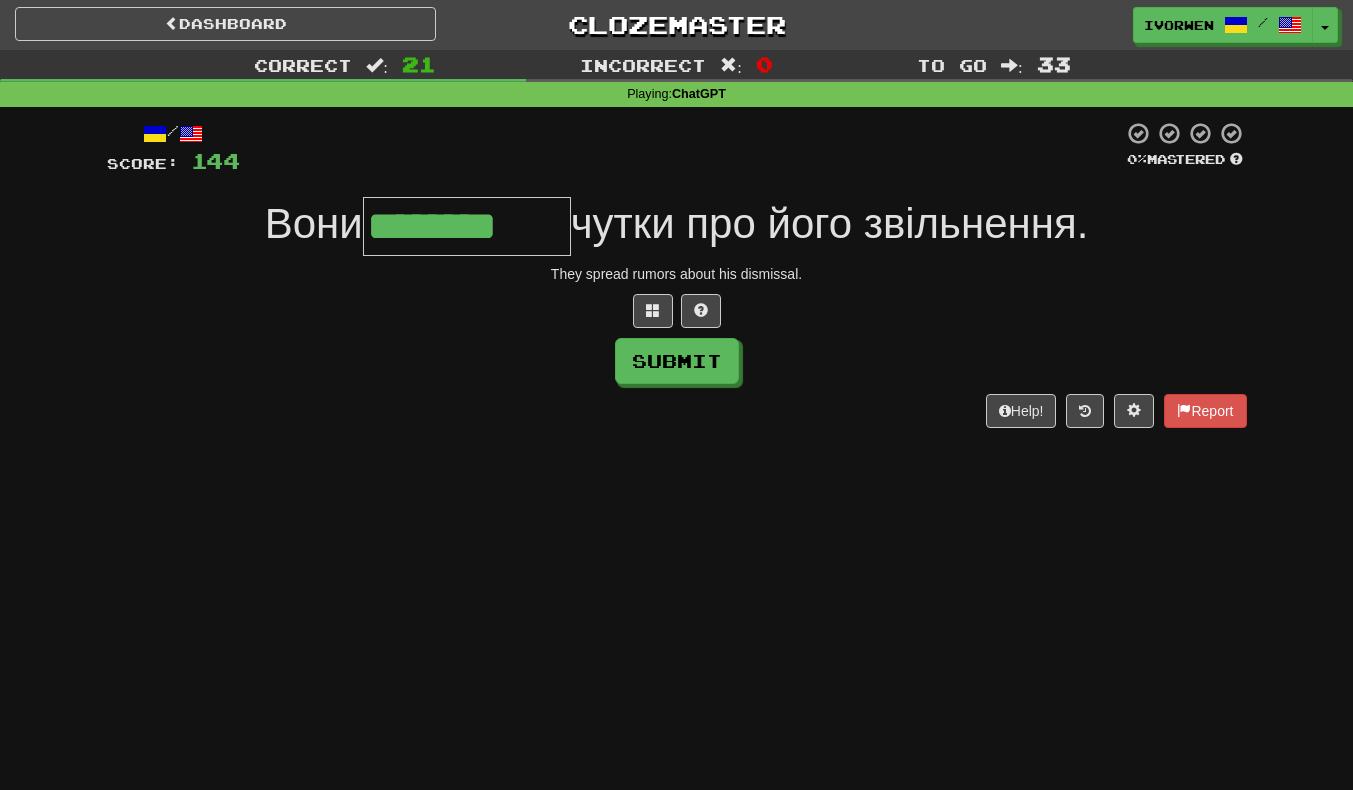 scroll, scrollTop: 0, scrollLeft: 5, axis: horizontal 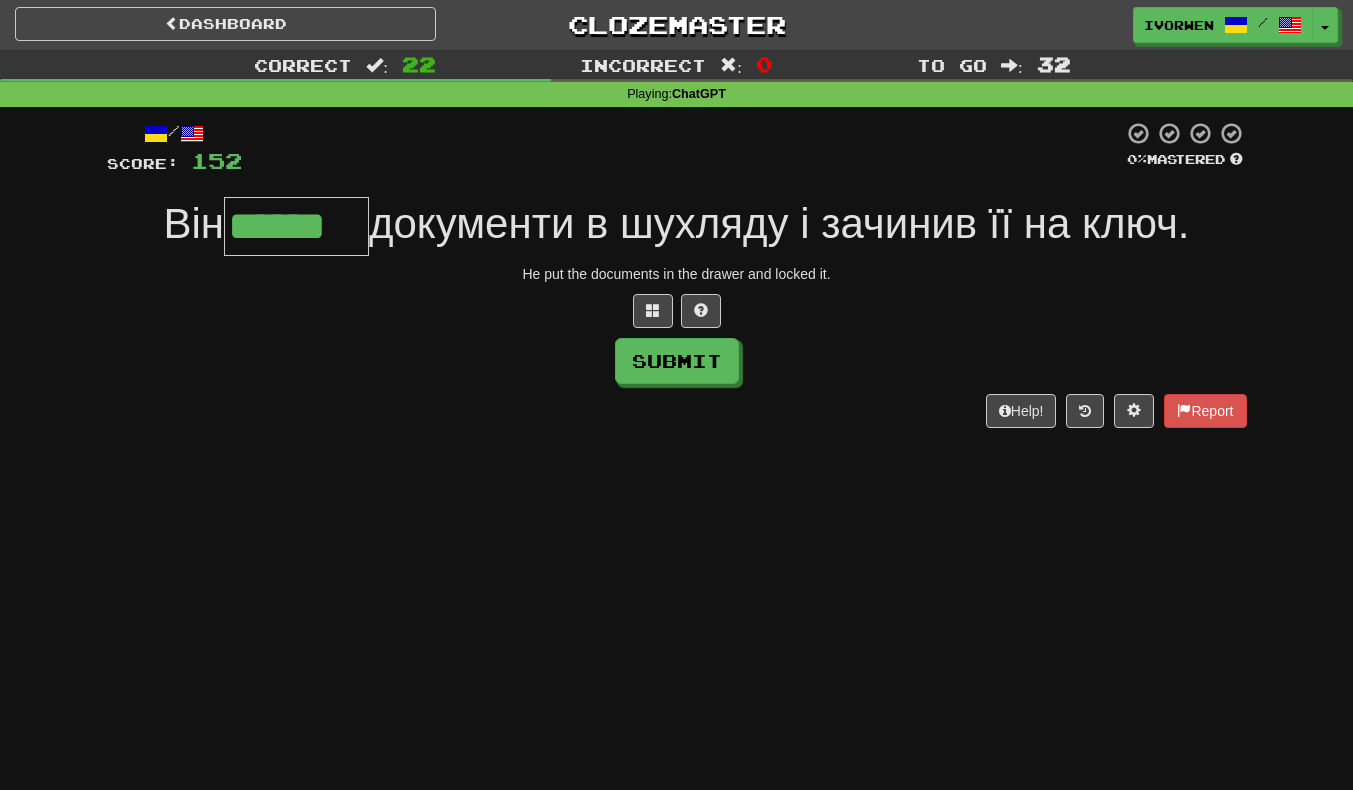 type on "******" 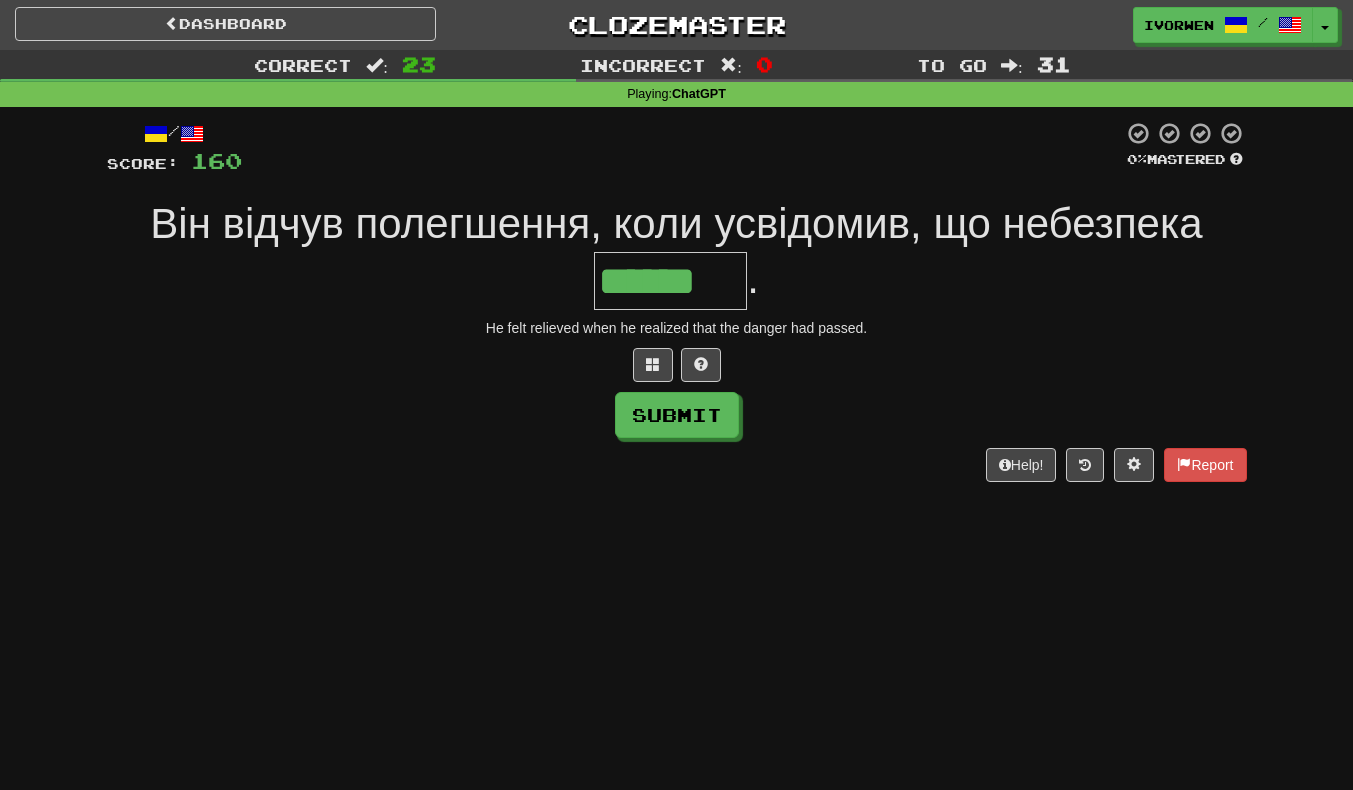 scroll, scrollTop: 0, scrollLeft: 4, axis: horizontal 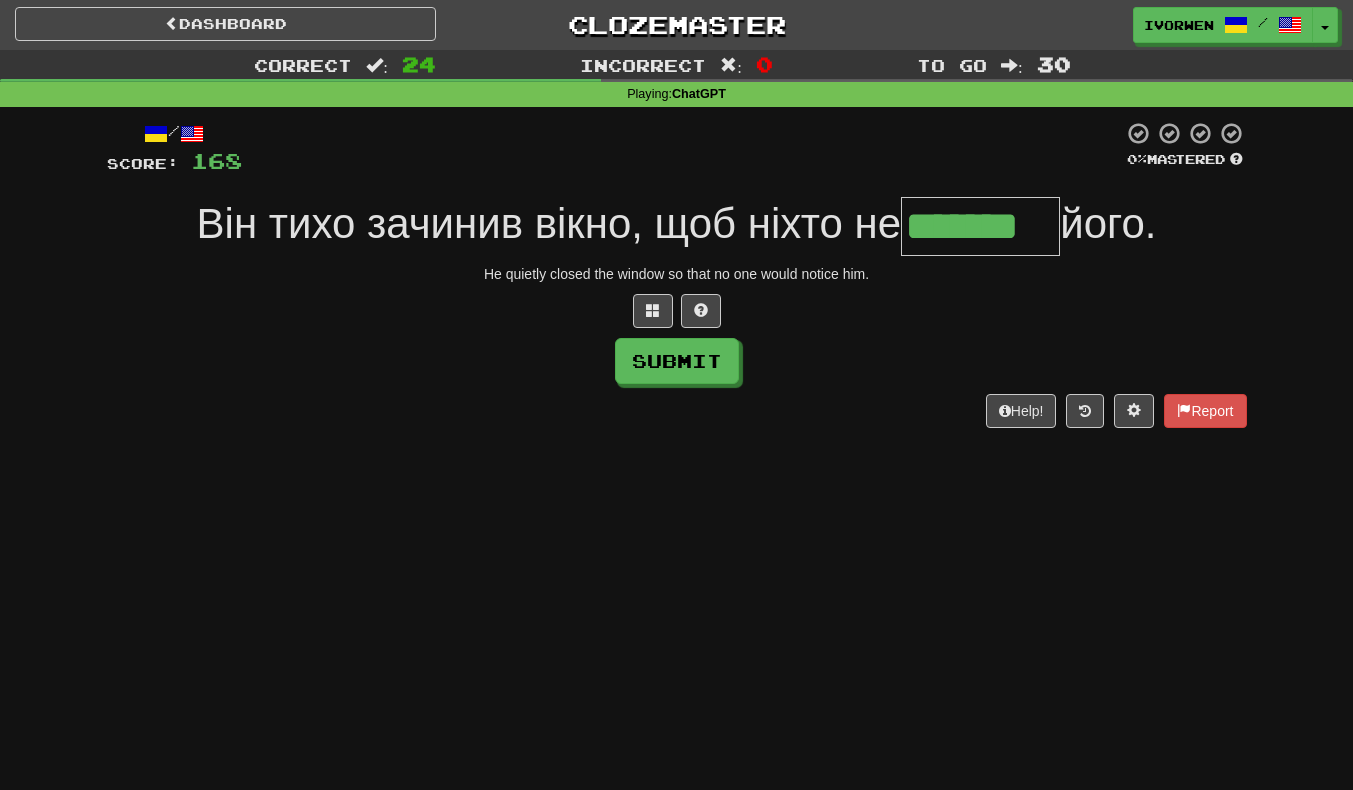 type on "*******" 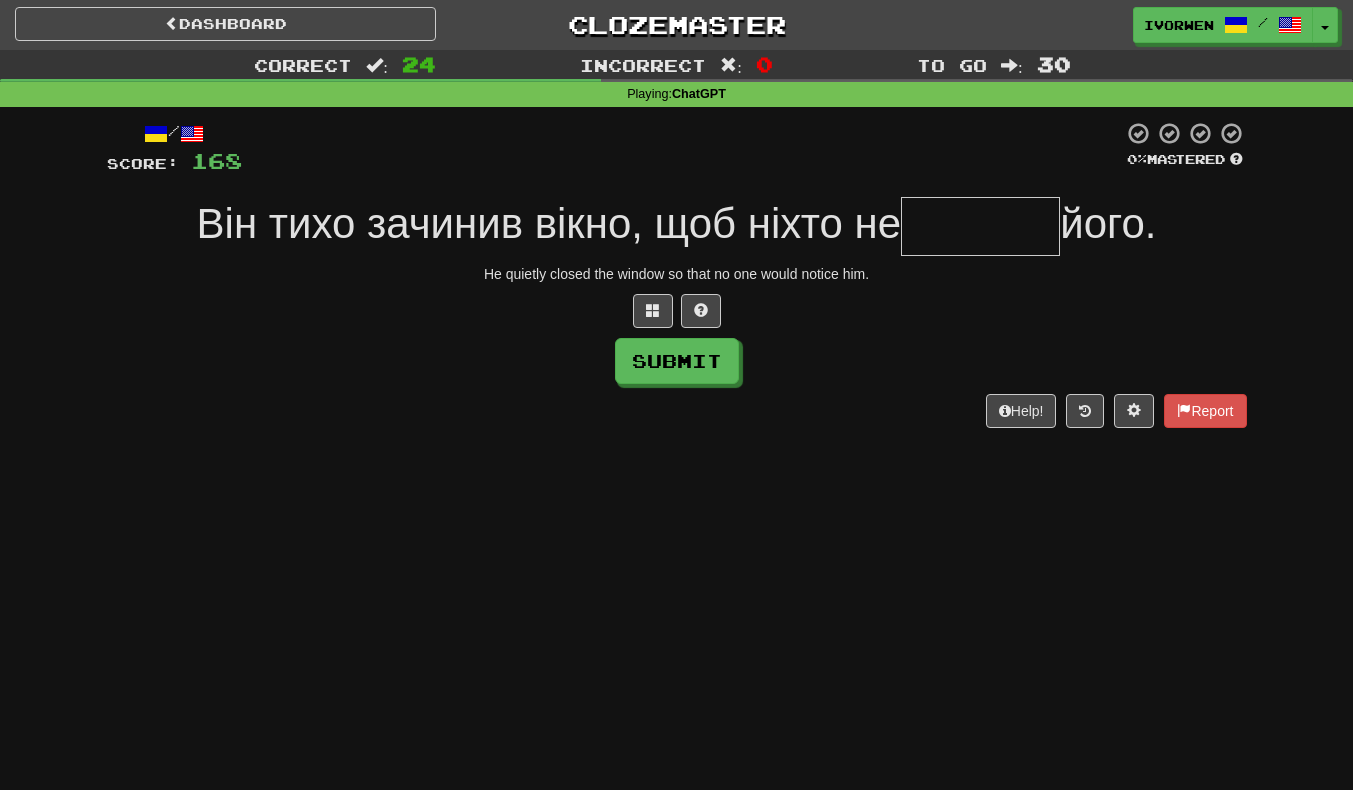 scroll, scrollTop: 0, scrollLeft: 0, axis: both 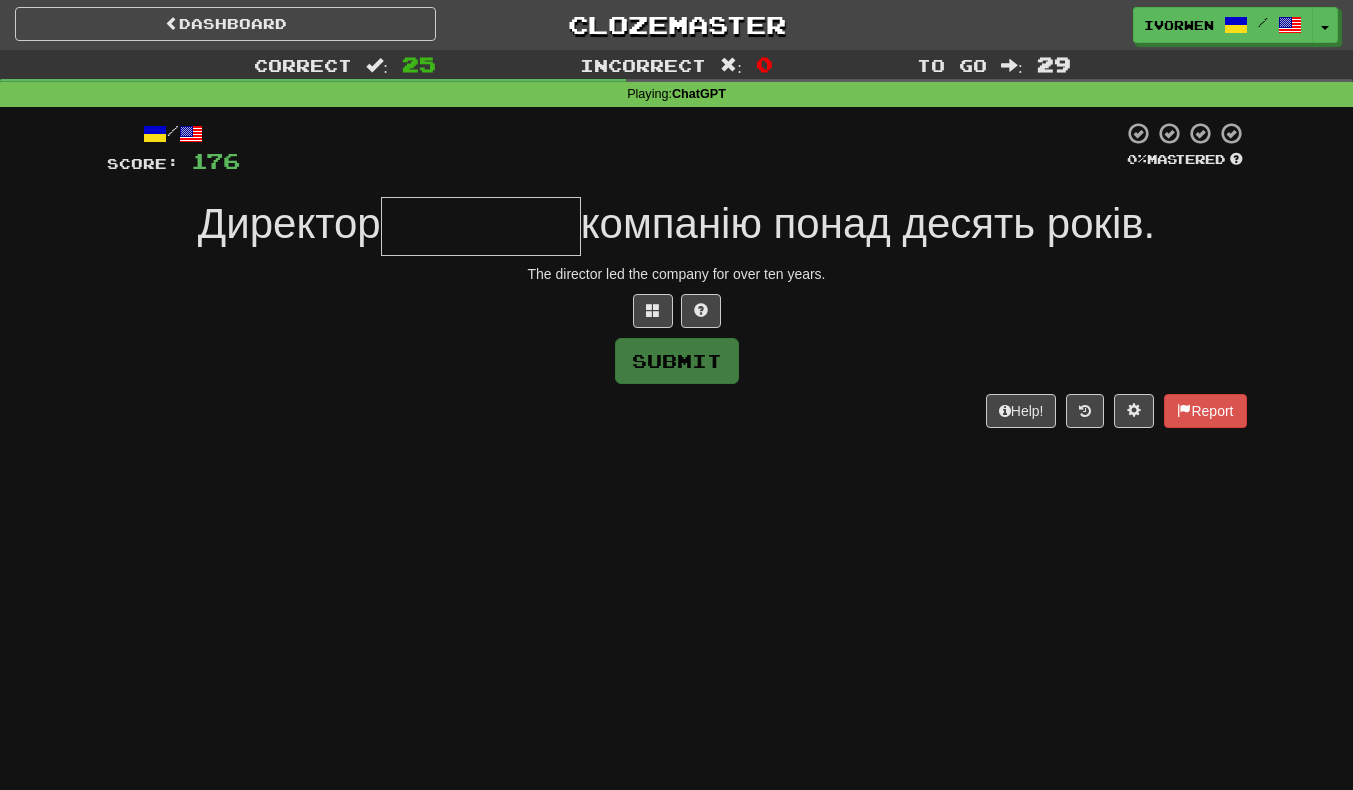 type on "*" 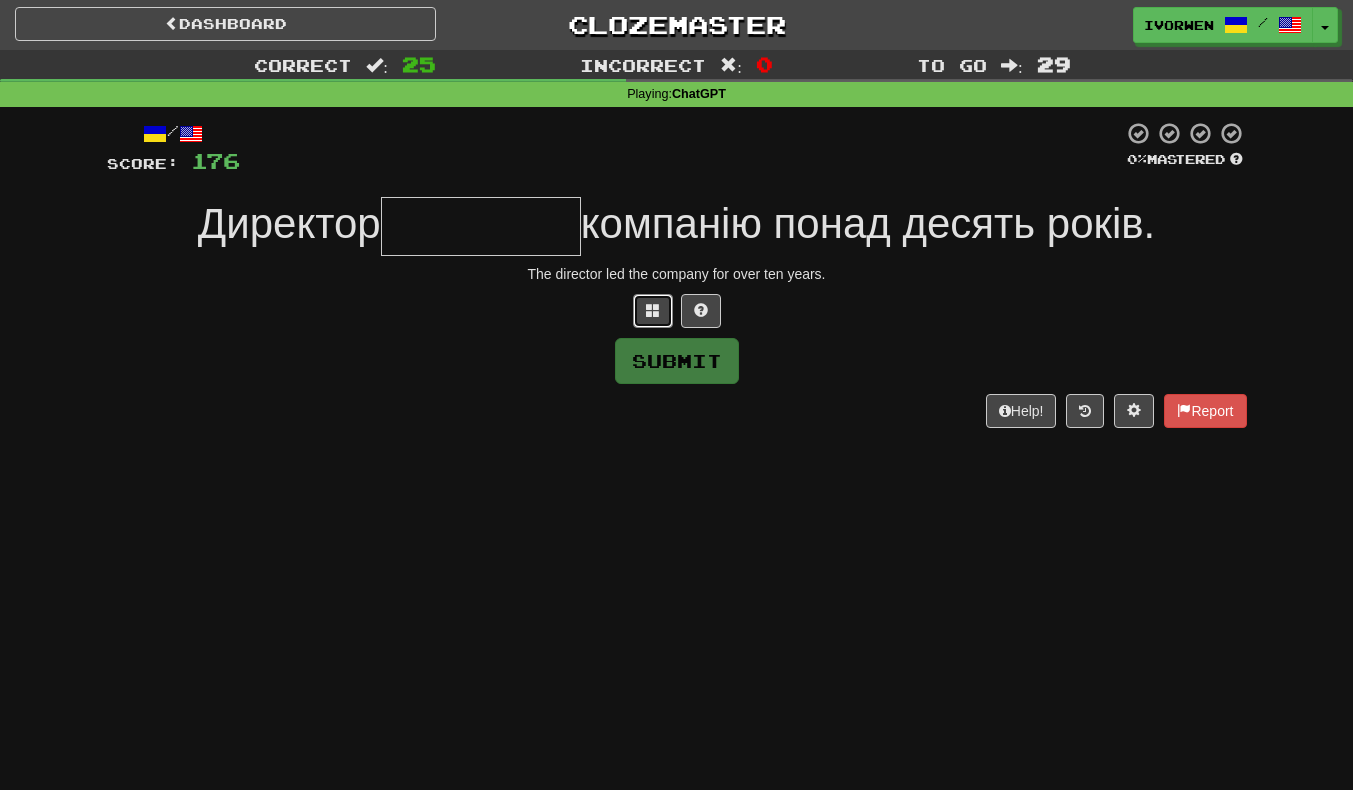 click at bounding box center [653, 310] 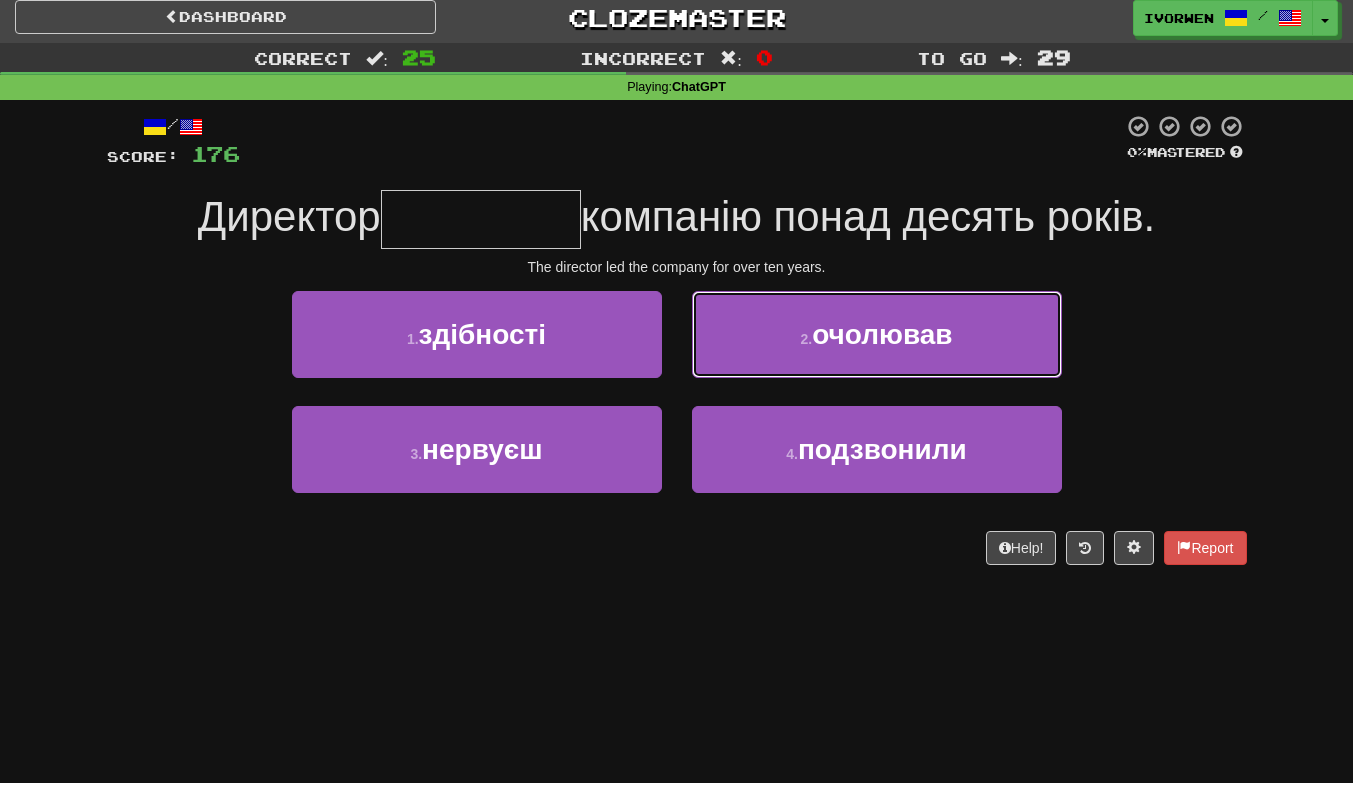 click on "2 .  очолював" at bounding box center [877, 341] 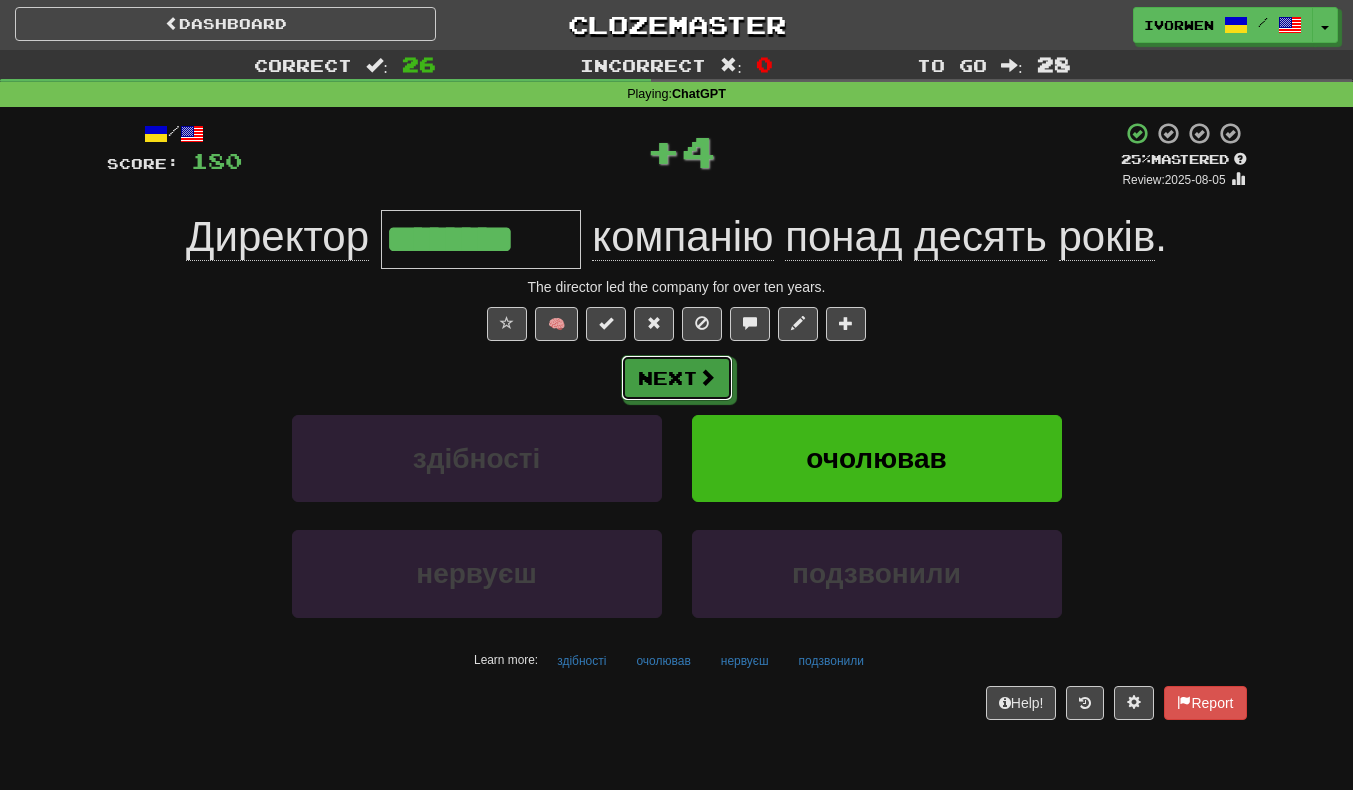 click on "Next" at bounding box center [677, 378] 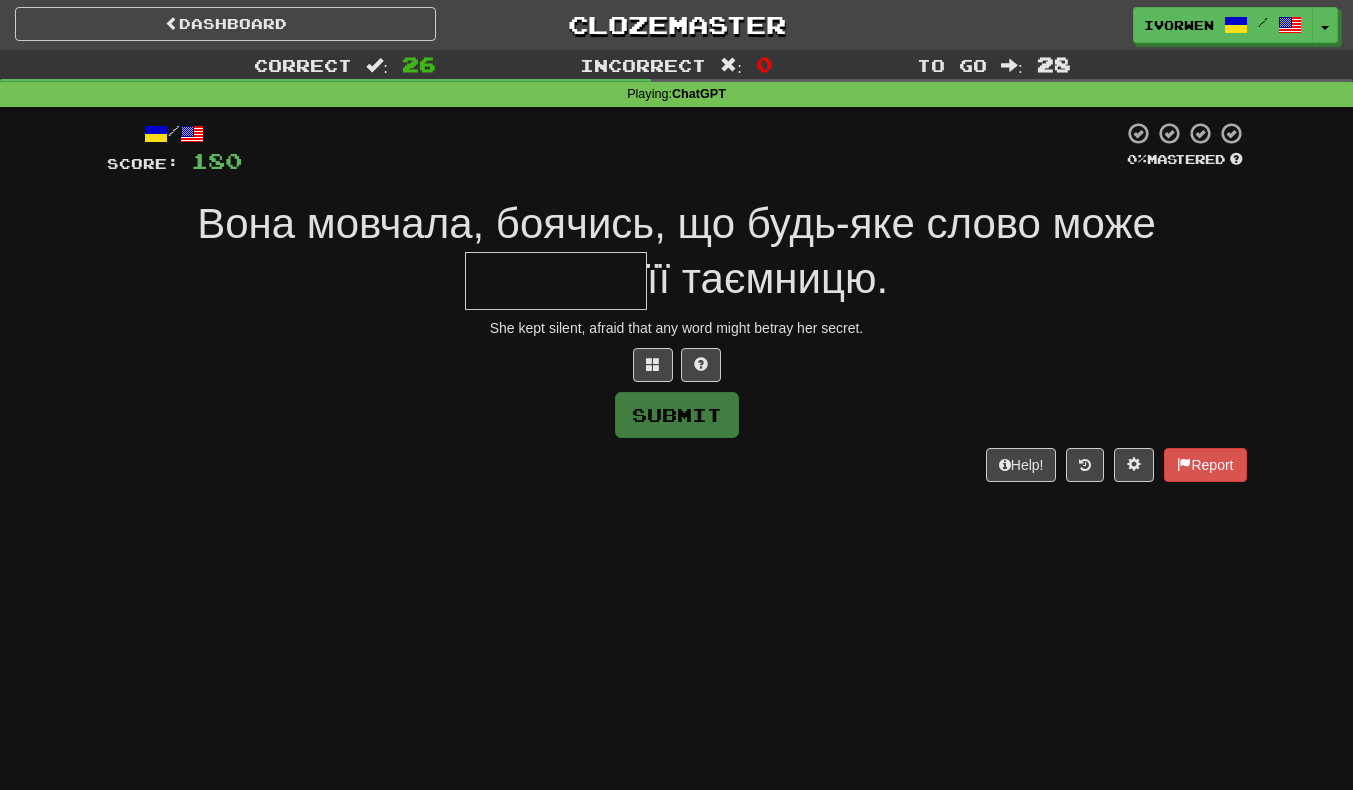 type on "*" 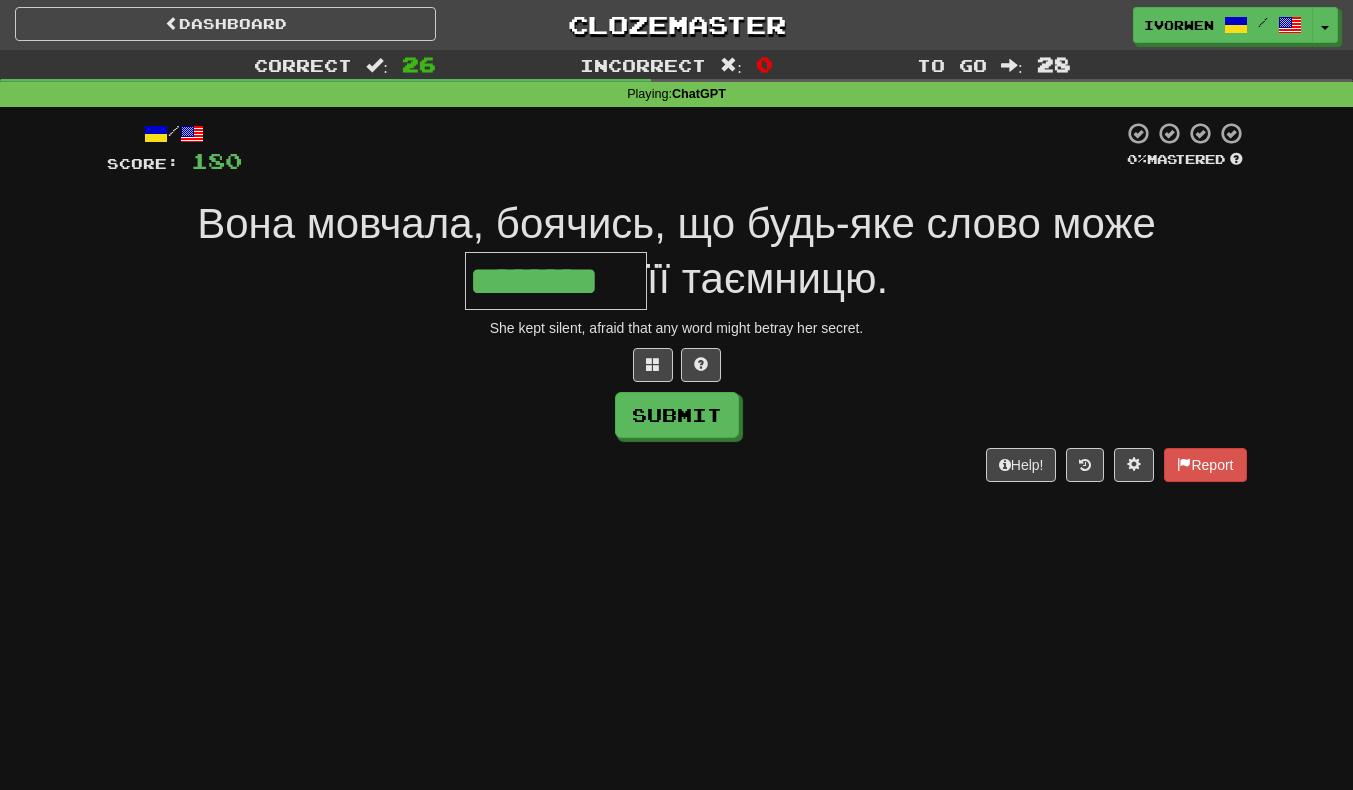scroll, scrollTop: 0, scrollLeft: 4, axis: horizontal 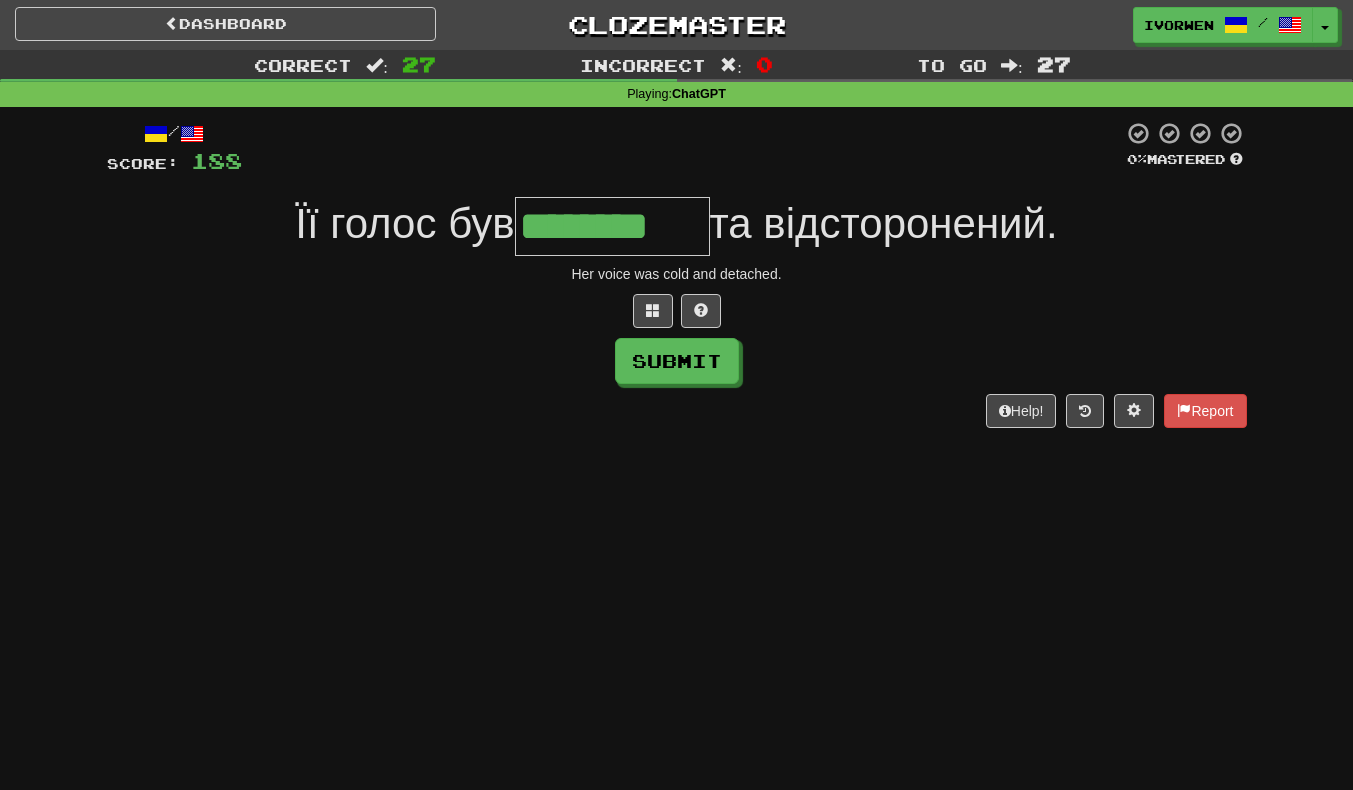 type on "********" 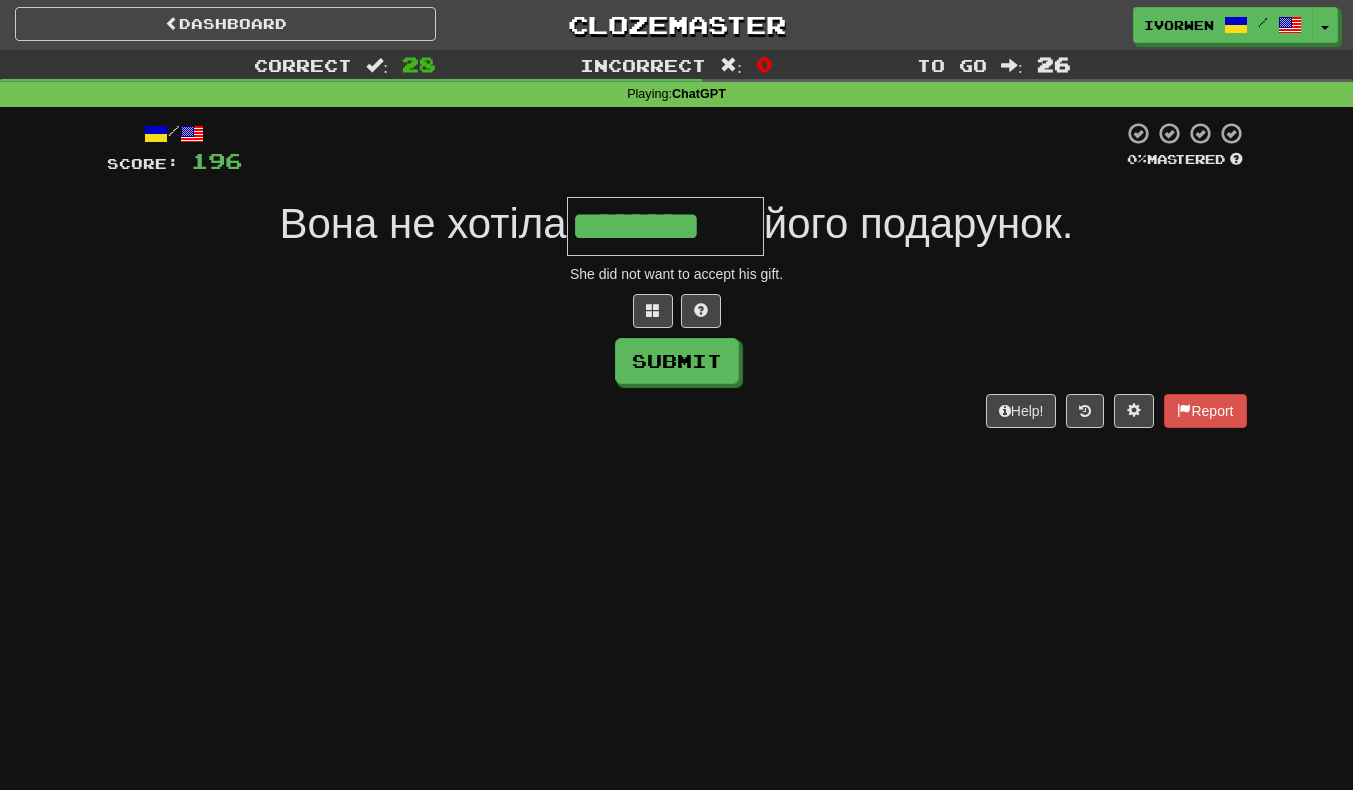 scroll, scrollTop: 0, scrollLeft: 5, axis: horizontal 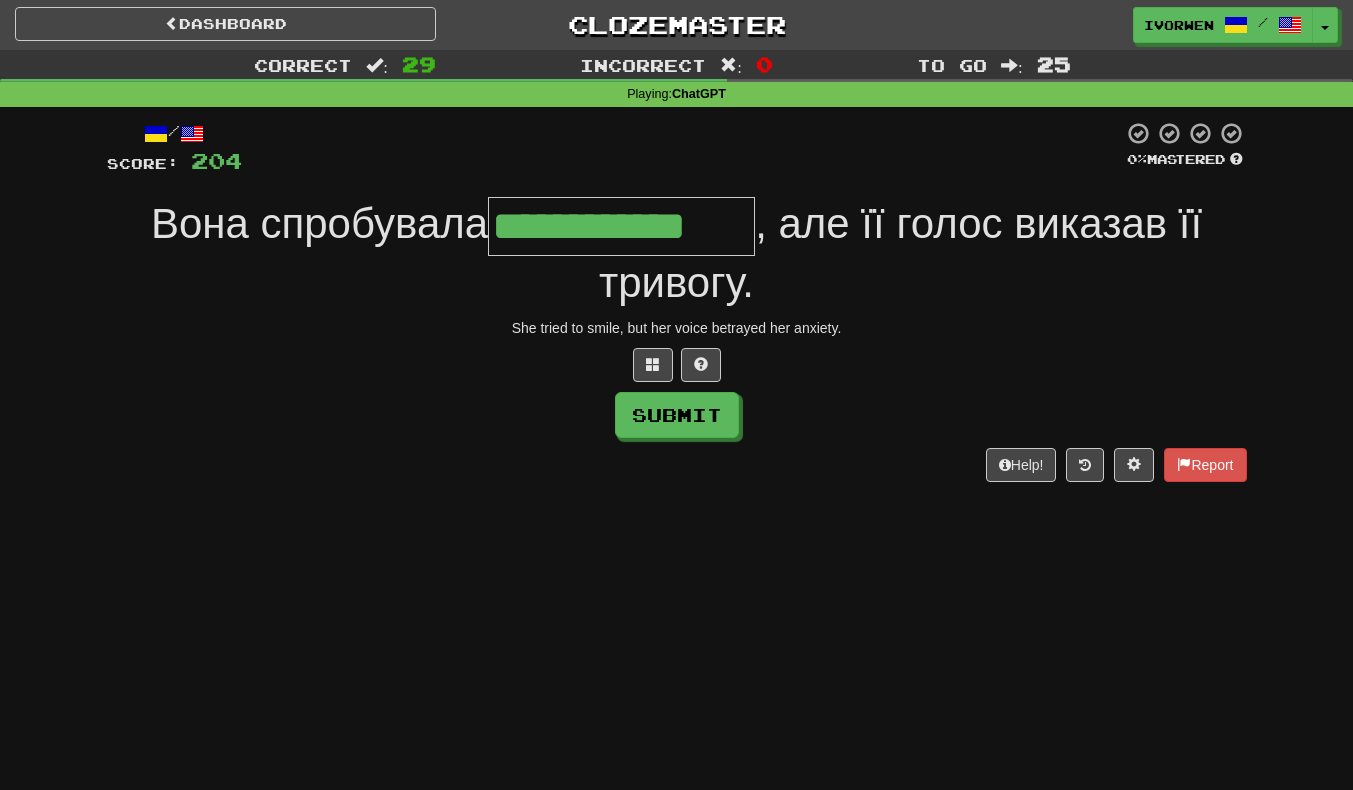 type on "**********" 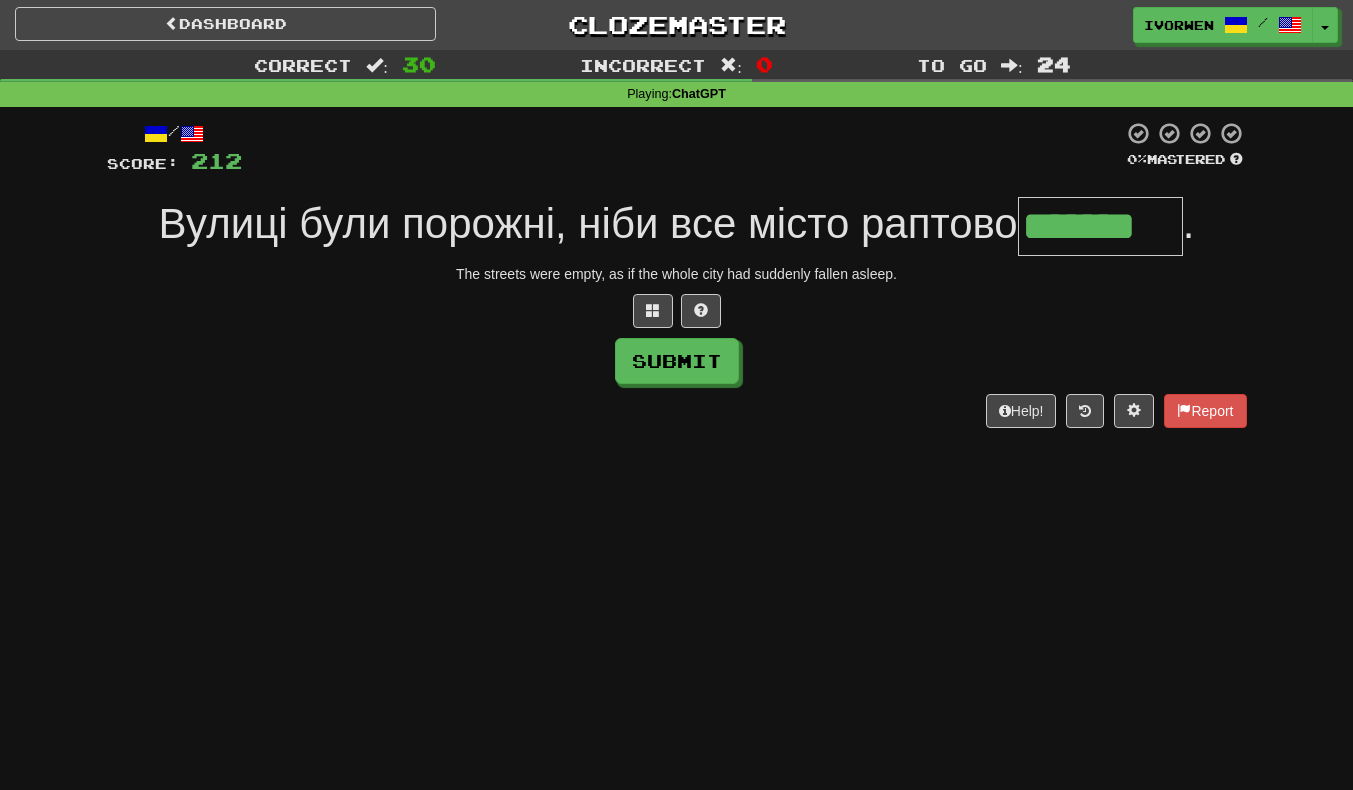scroll, scrollTop: 0, scrollLeft: 4, axis: horizontal 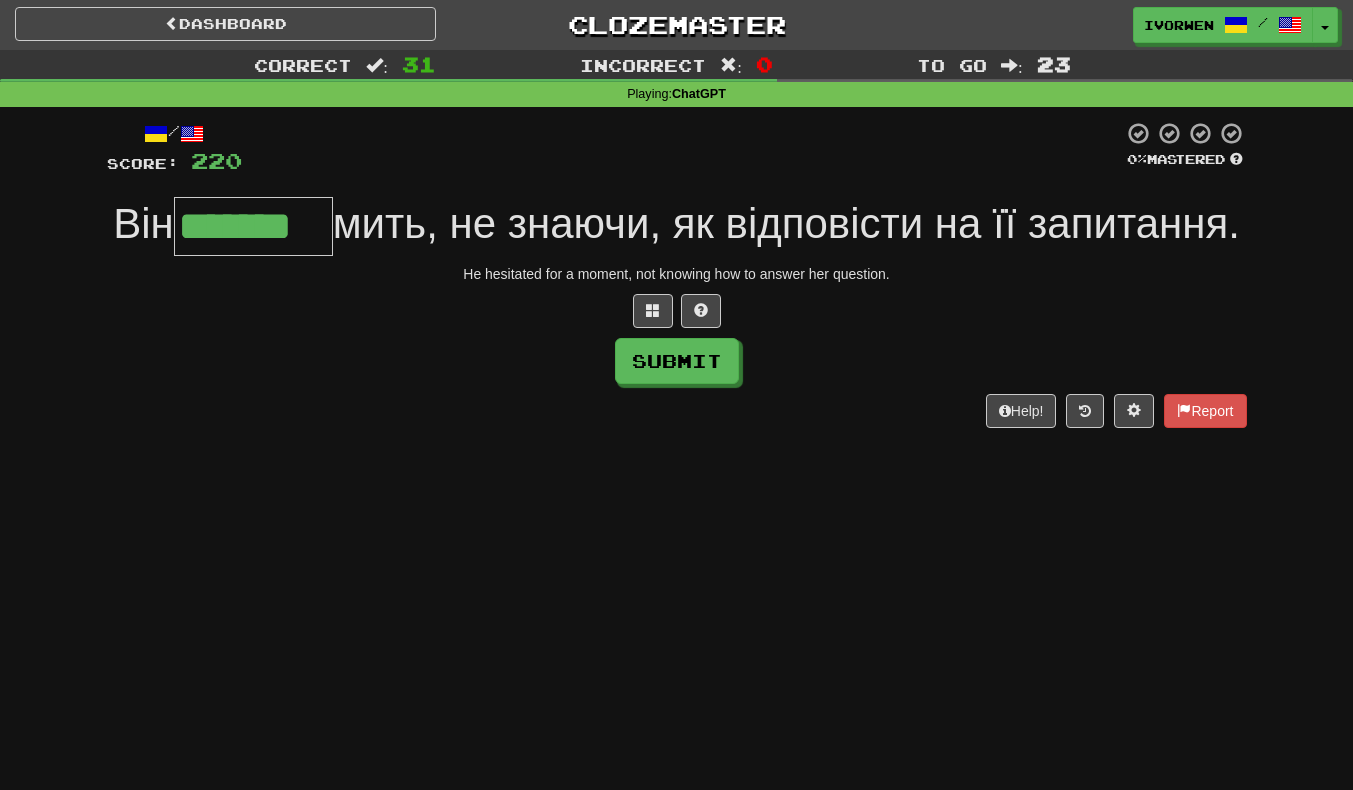 type on "*******" 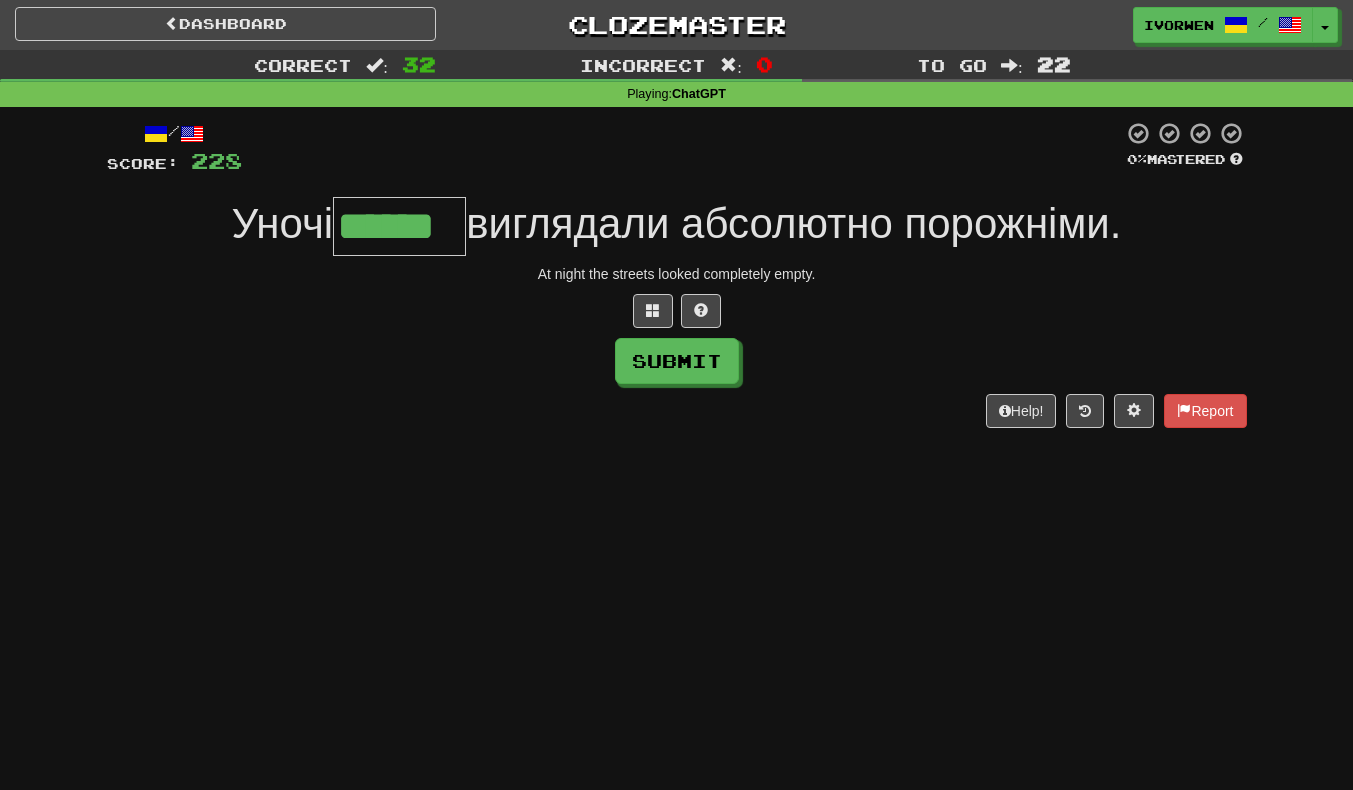 scroll, scrollTop: 0, scrollLeft: 4, axis: horizontal 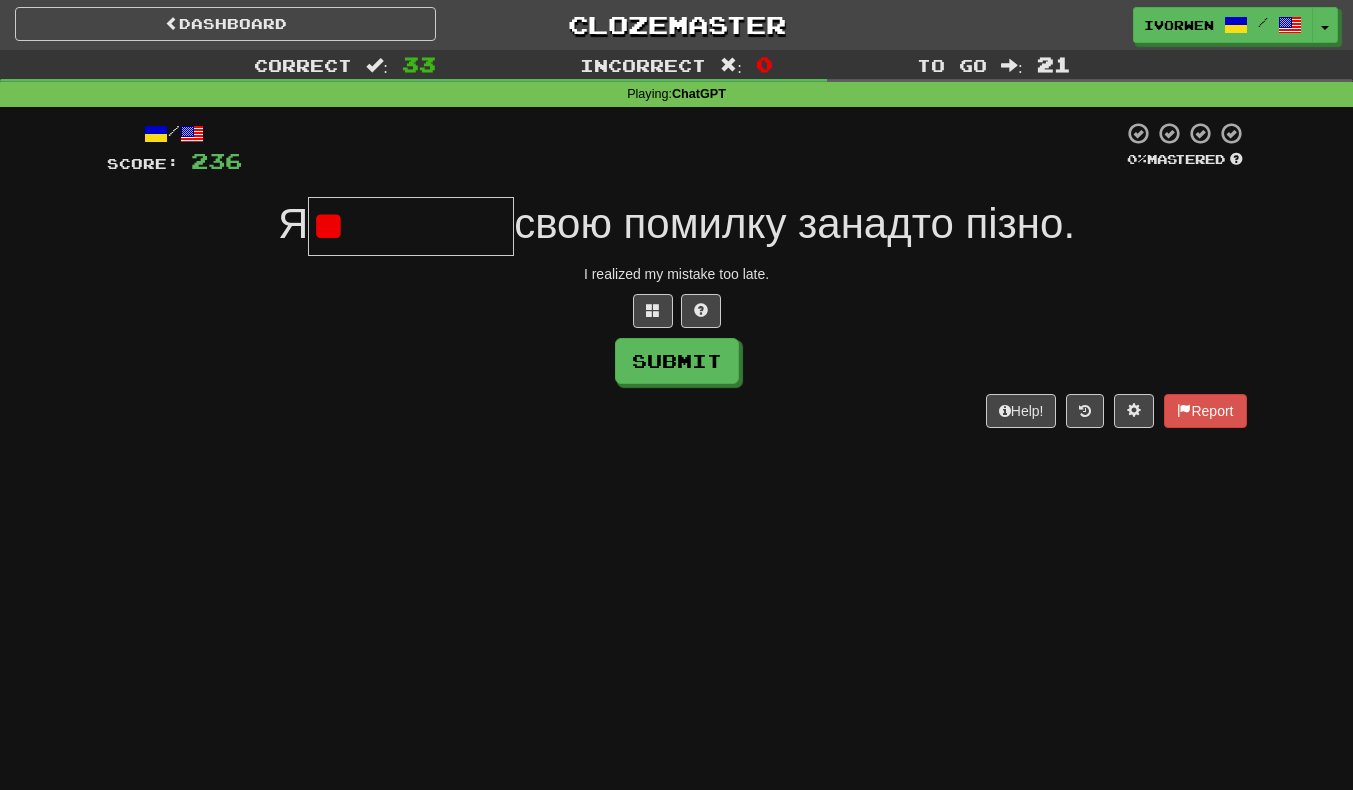 type on "*" 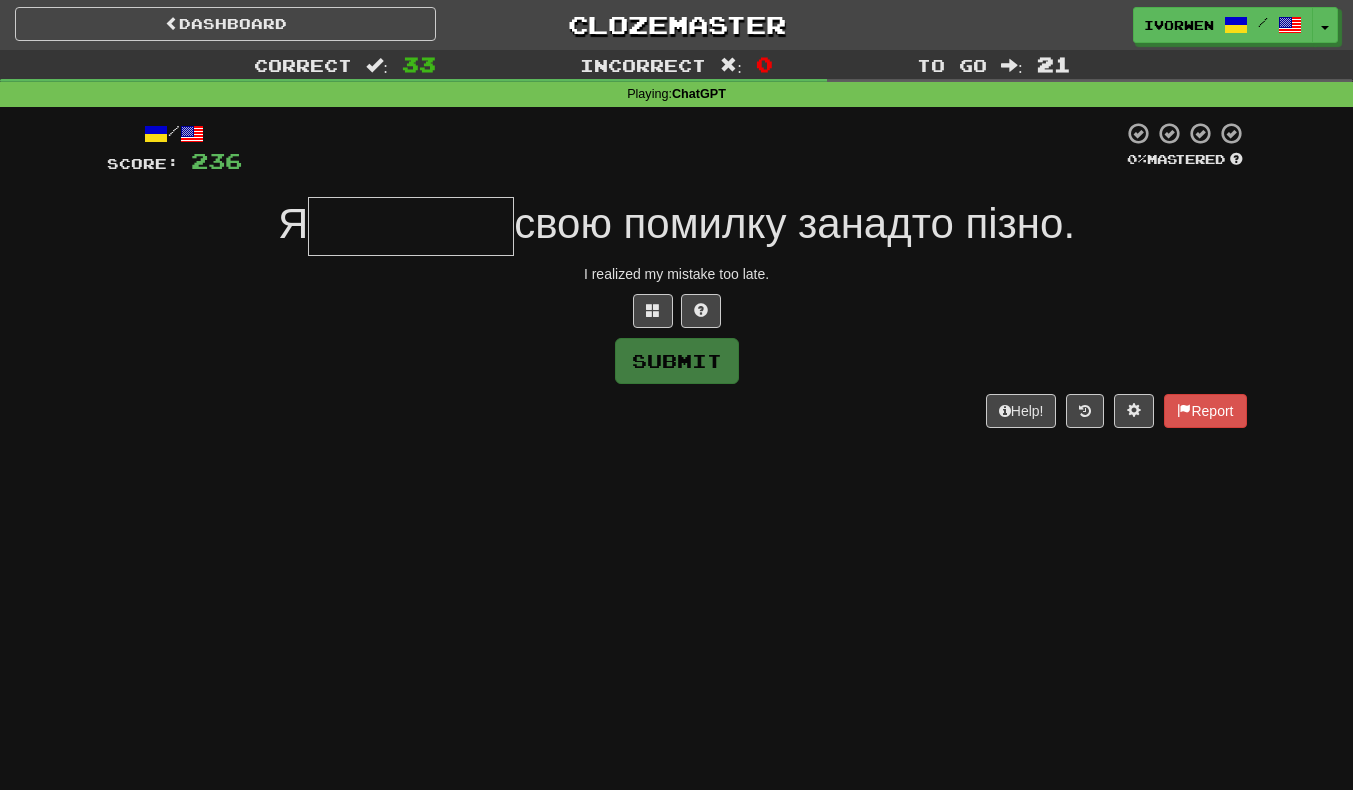 type on "*" 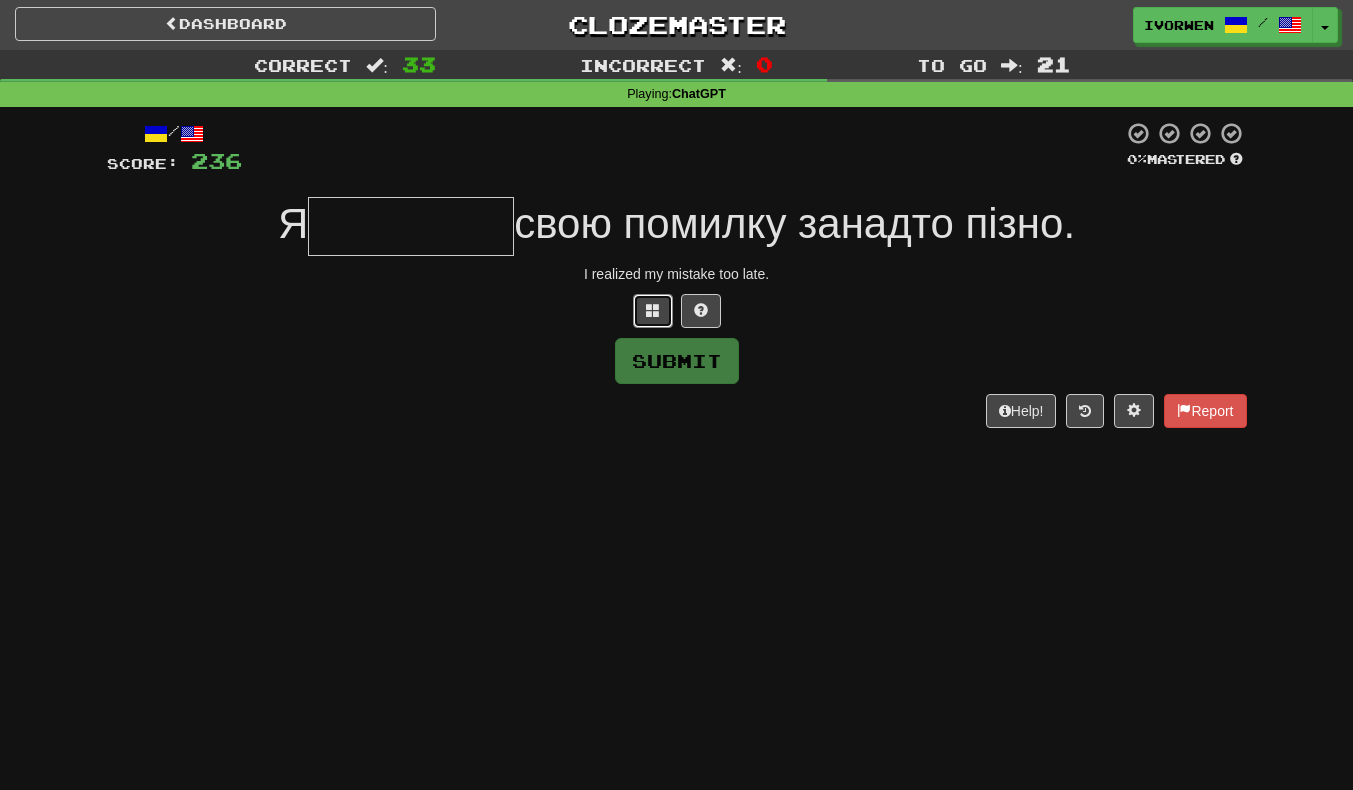 click at bounding box center [653, 311] 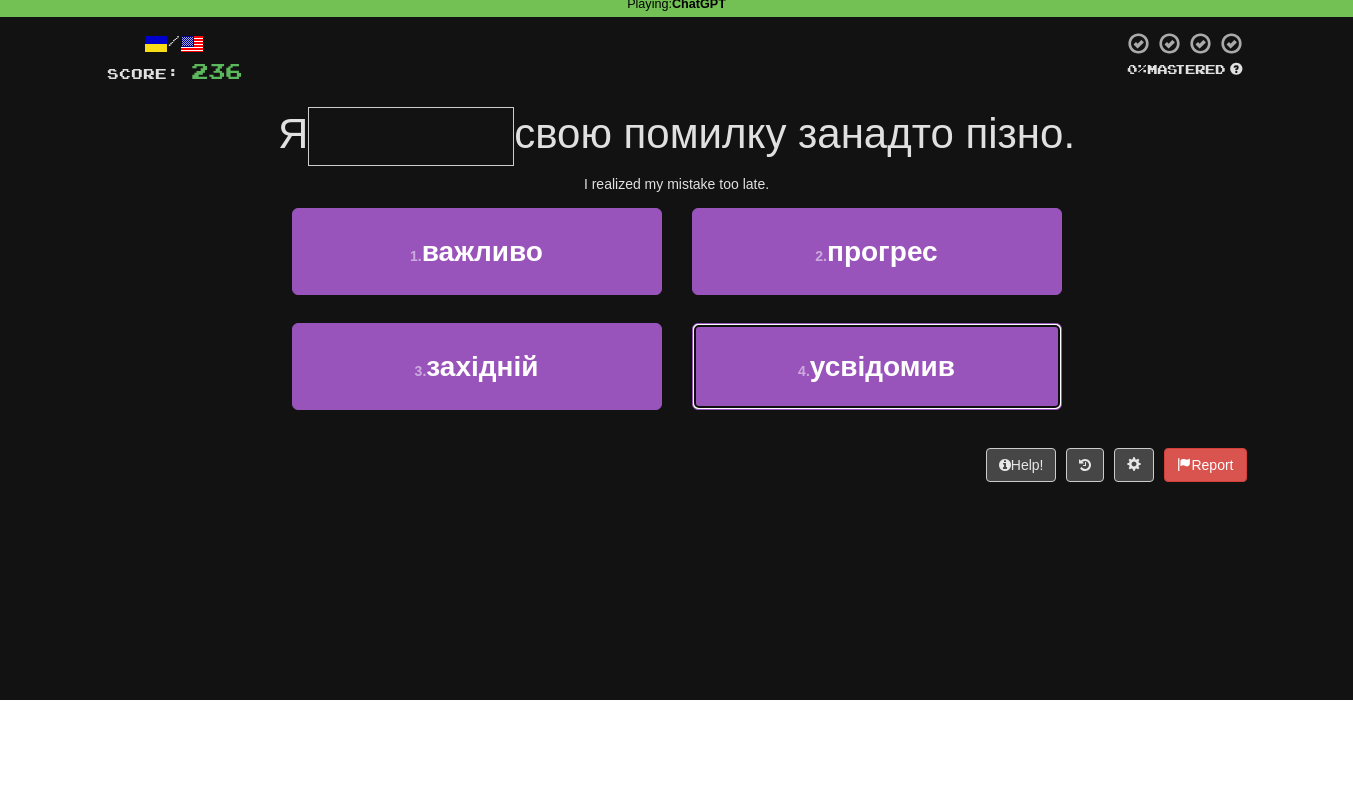 click on "4 .  усвідомив" at bounding box center [877, 456] 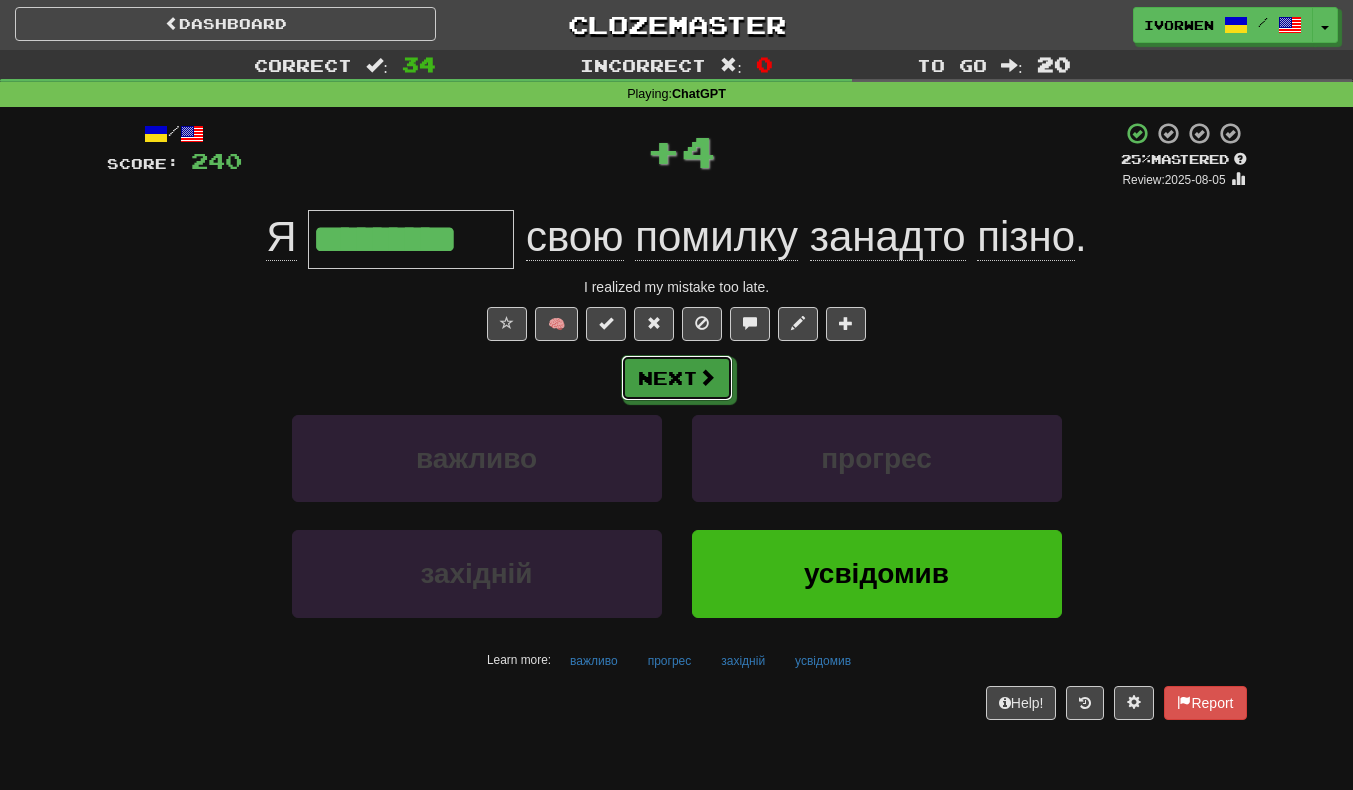 click on "Next" at bounding box center (677, 378) 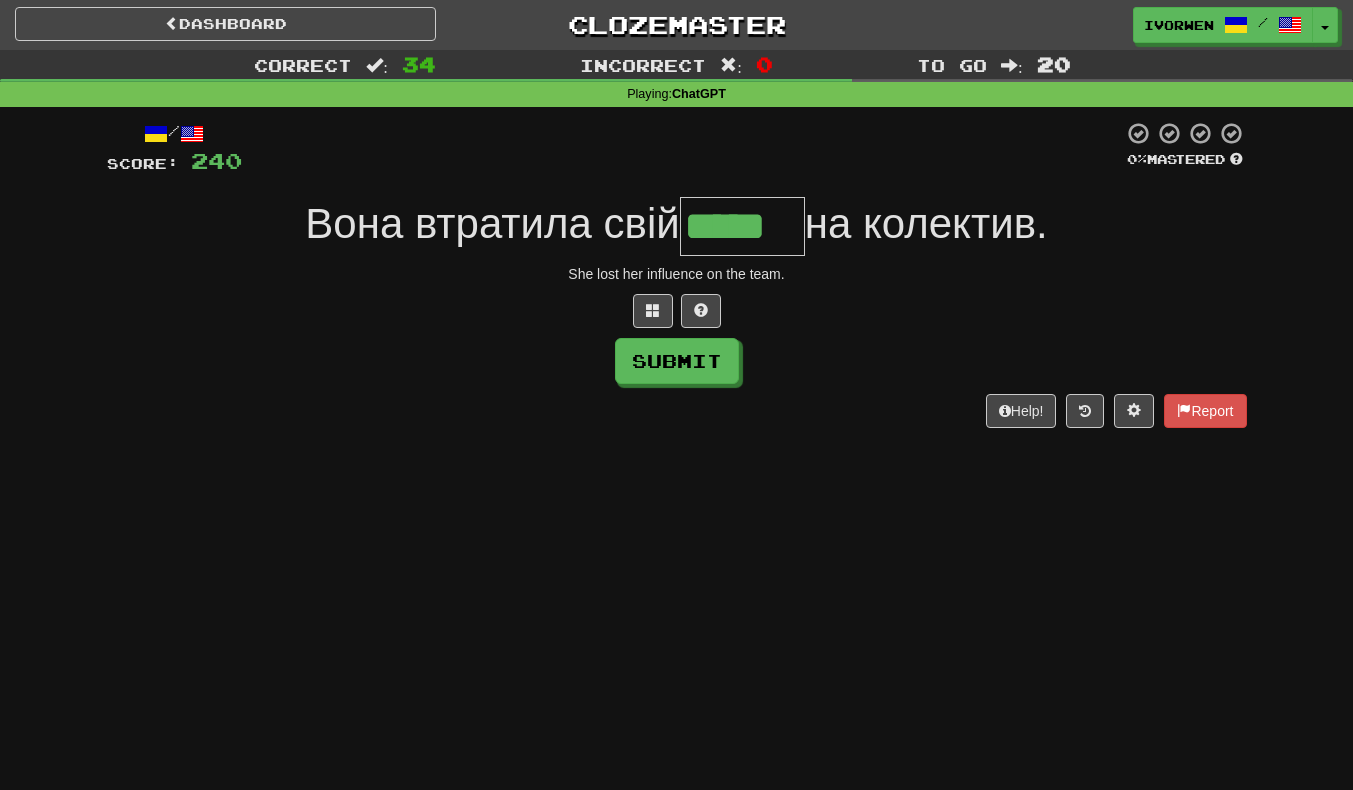 scroll, scrollTop: 0, scrollLeft: 4, axis: horizontal 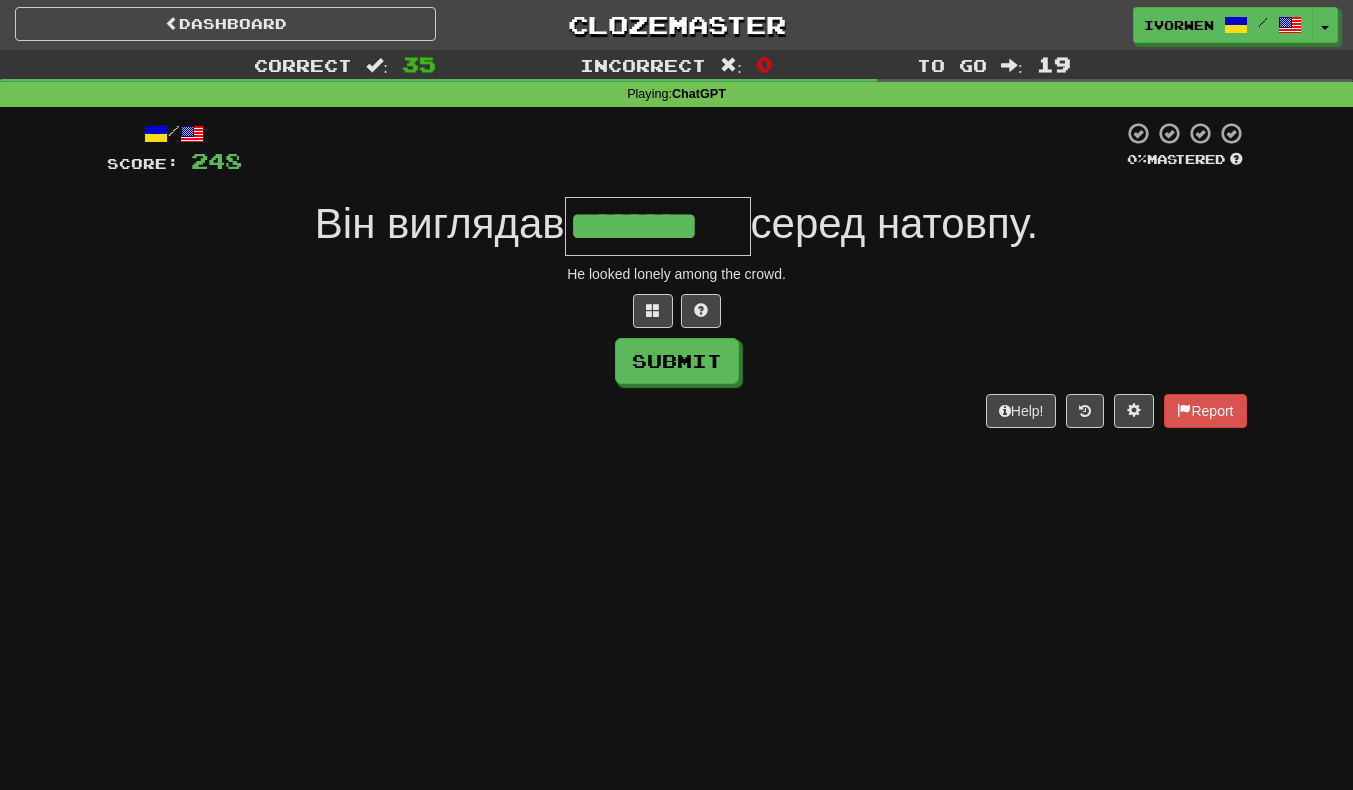 type on "********" 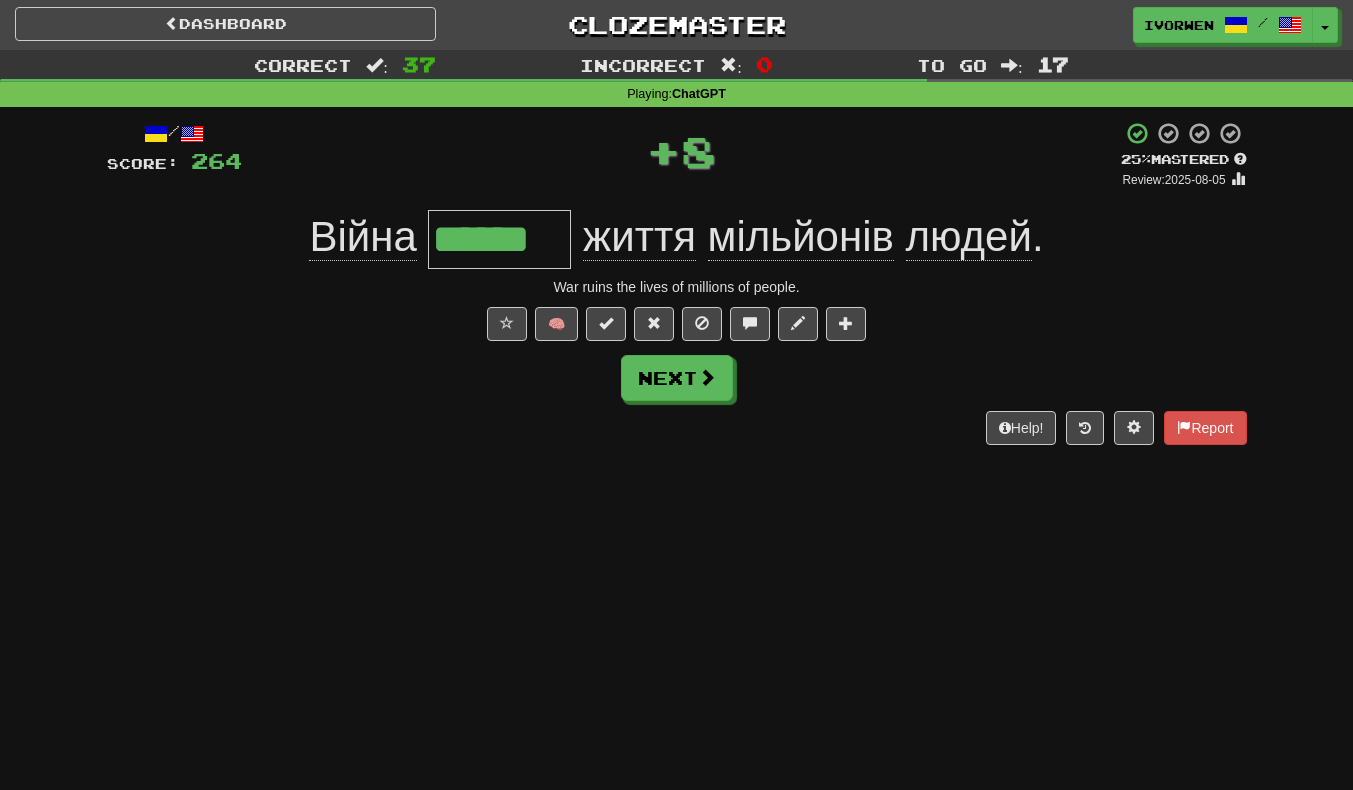 scroll, scrollTop: 0, scrollLeft: 0, axis: both 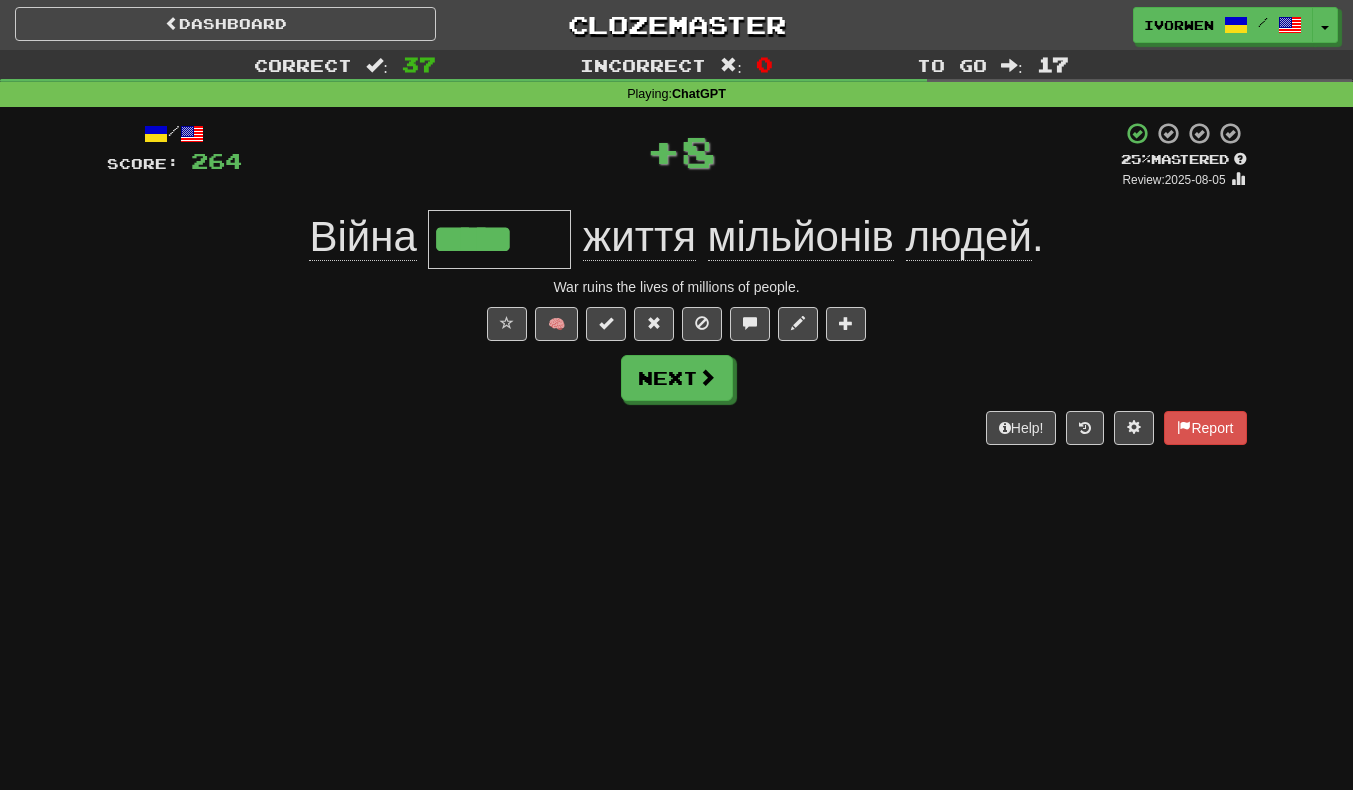 type on "******" 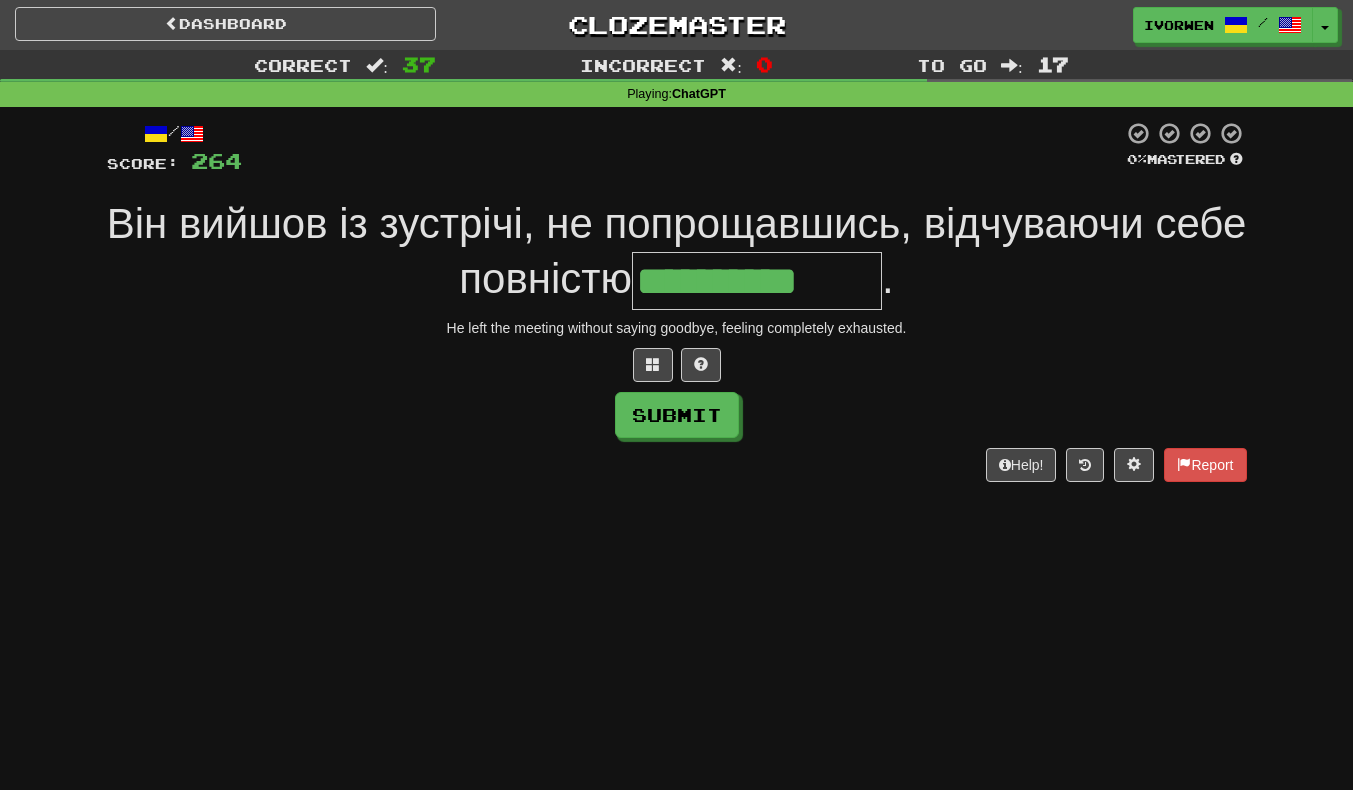 scroll, scrollTop: 0, scrollLeft: 4, axis: horizontal 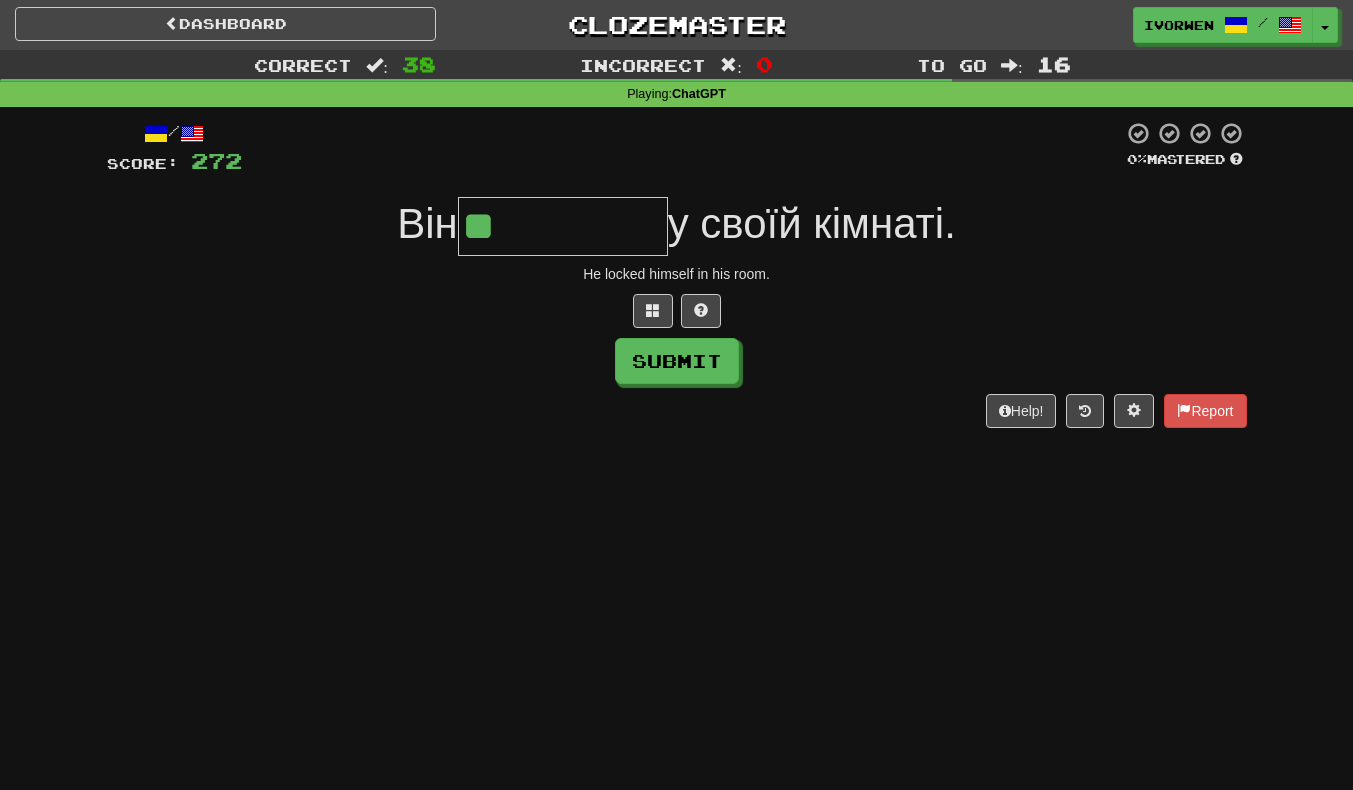 click on "He locked himself in his room." at bounding box center (677, 274) 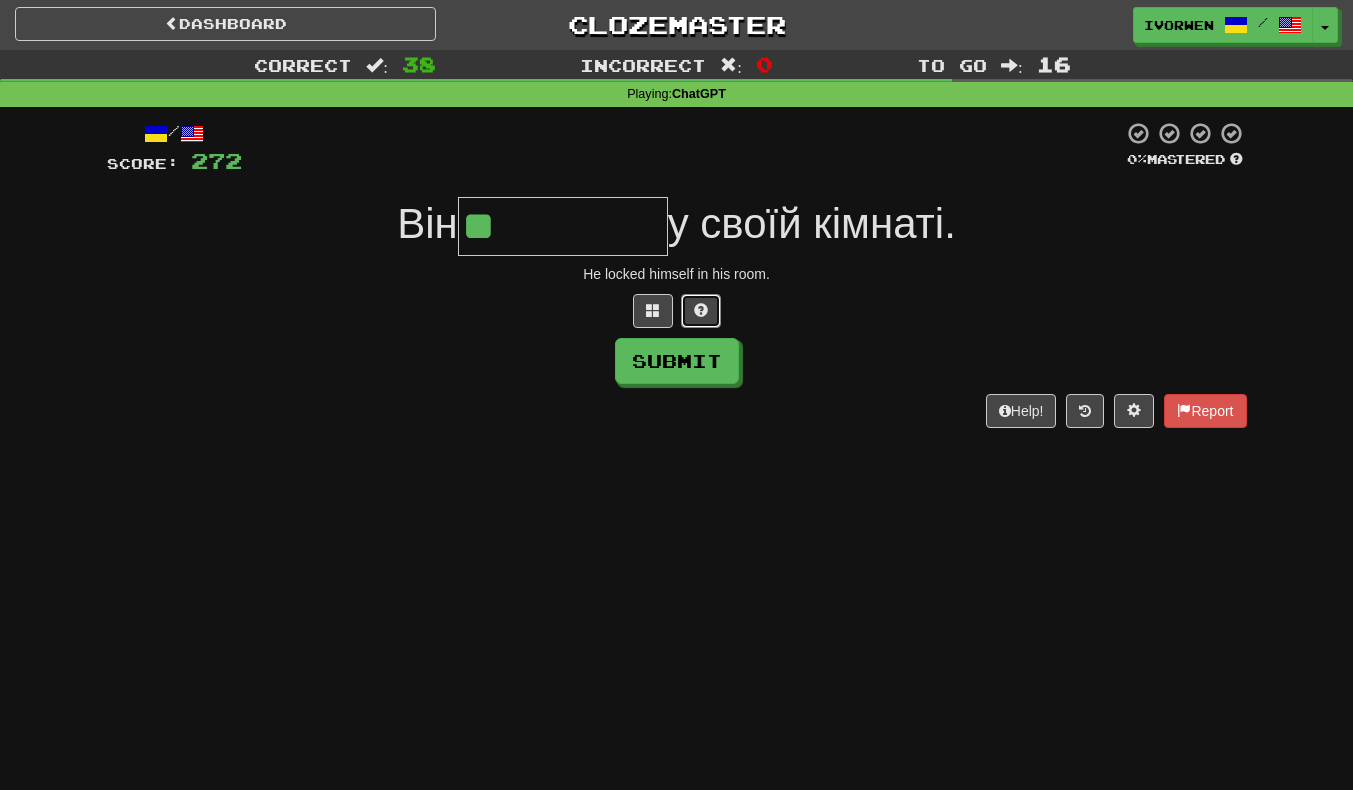 click at bounding box center (701, 310) 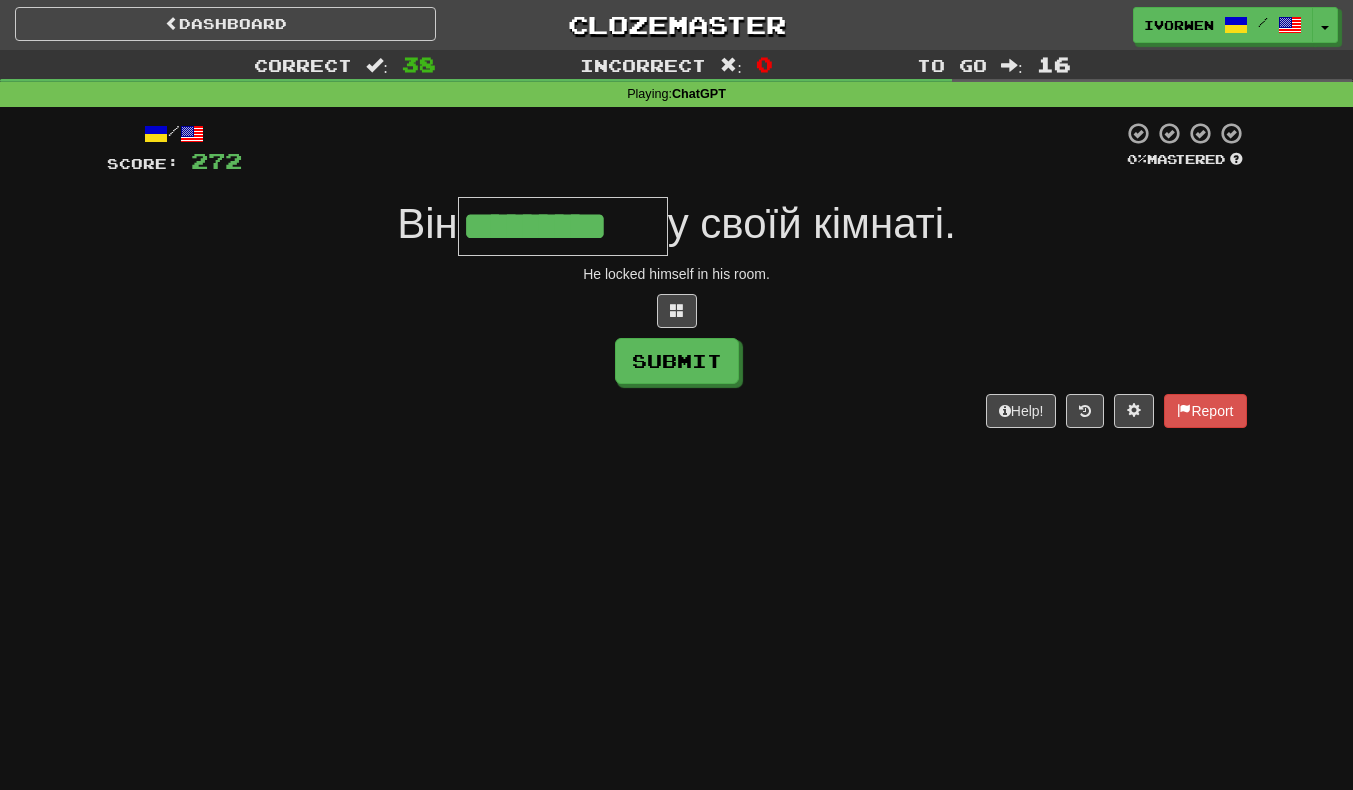 type on "*********" 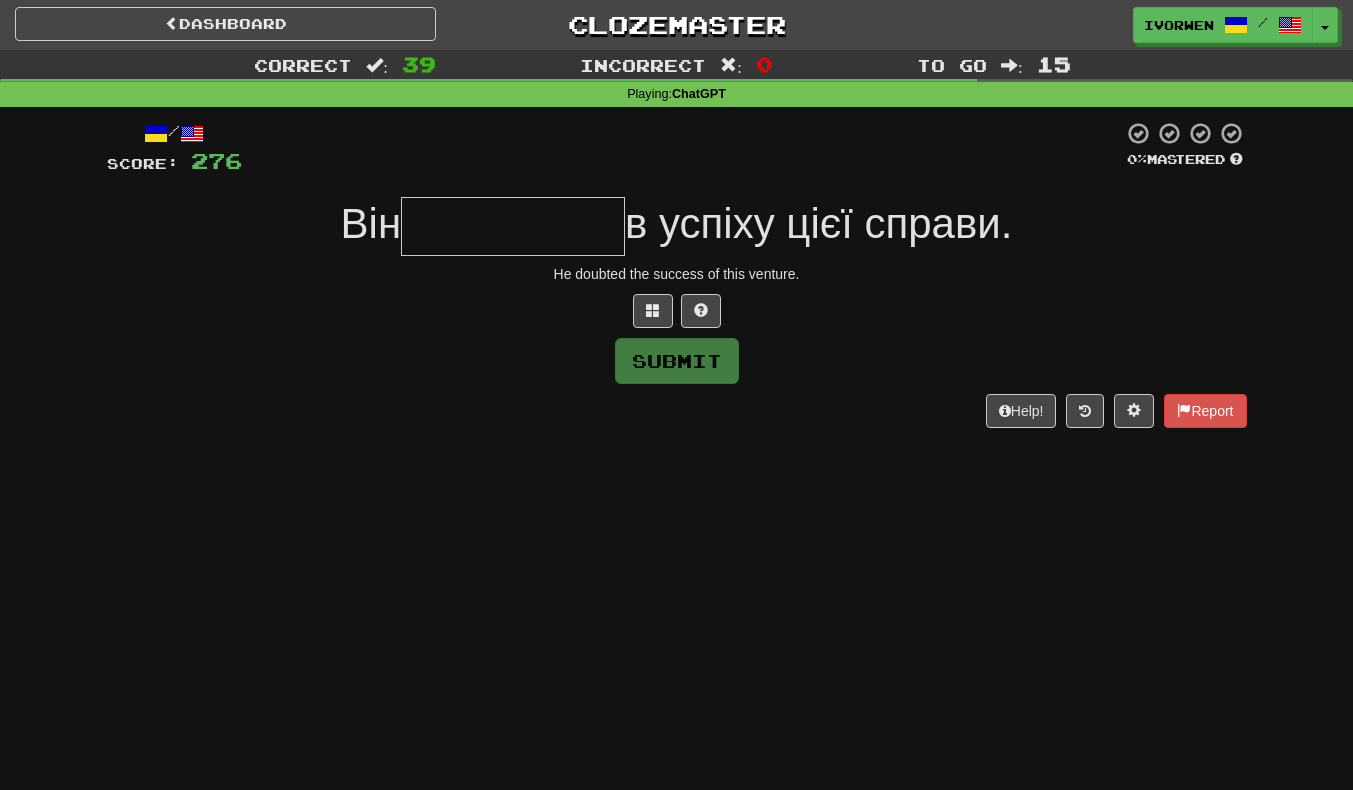 type on "*" 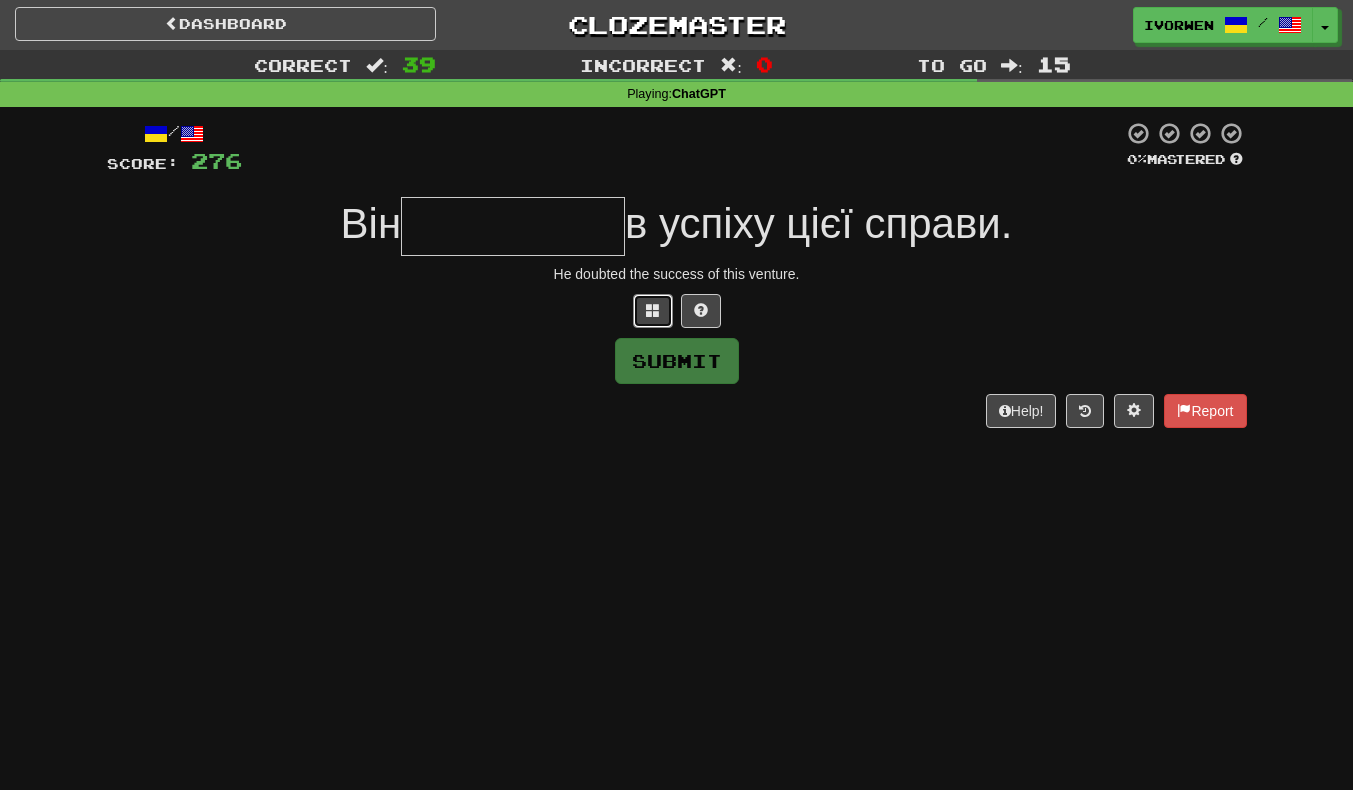 click at bounding box center (653, 311) 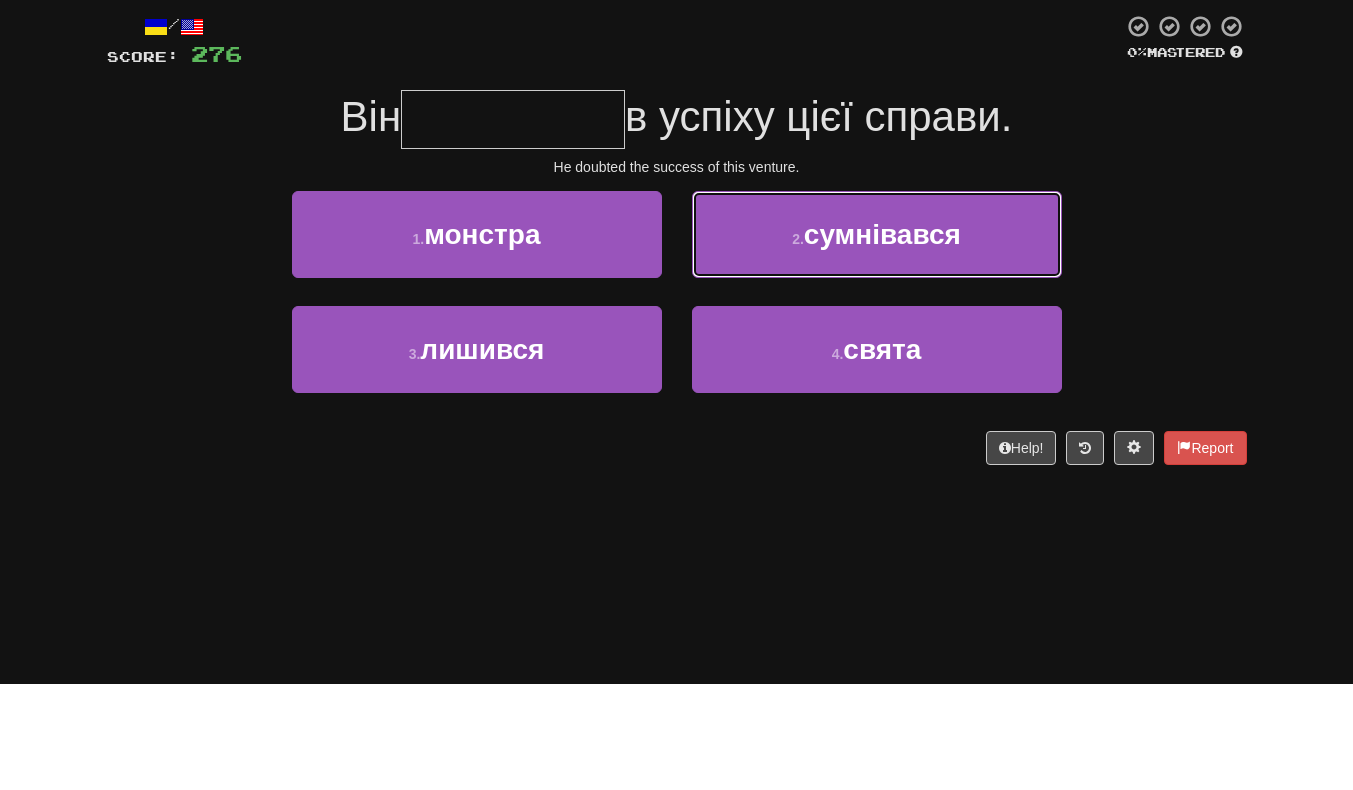 click on "сумнівався" at bounding box center (882, 341) 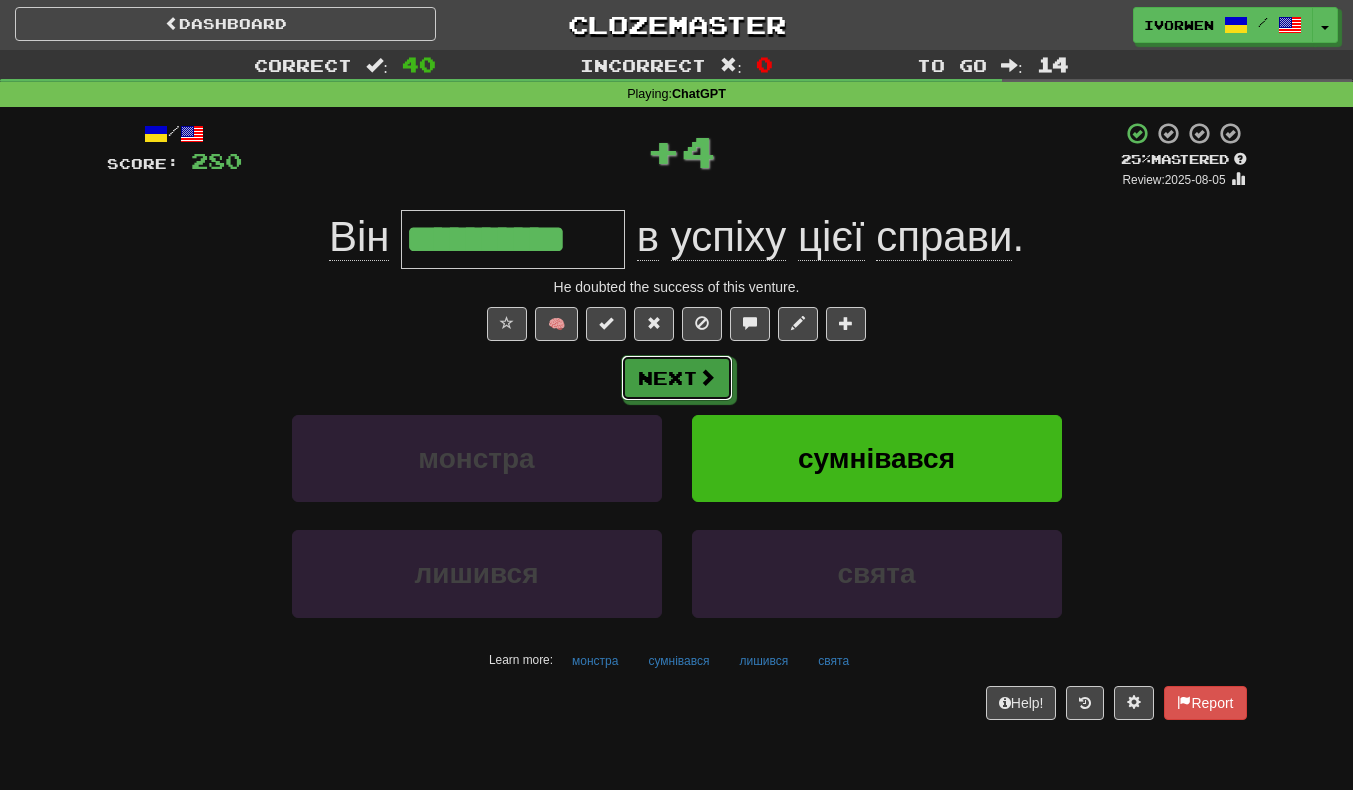 click on "Next" at bounding box center [677, 378] 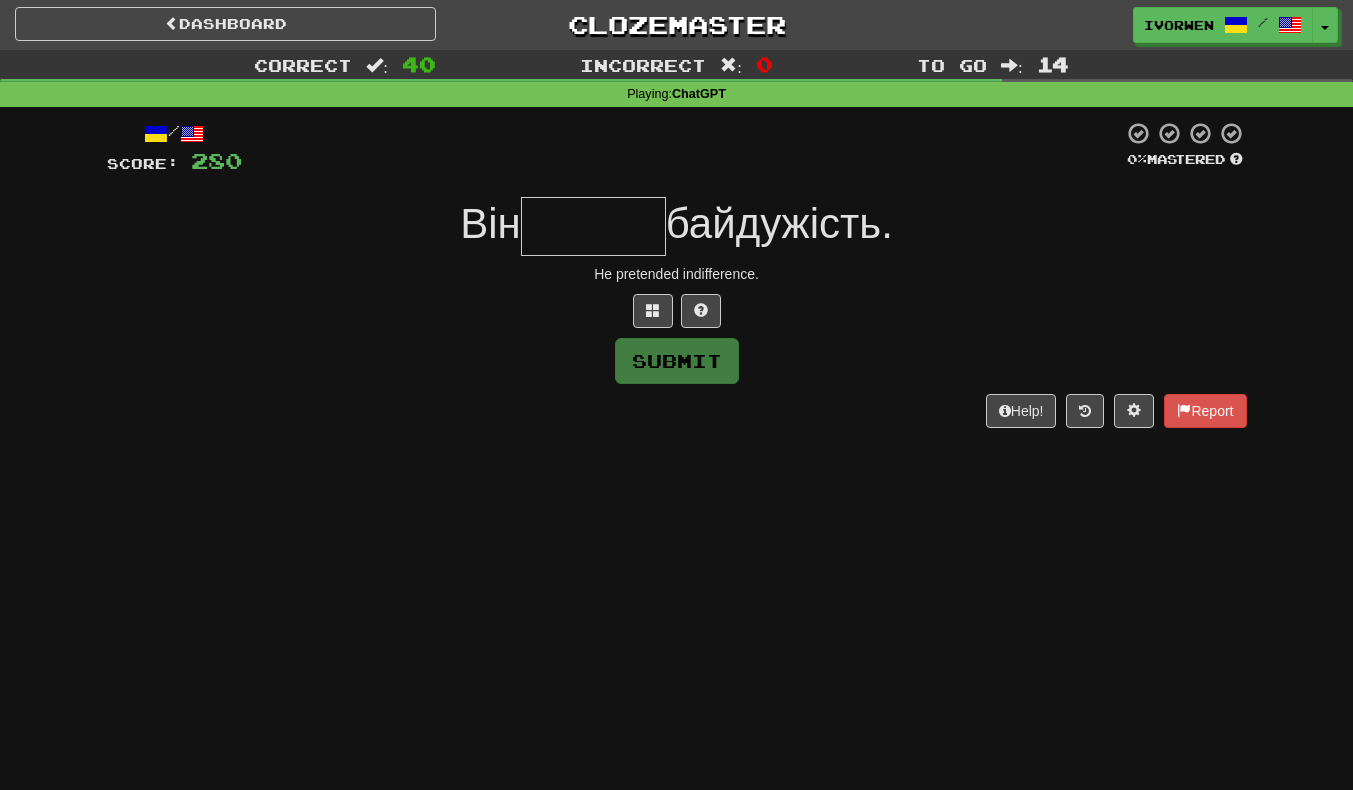 type on "*" 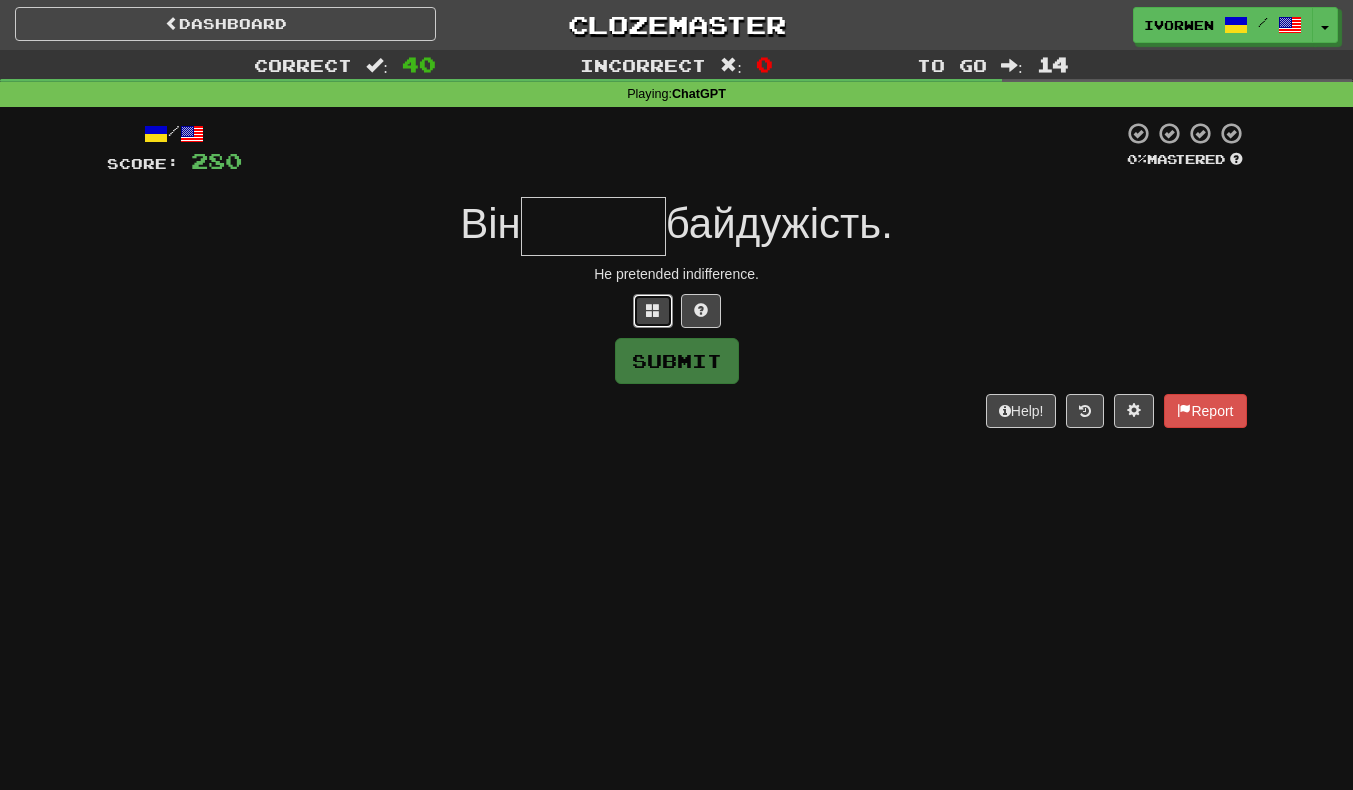 click at bounding box center (653, 310) 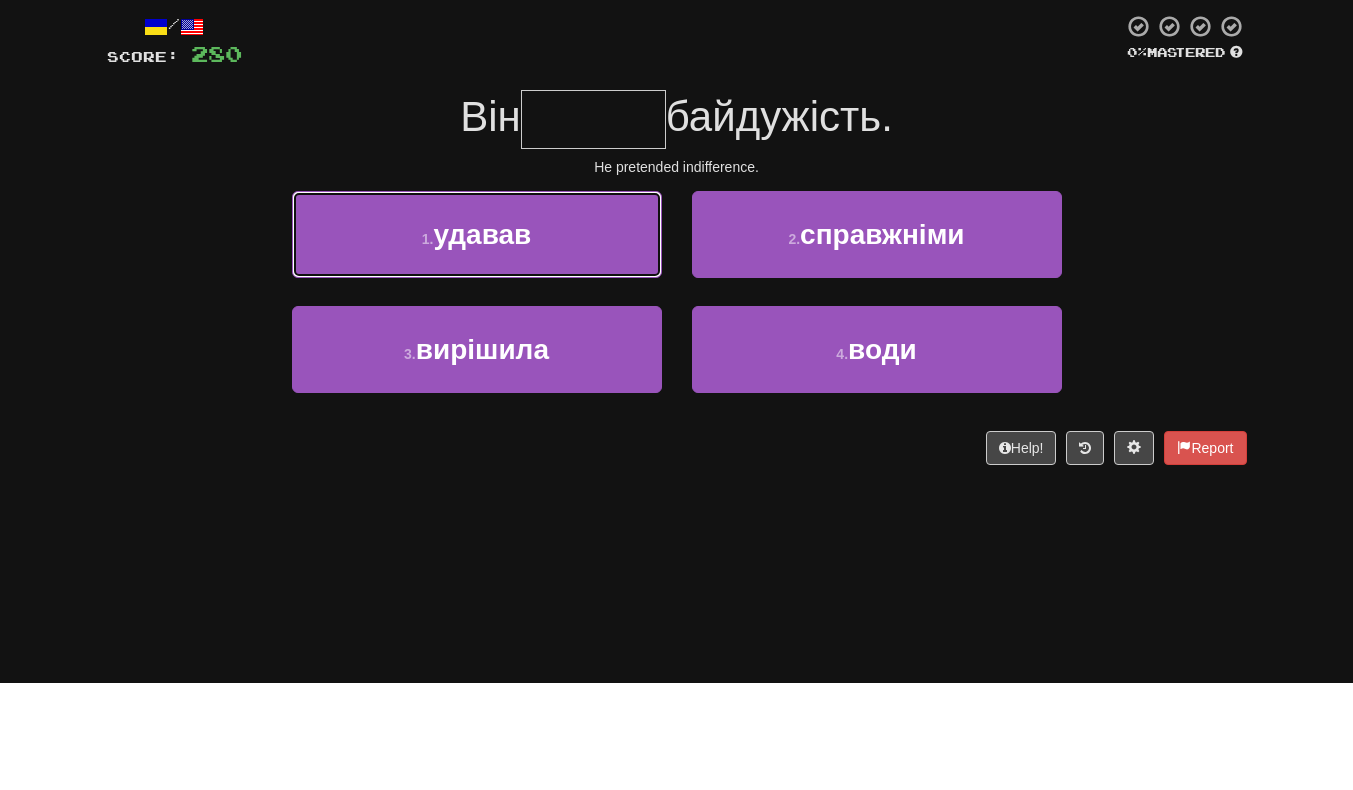 click on "1 .  удавав" at bounding box center [477, 341] 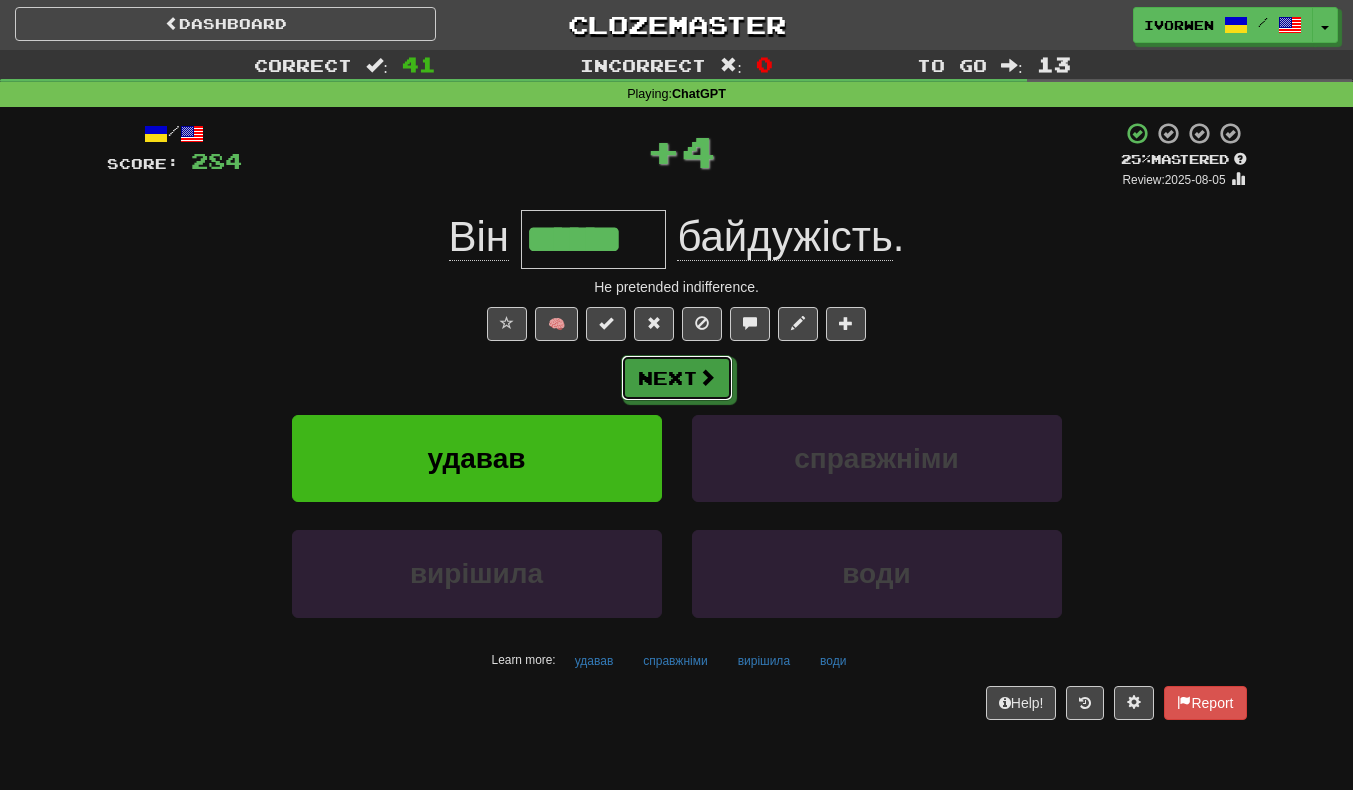 click at bounding box center (707, 377) 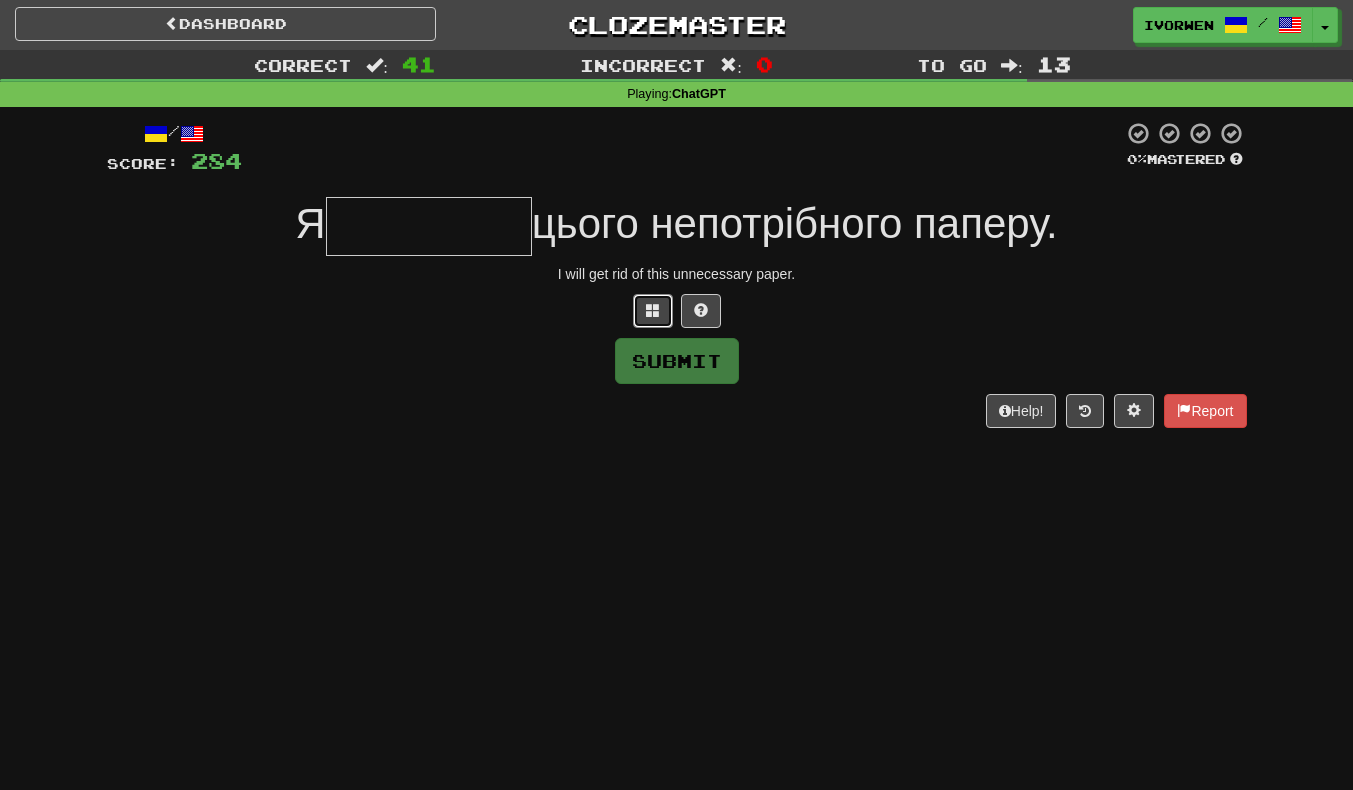 click at bounding box center (653, 311) 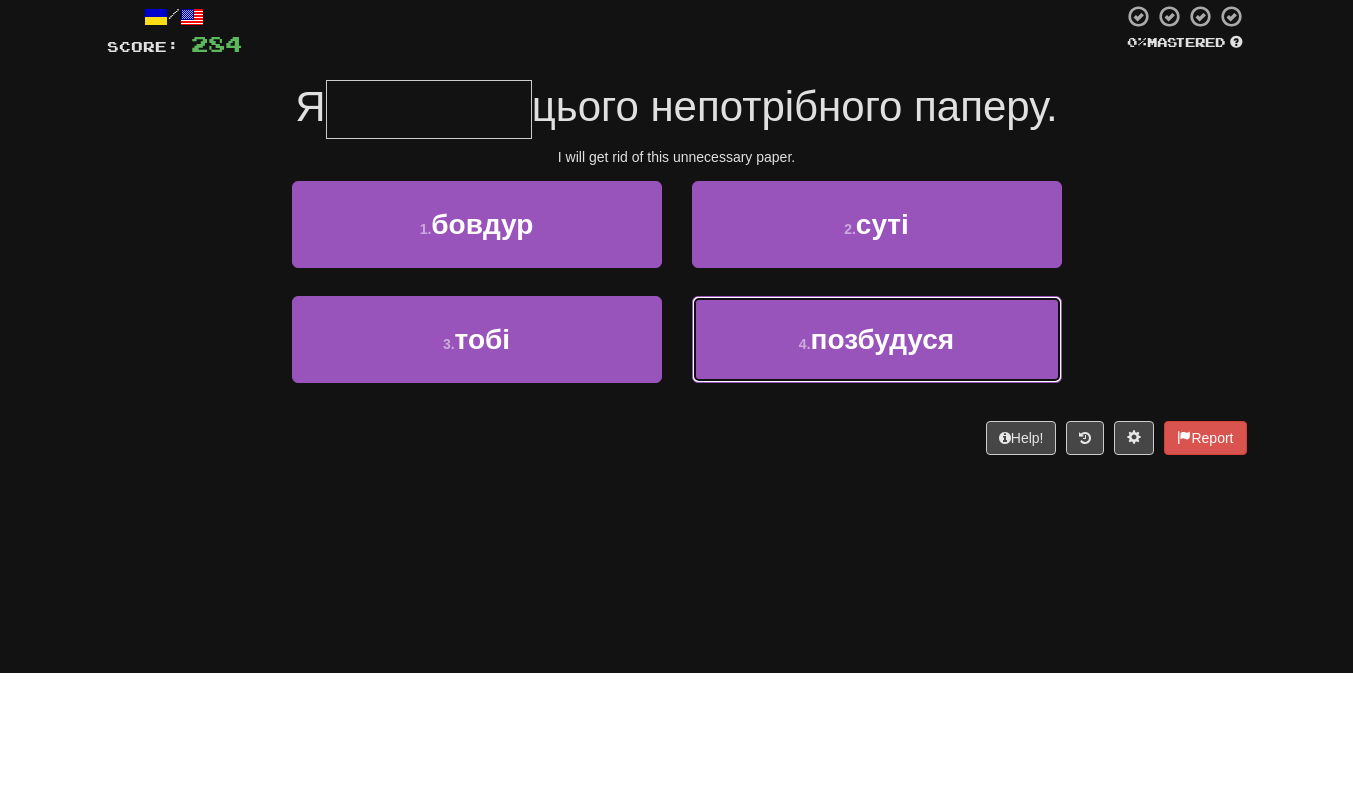 click on "4 .  позбудуся" at bounding box center (877, 456) 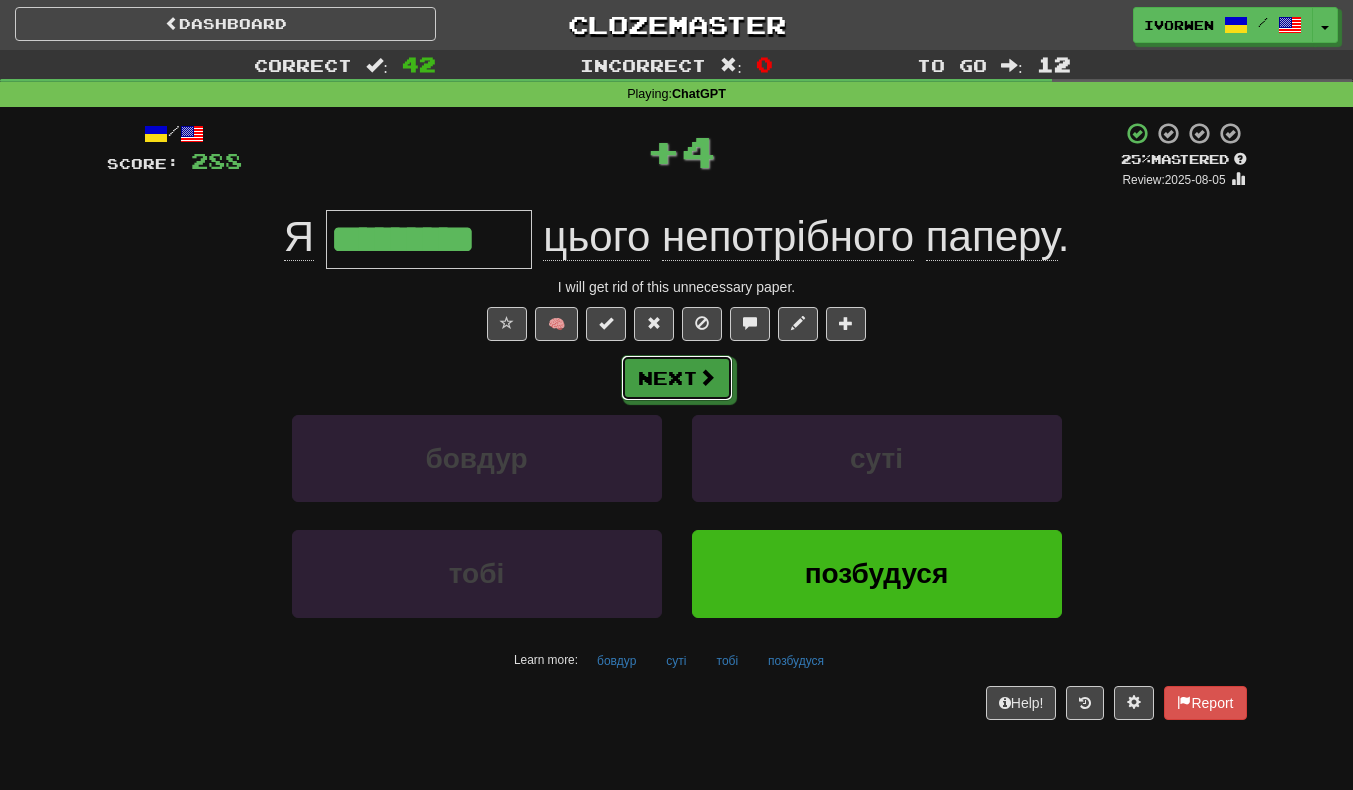 click at bounding box center [707, 377] 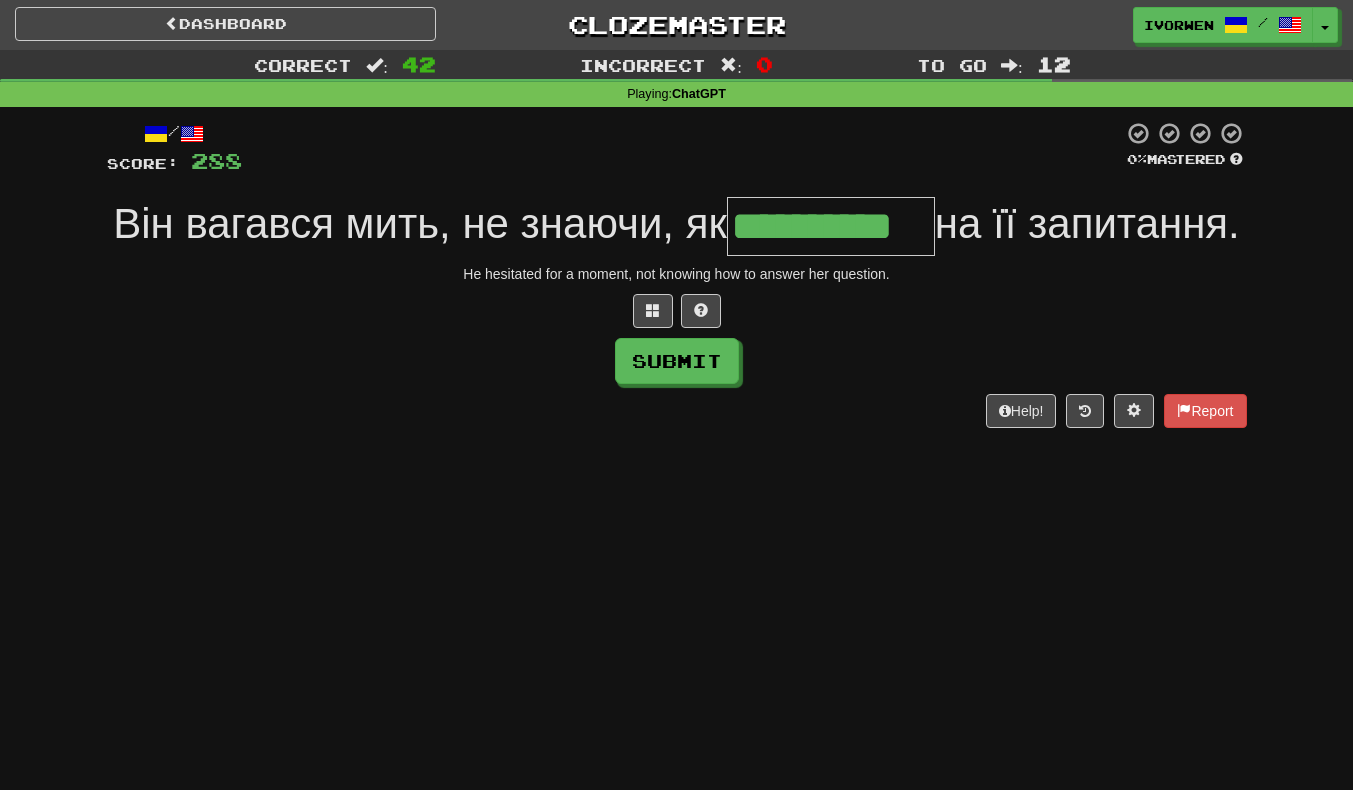 scroll, scrollTop: 0, scrollLeft: 3, axis: horizontal 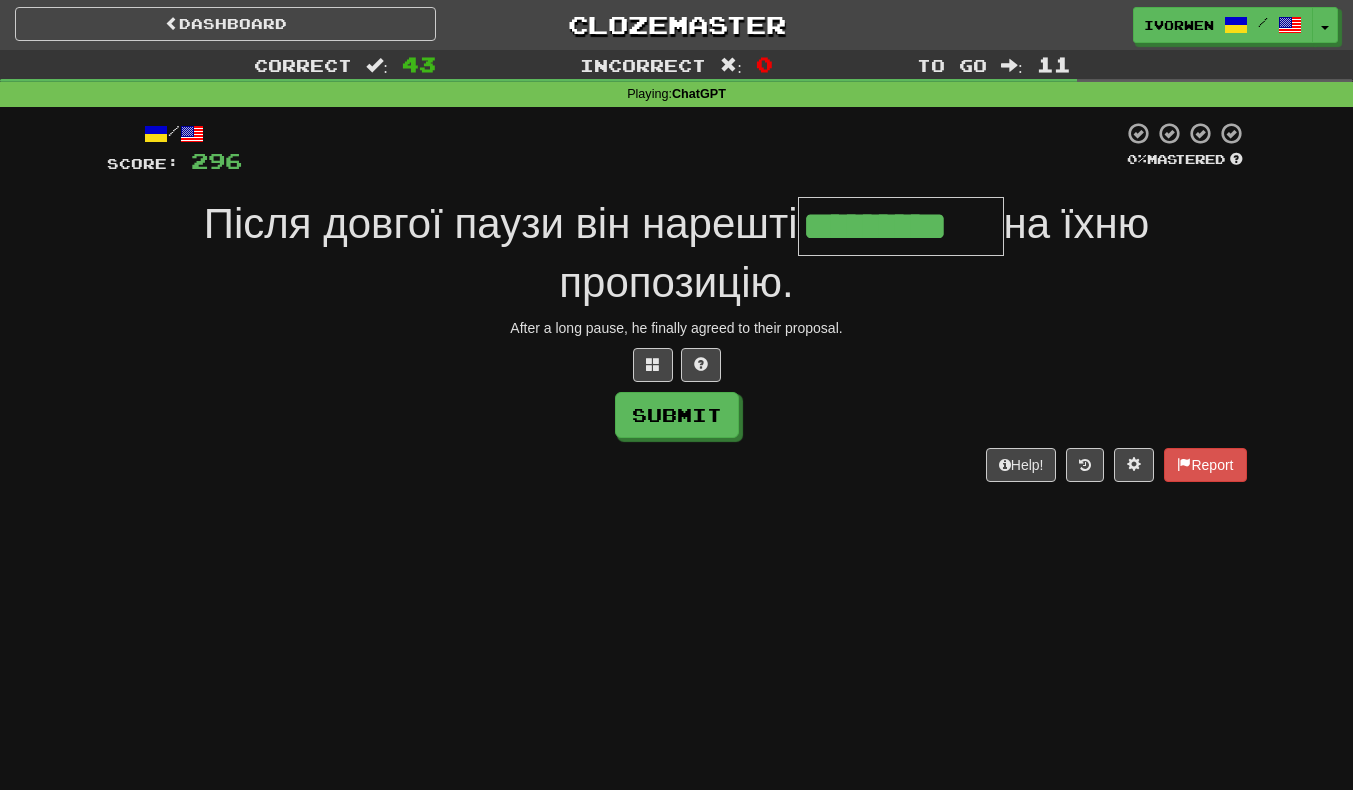 type on "*********" 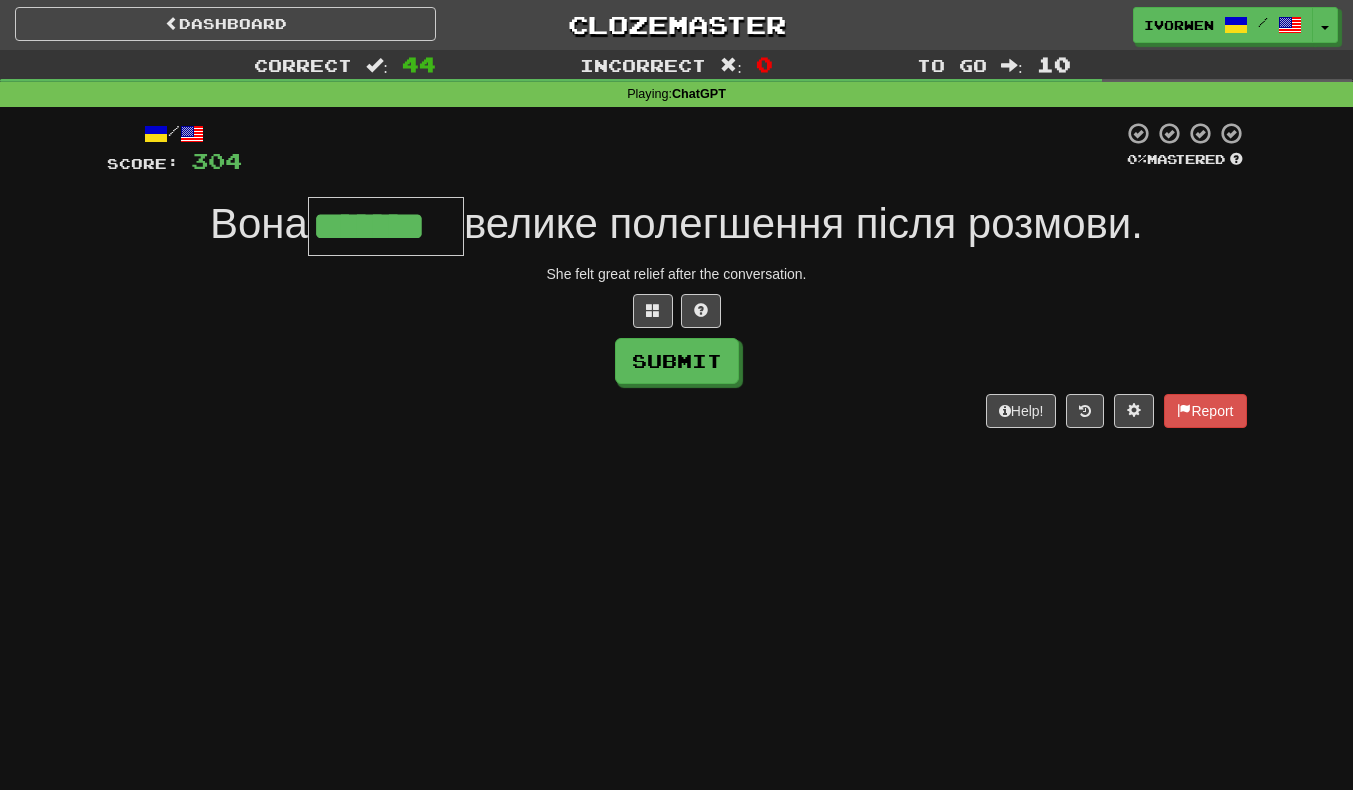 scroll, scrollTop: 0, scrollLeft: 3, axis: horizontal 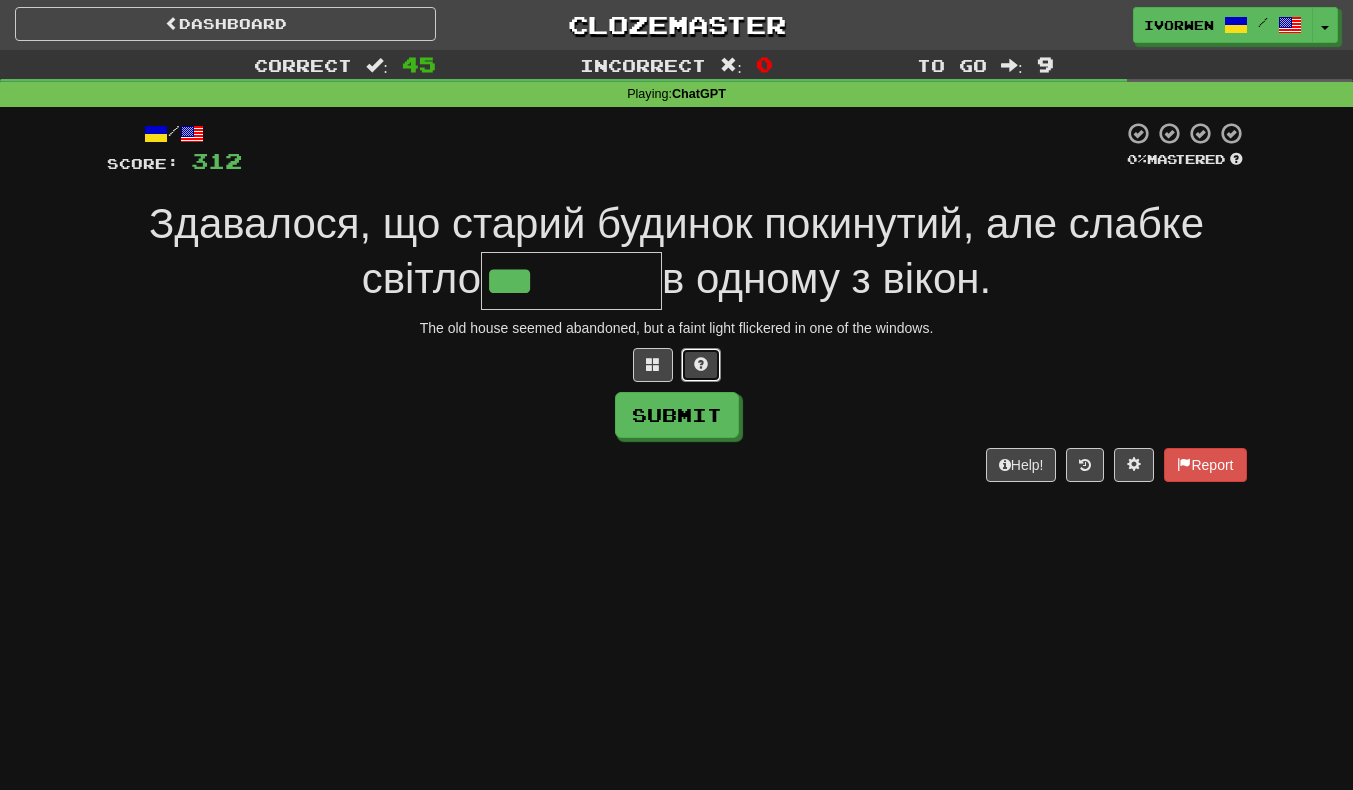 click at bounding box center [701, 365] 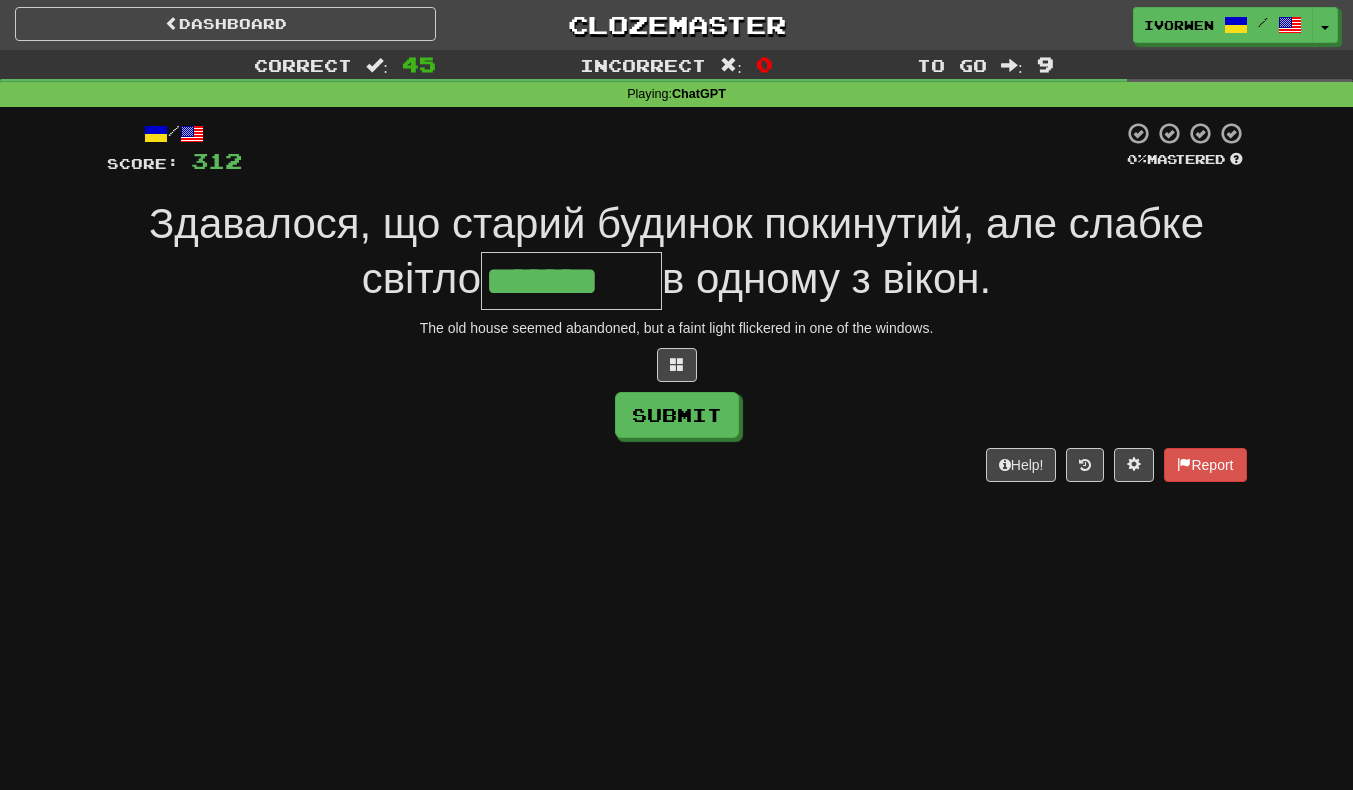 type on "*******" 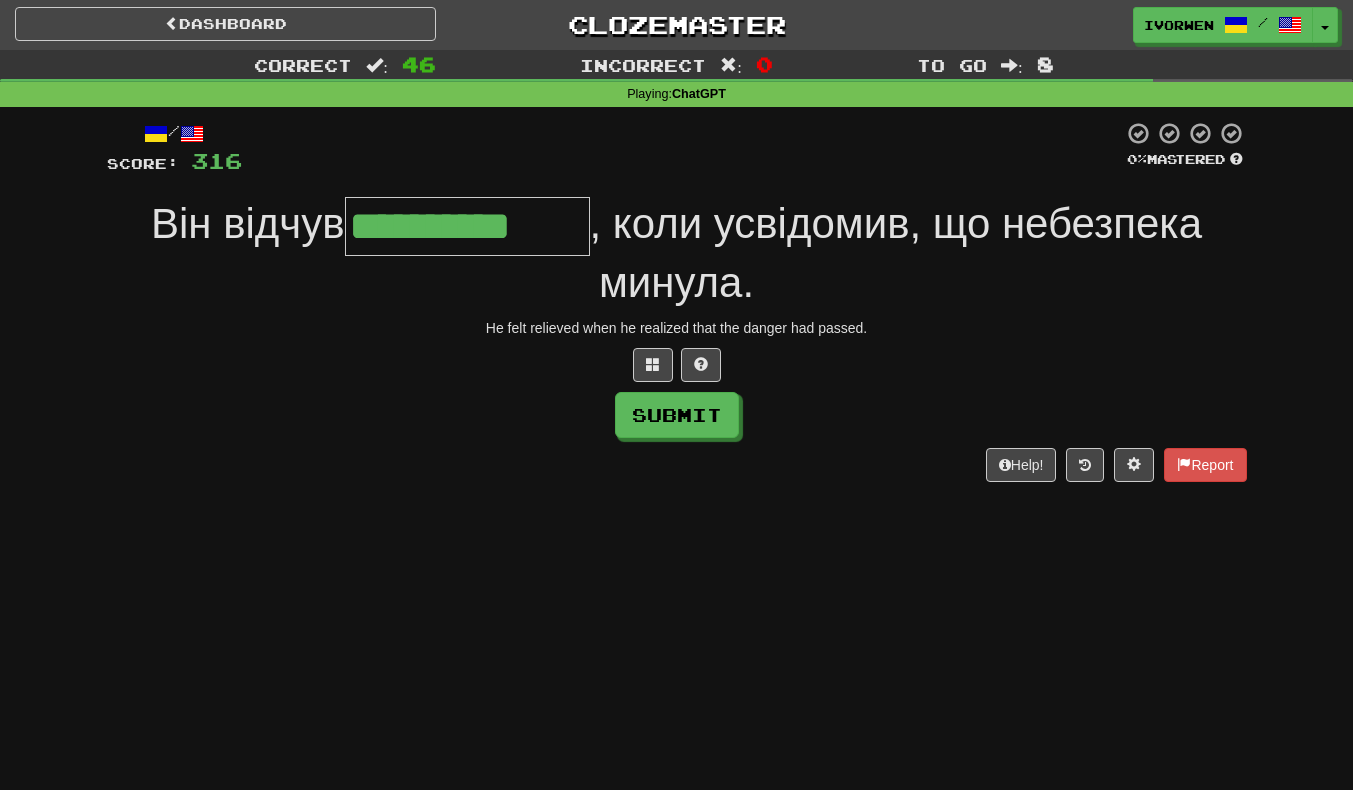 scroll, scrollTop: 0, scrollLeft: 4, axis: horizontal 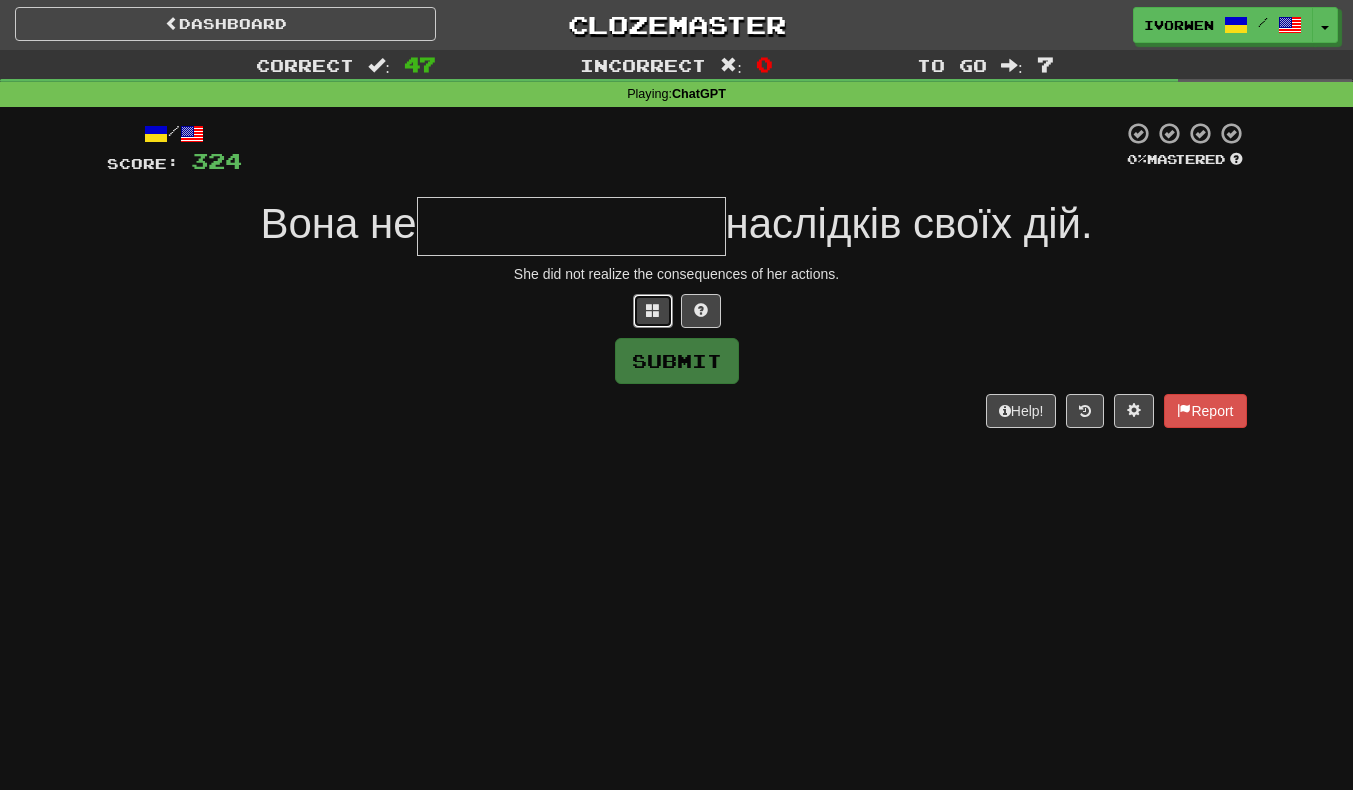 click at bounding box center [653, 311] 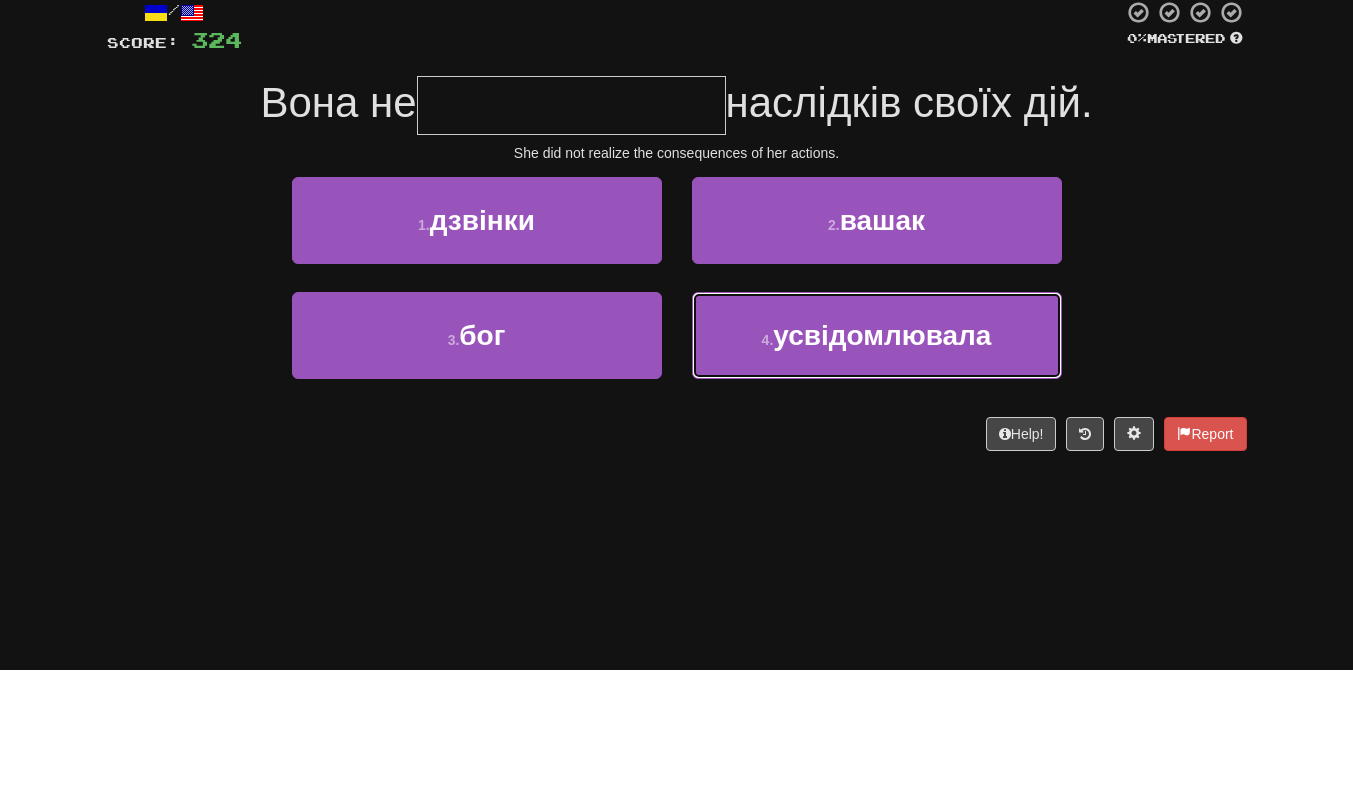 click on "4 .  усвідомлювала" at bounding box center (877, 456) 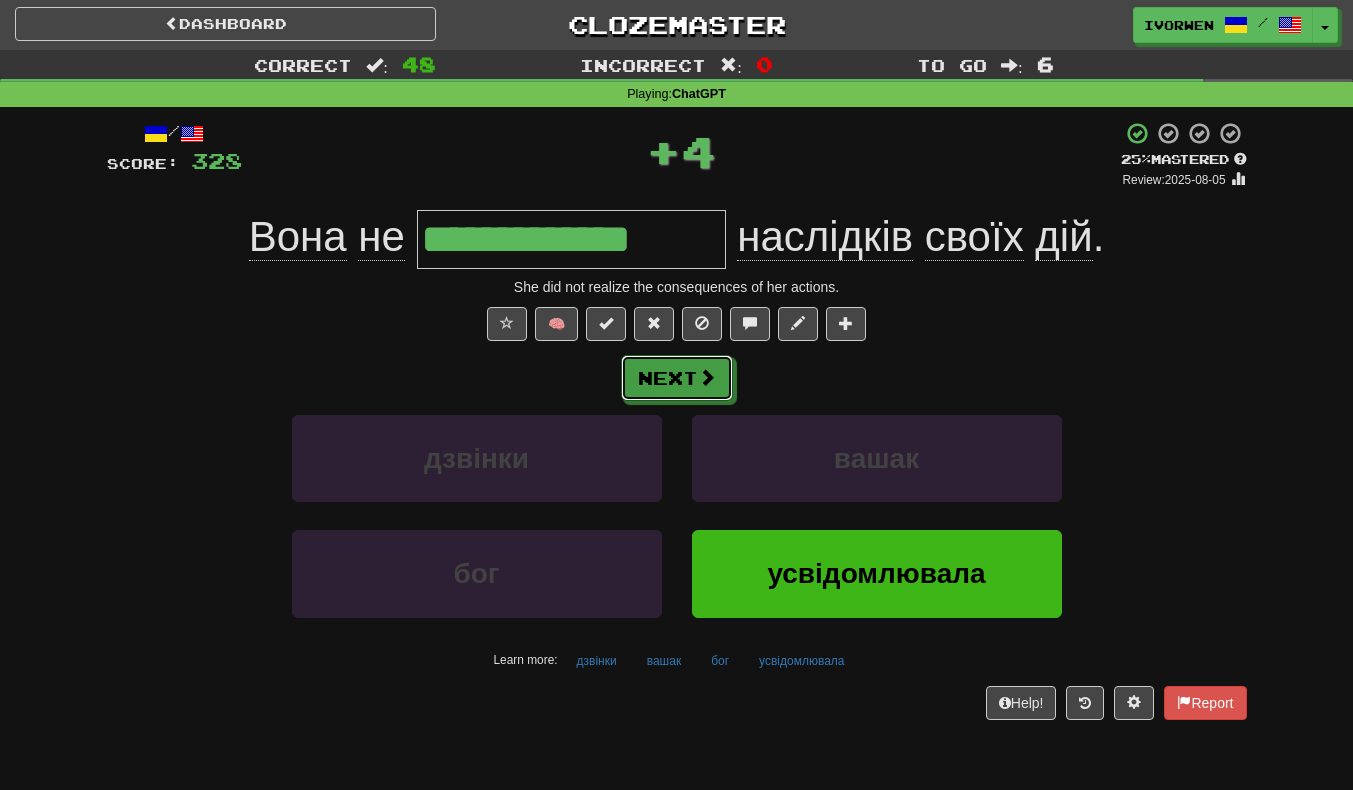 click at bounding box center (707, 377) 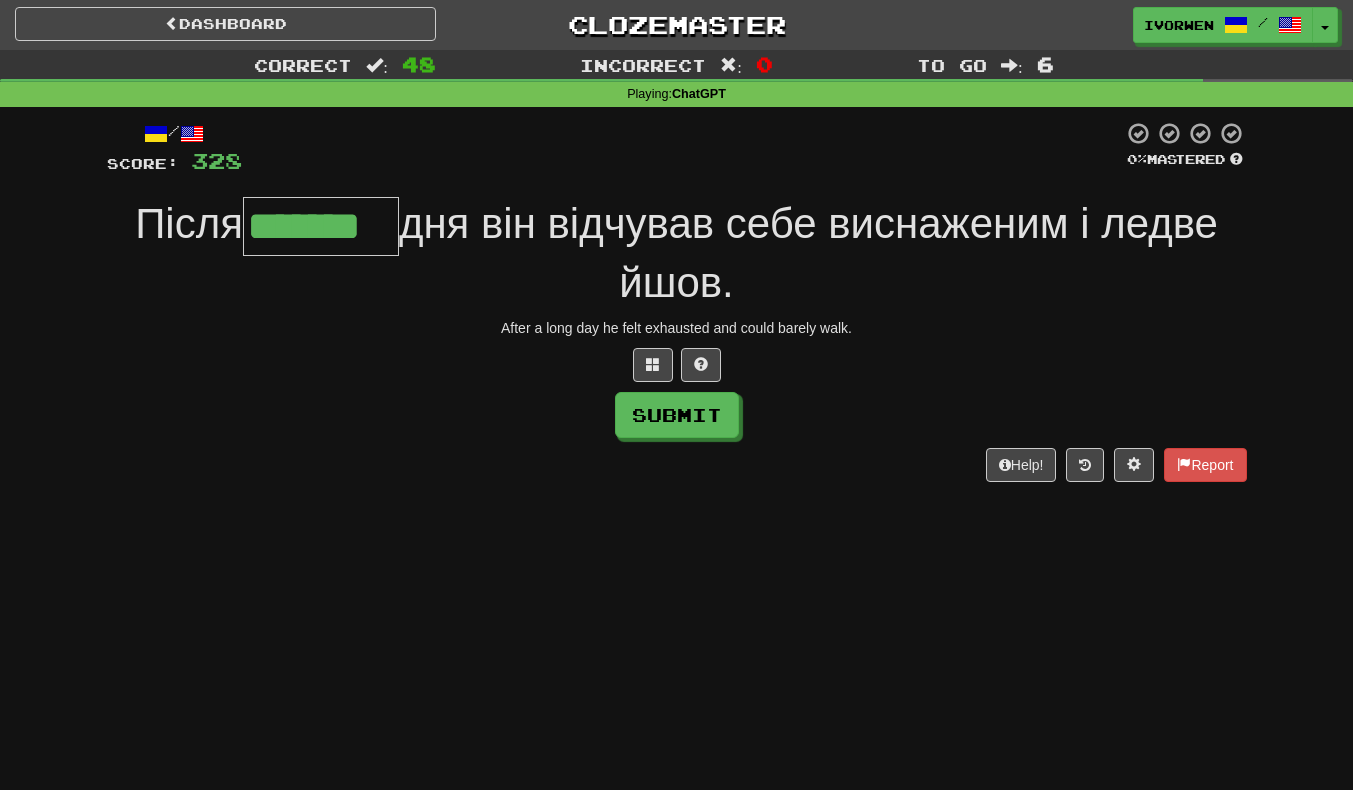 scroll, scrollTop: 0, scrollLeft: 2, axis: horizontal 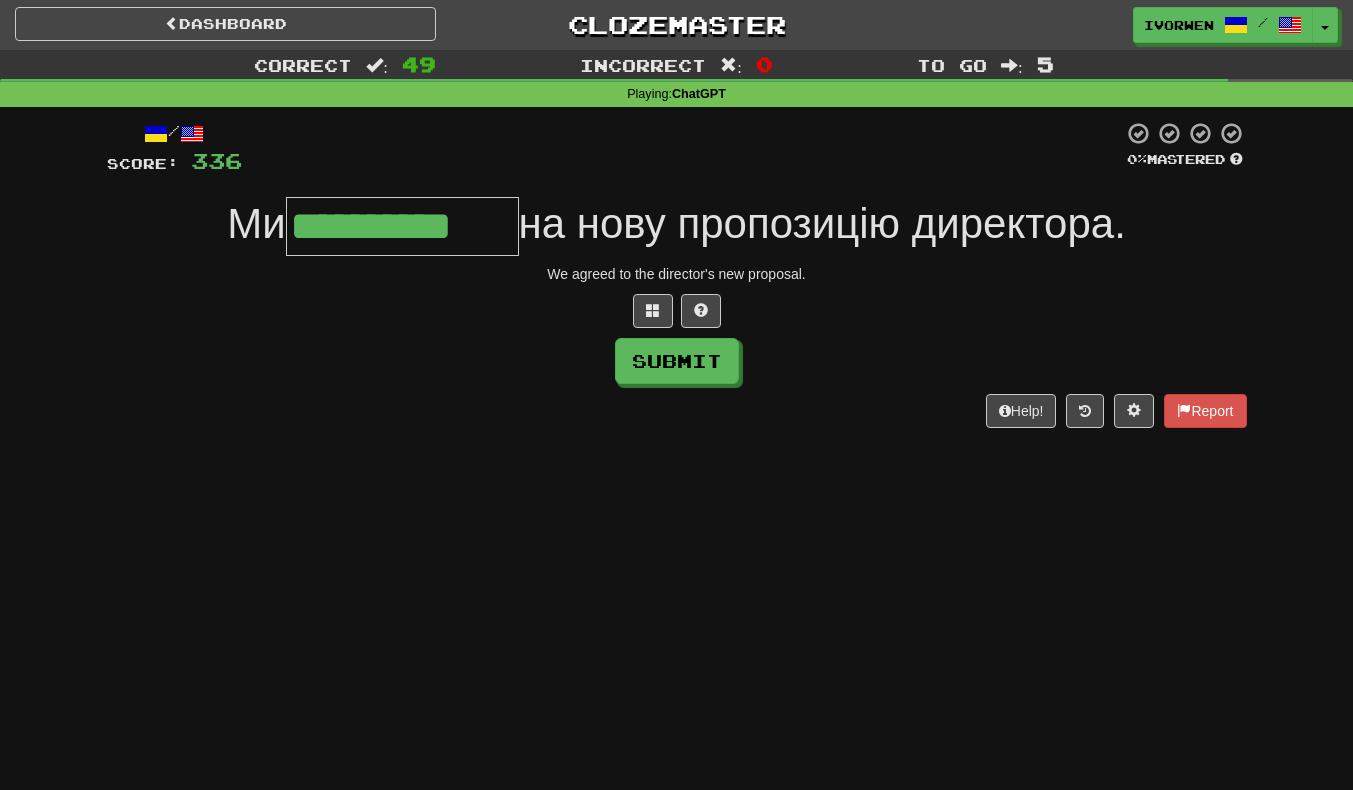 type on "**********" 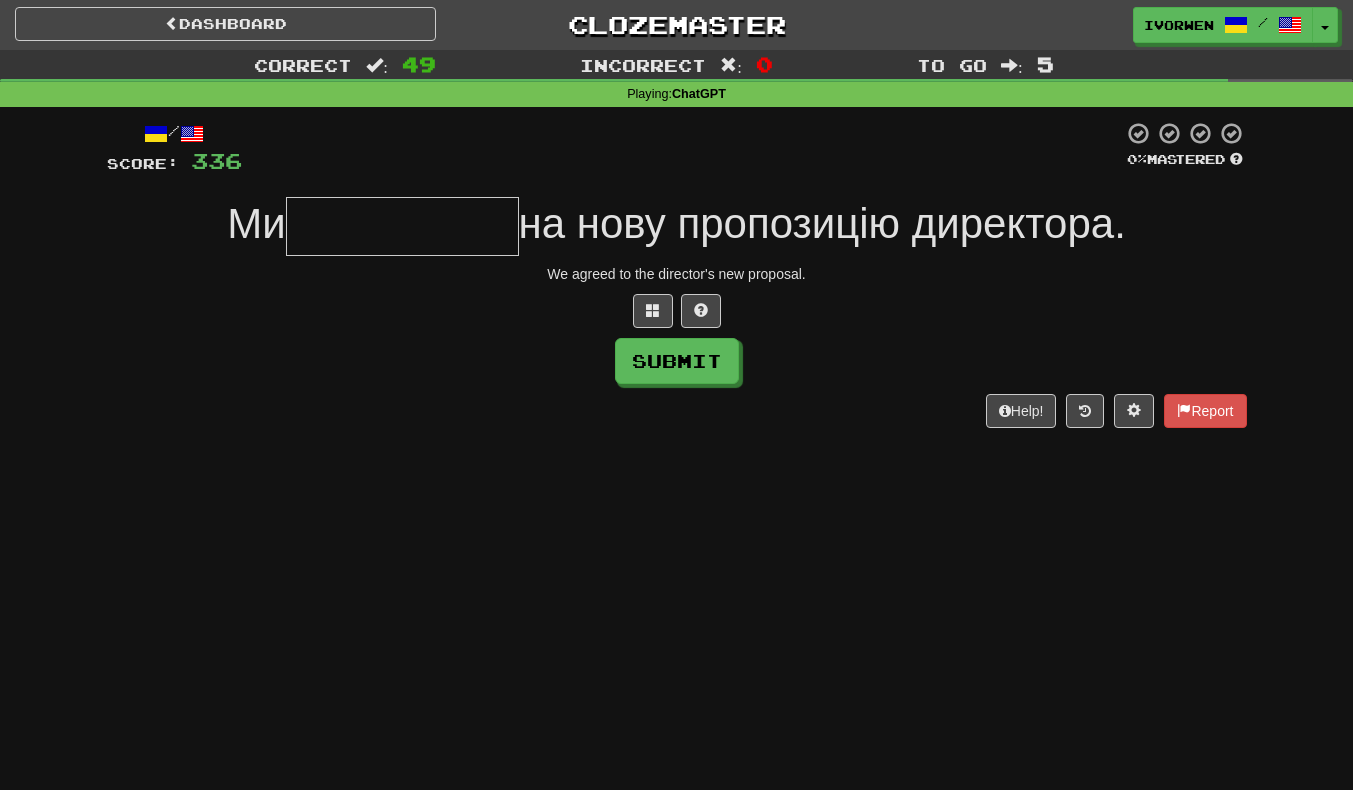 scroll, scrollTop: 0, scrollLeft: 0, axis: both 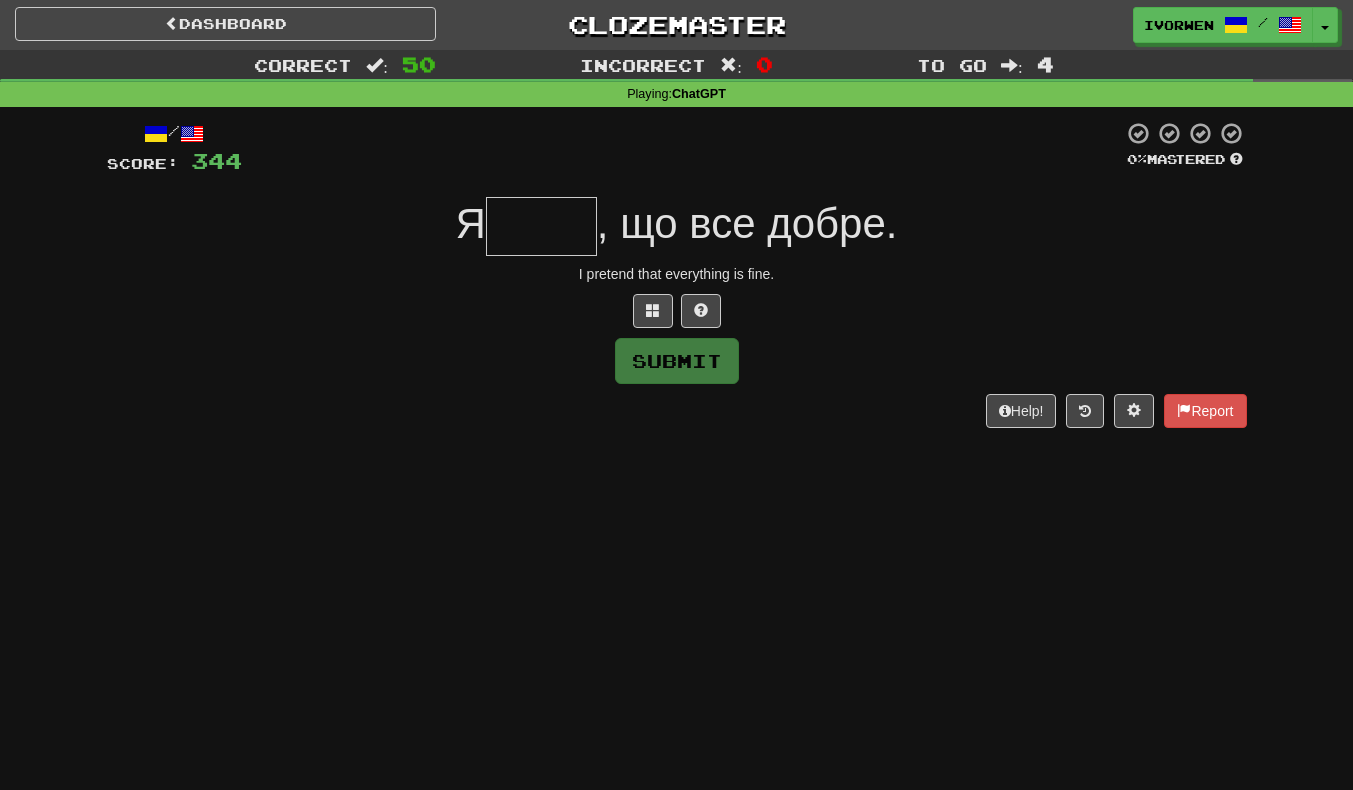 type on "*" 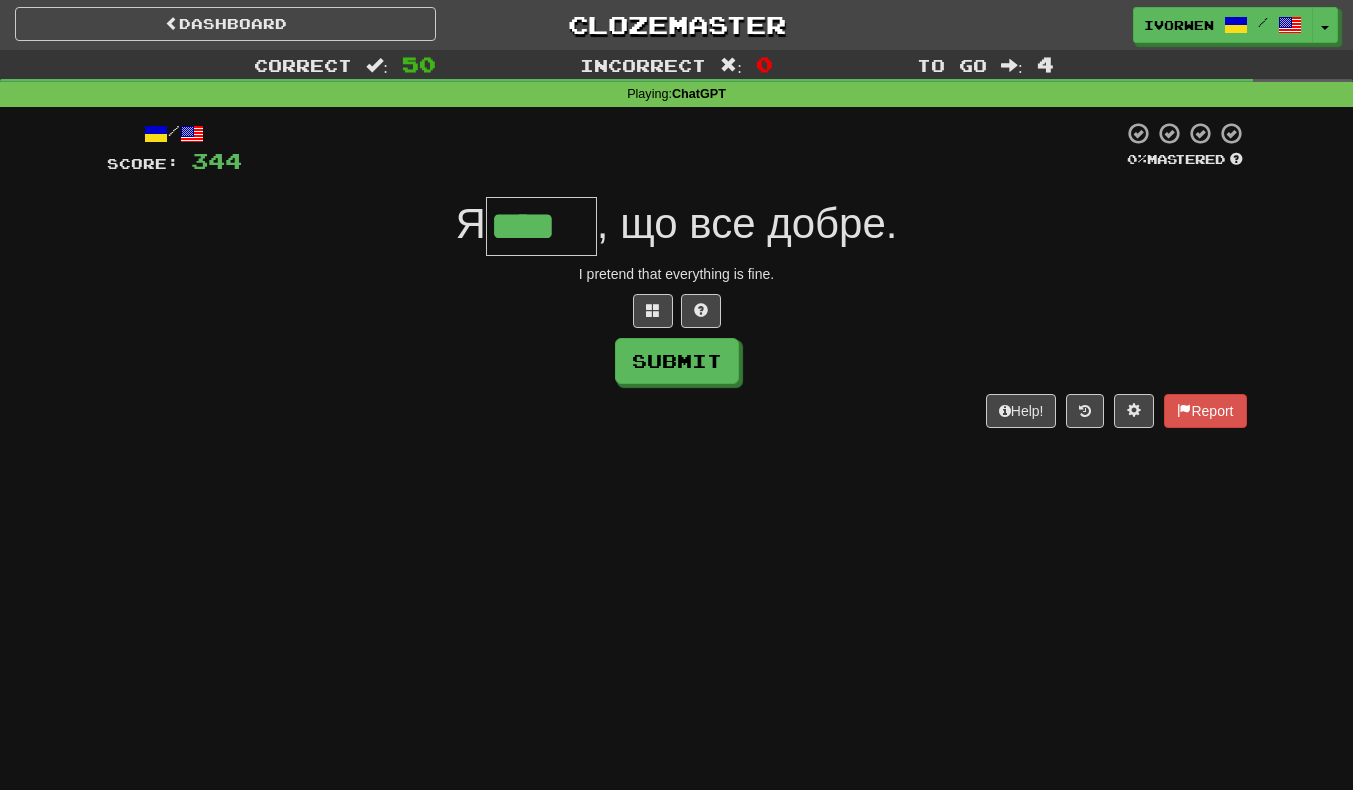 scroll, scrollTop: 0, scrollLeft: 4, axis: horizontal 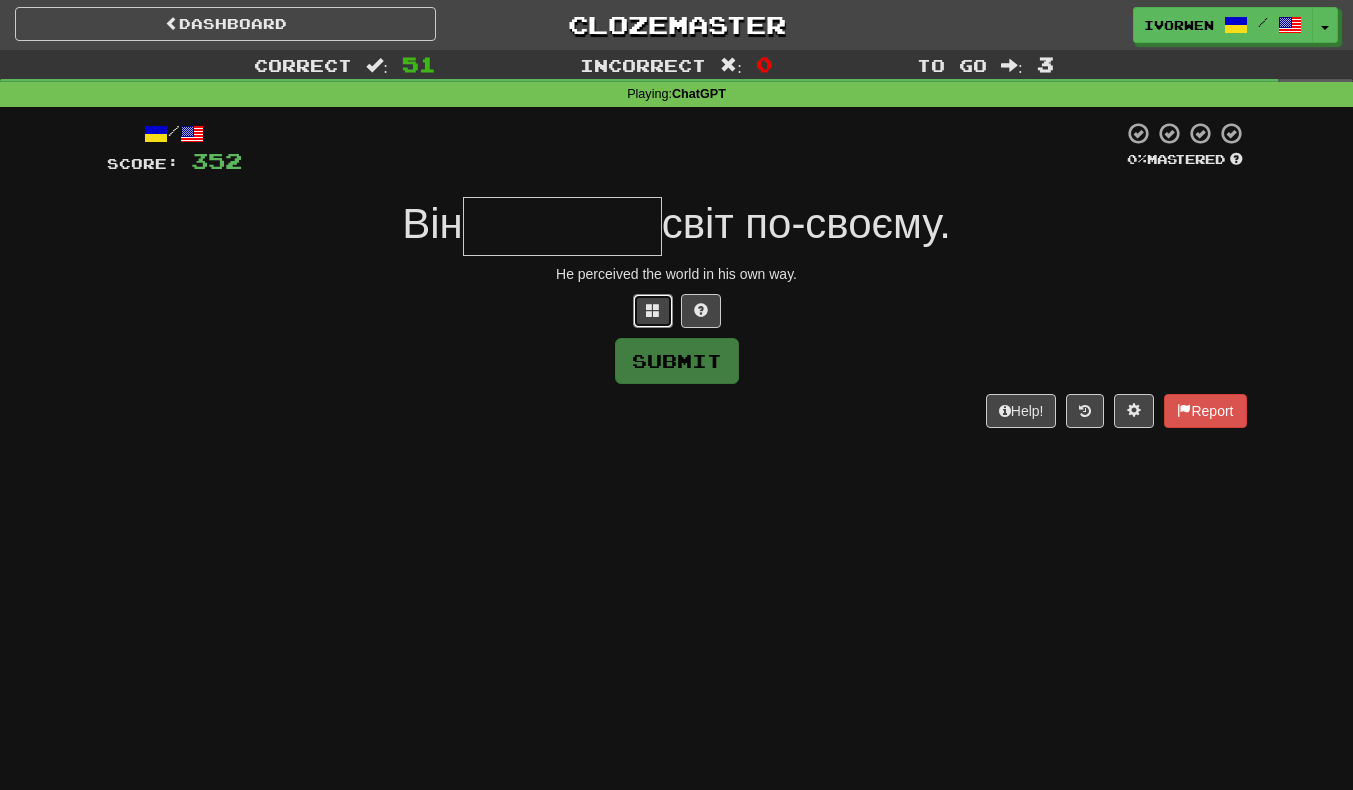 click at bounding box center (653, 310) 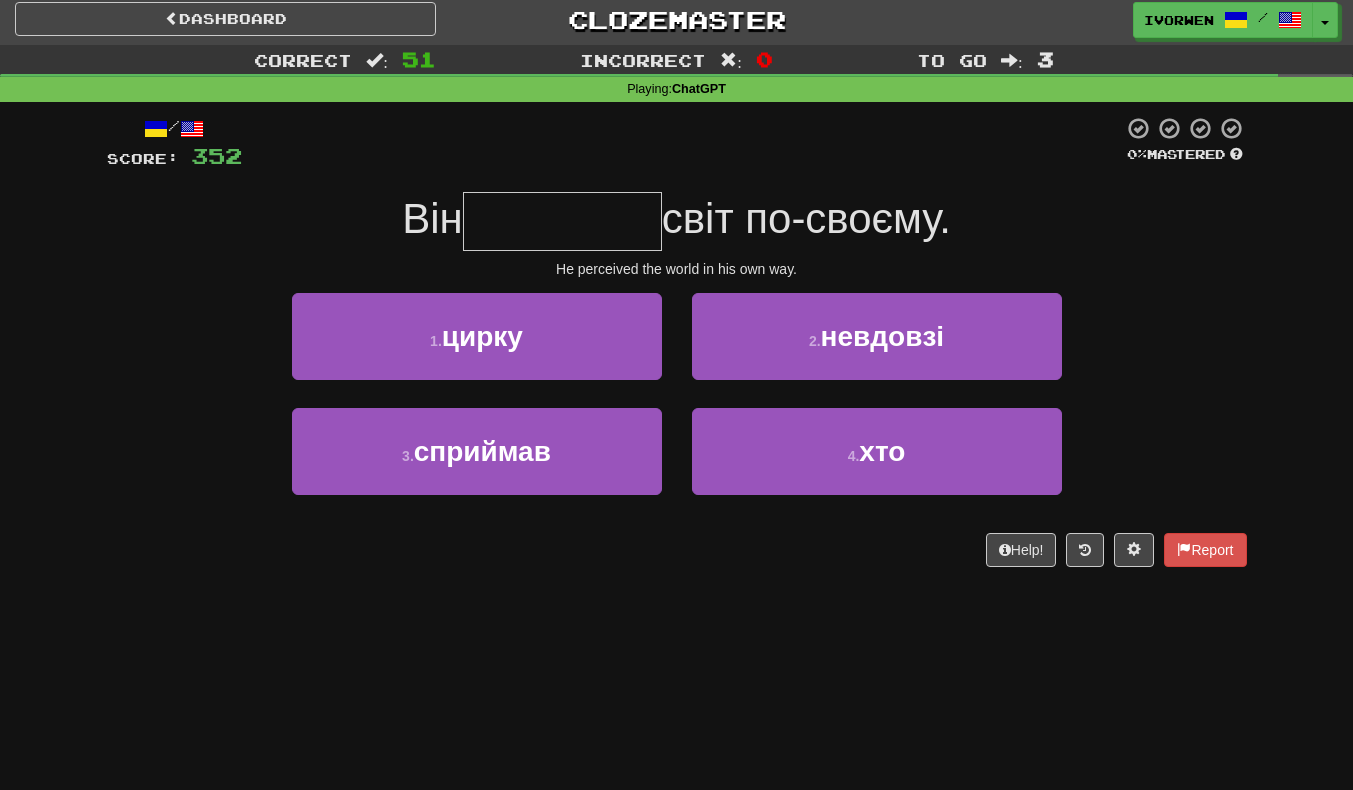 scroll, scrollTop: 46, scrollLeft: 0, axis: vertical 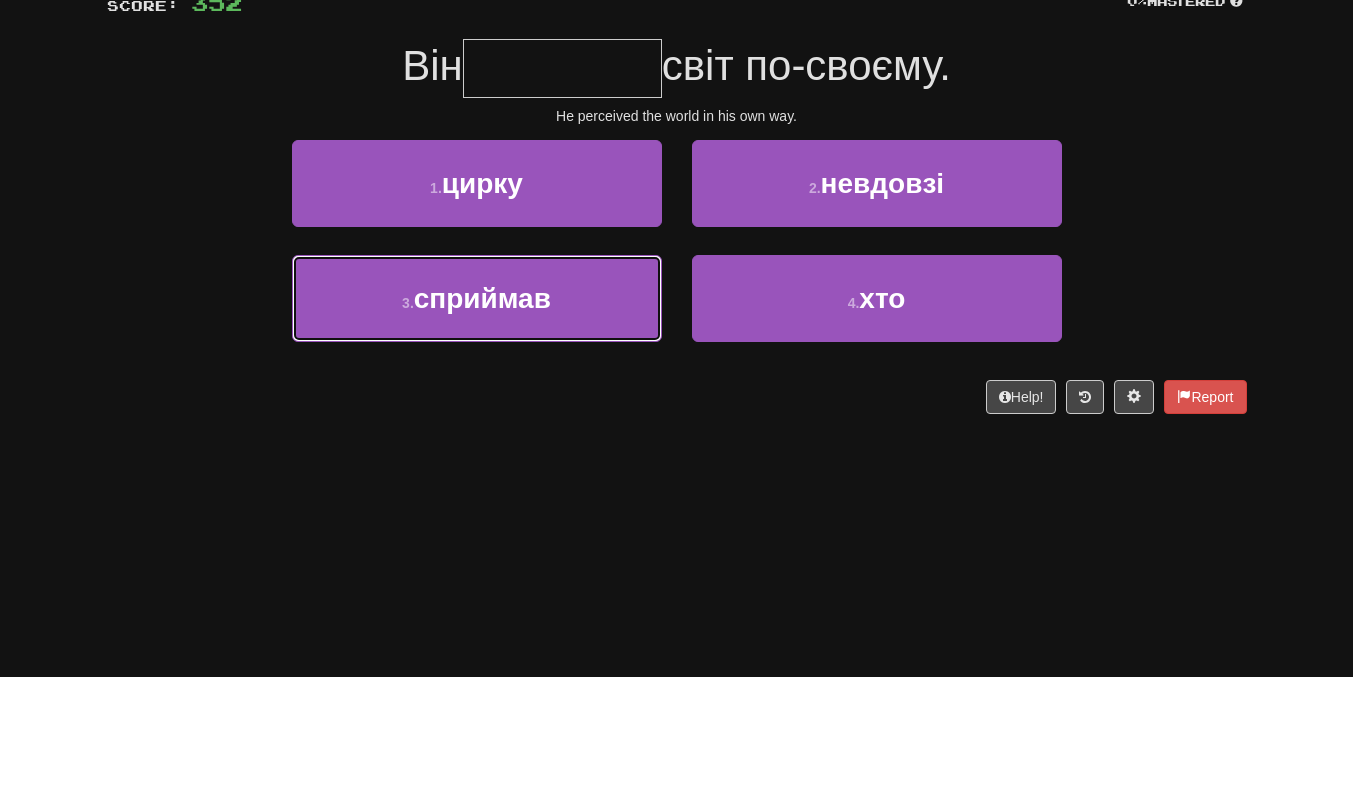 click on "3 .  сприймав" at bounding box center [477, 411] 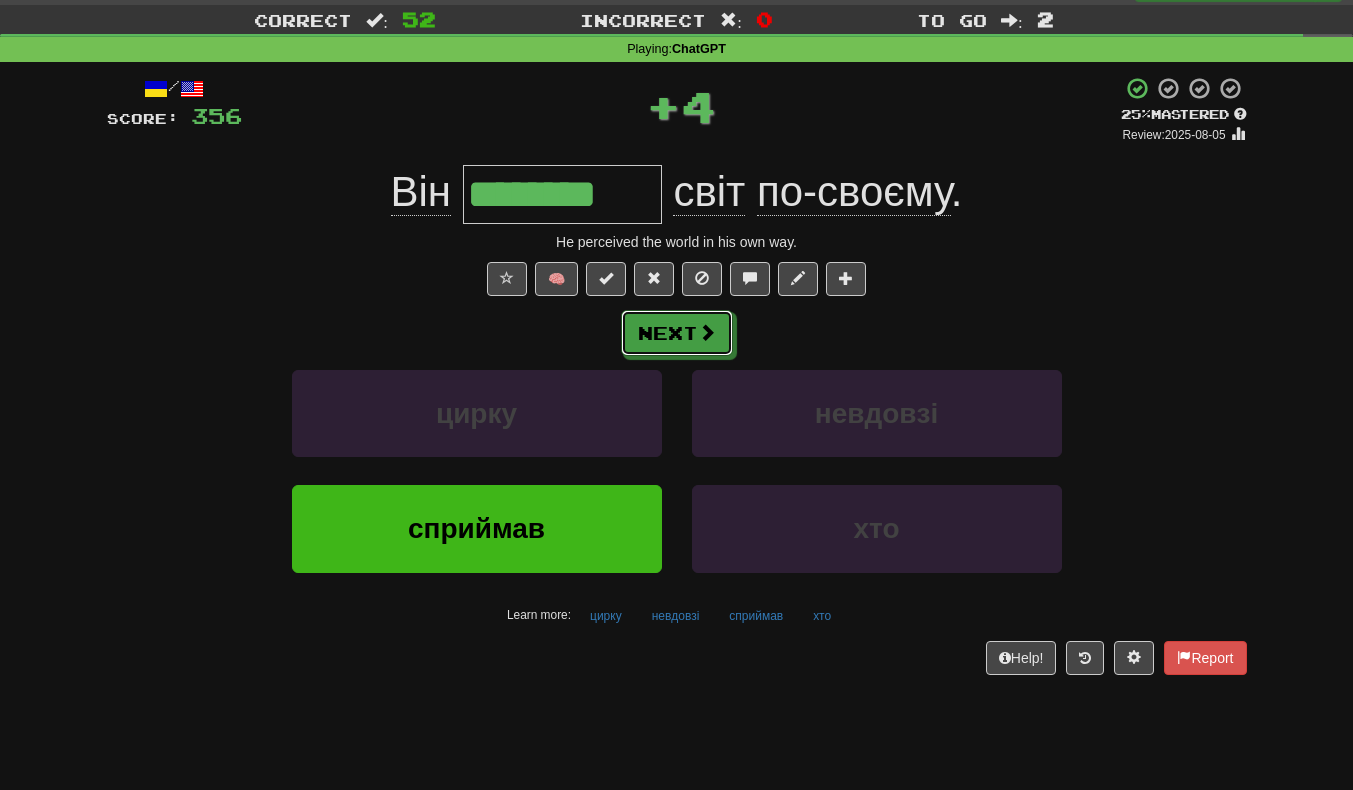 click on "Next" at bounding box center (677, 333) 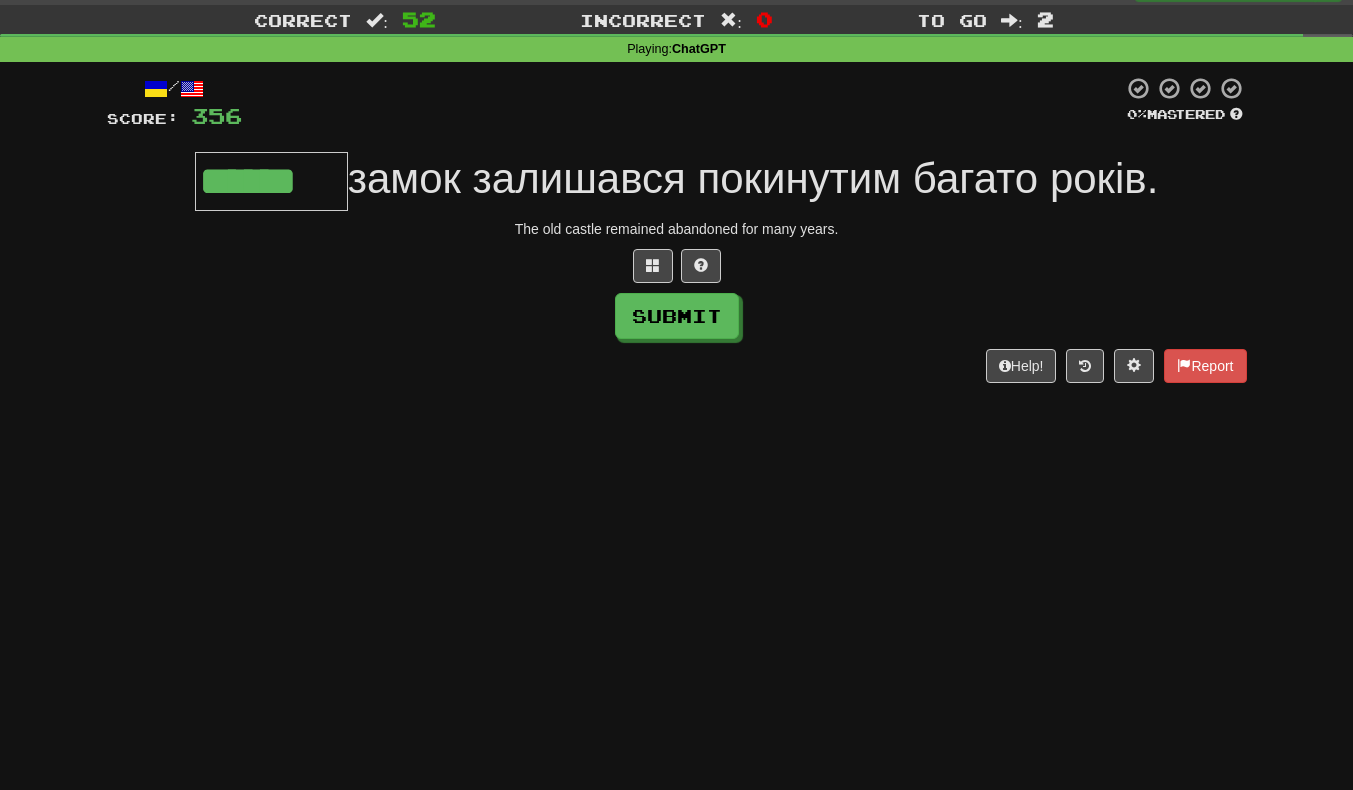 type on "******" 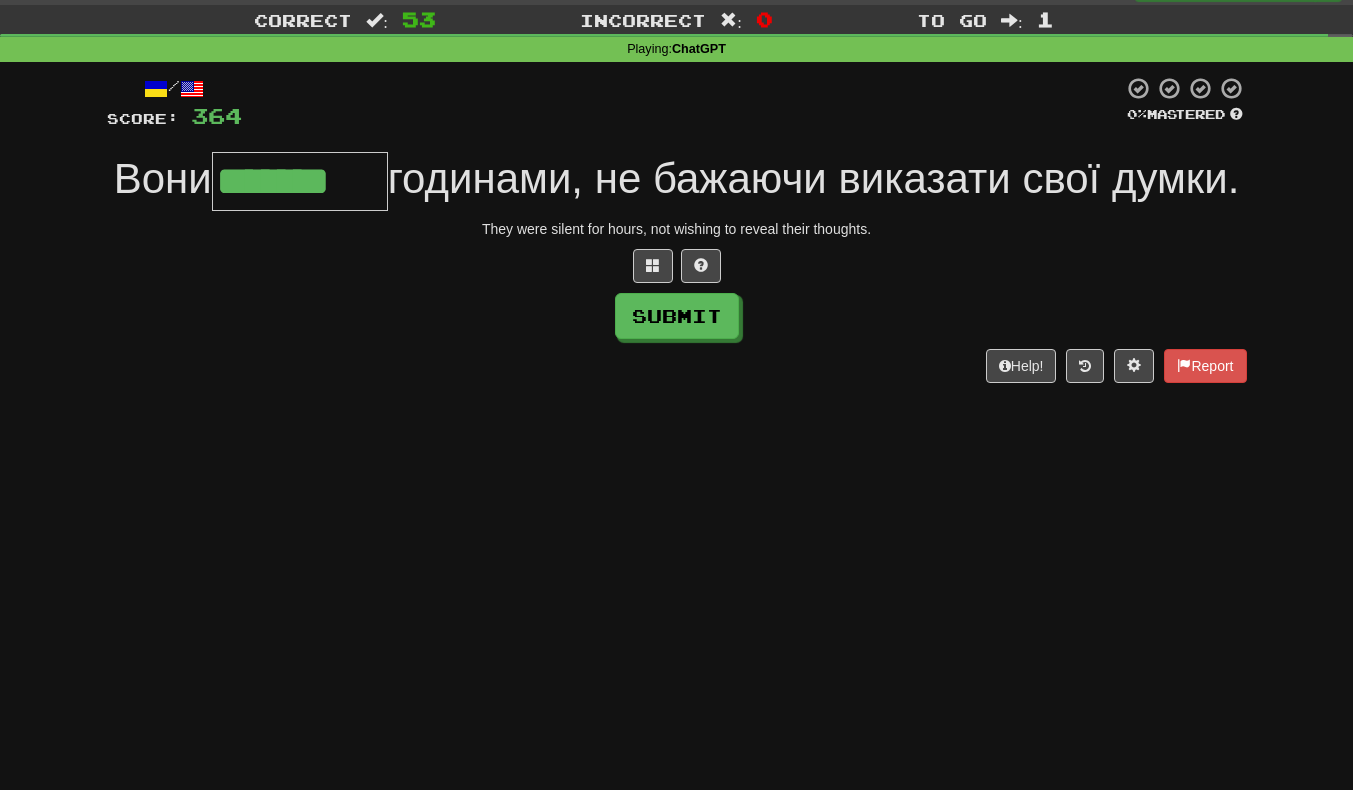 scroll, scrollTop: 0, scrollLeft: 4, axis: horizontal 